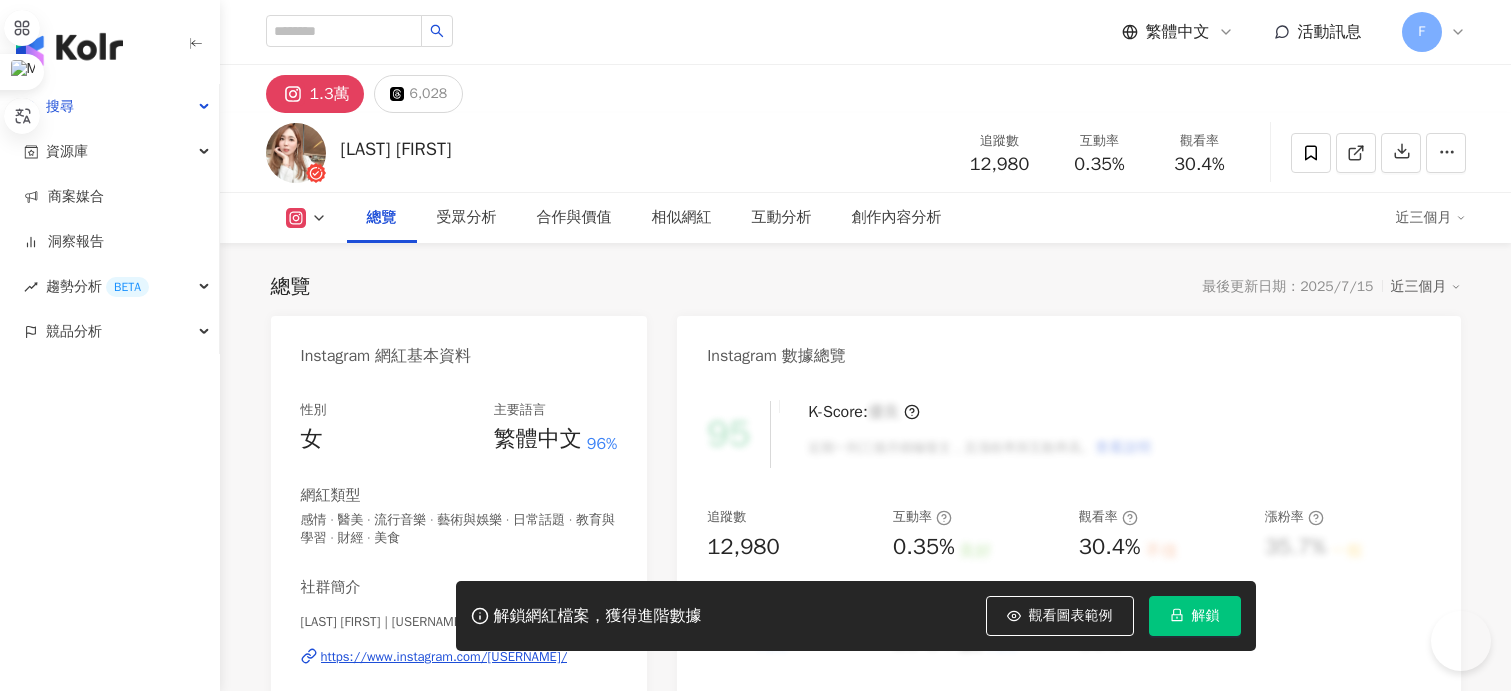 click on "https://www.instagram.com/albeeshen0909/" at bounding box center (444, 657) 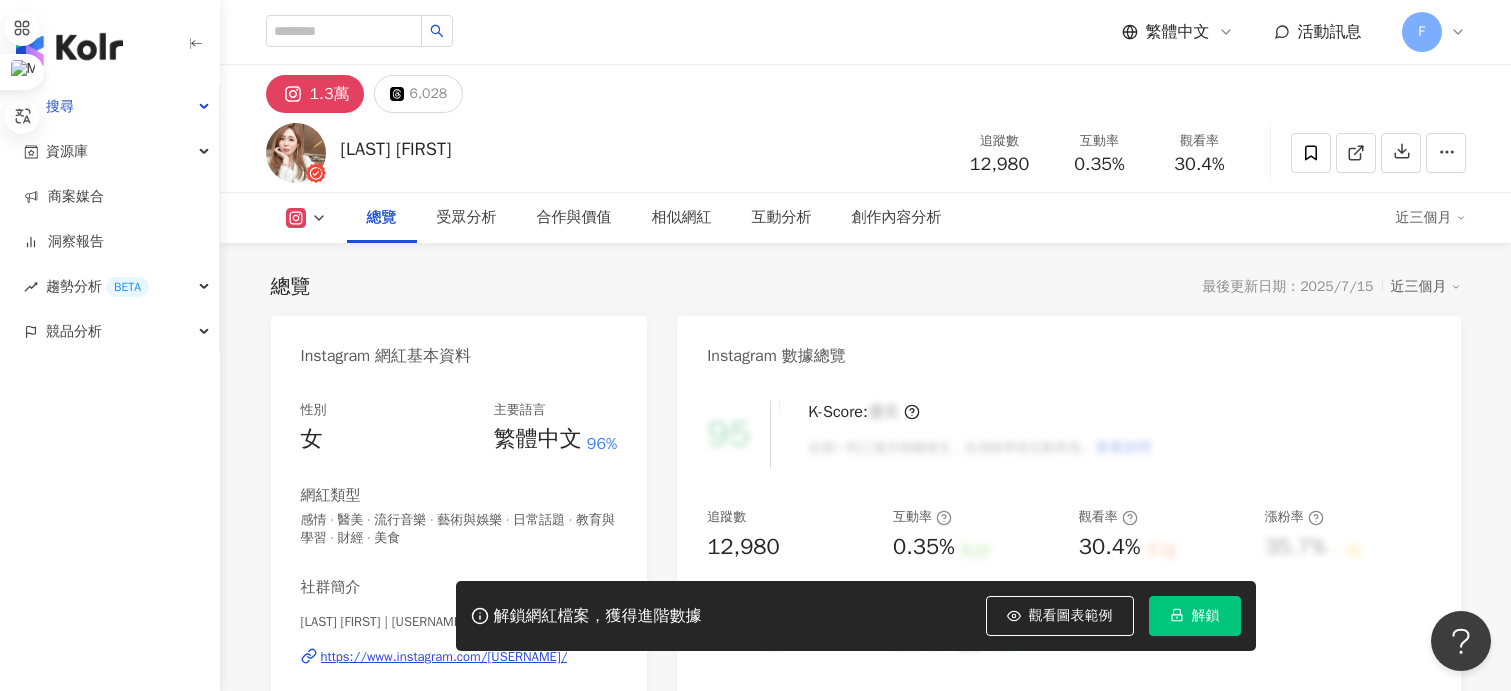 scroll, scrollTop: 300, scrollLeft: 0, axis: vertical 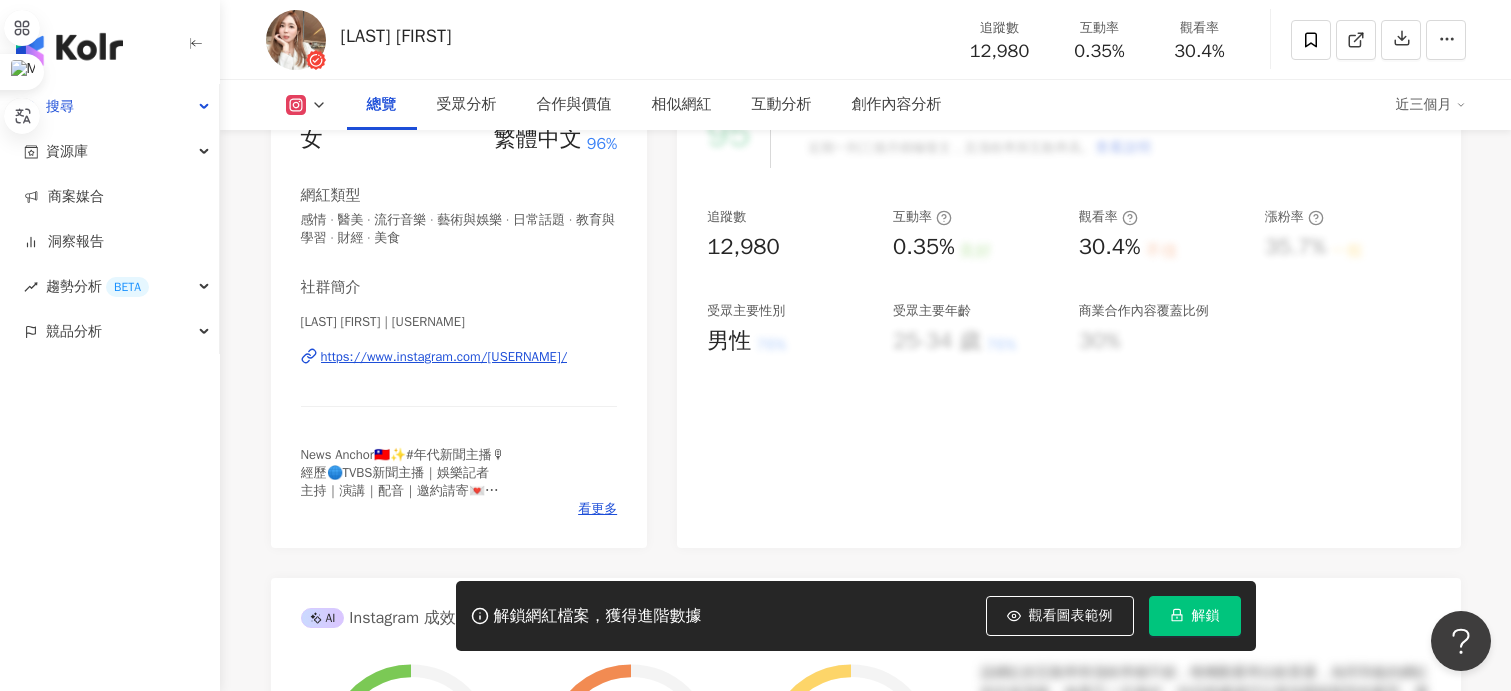 click on "https://www.instagram.com/albeeshen0909/" at bounding box center (444, 357) 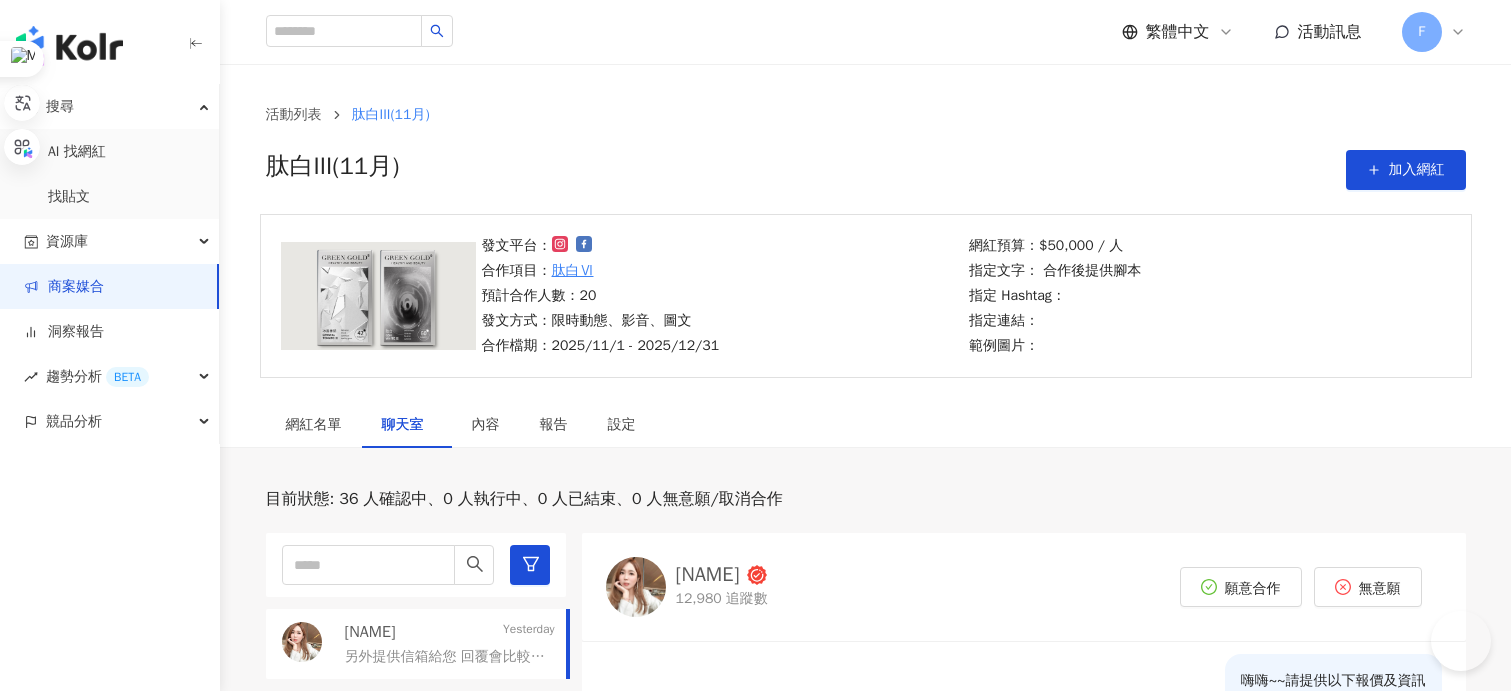 scroll, scrollTop: 500, scrollLeft: 0, axis: vertical 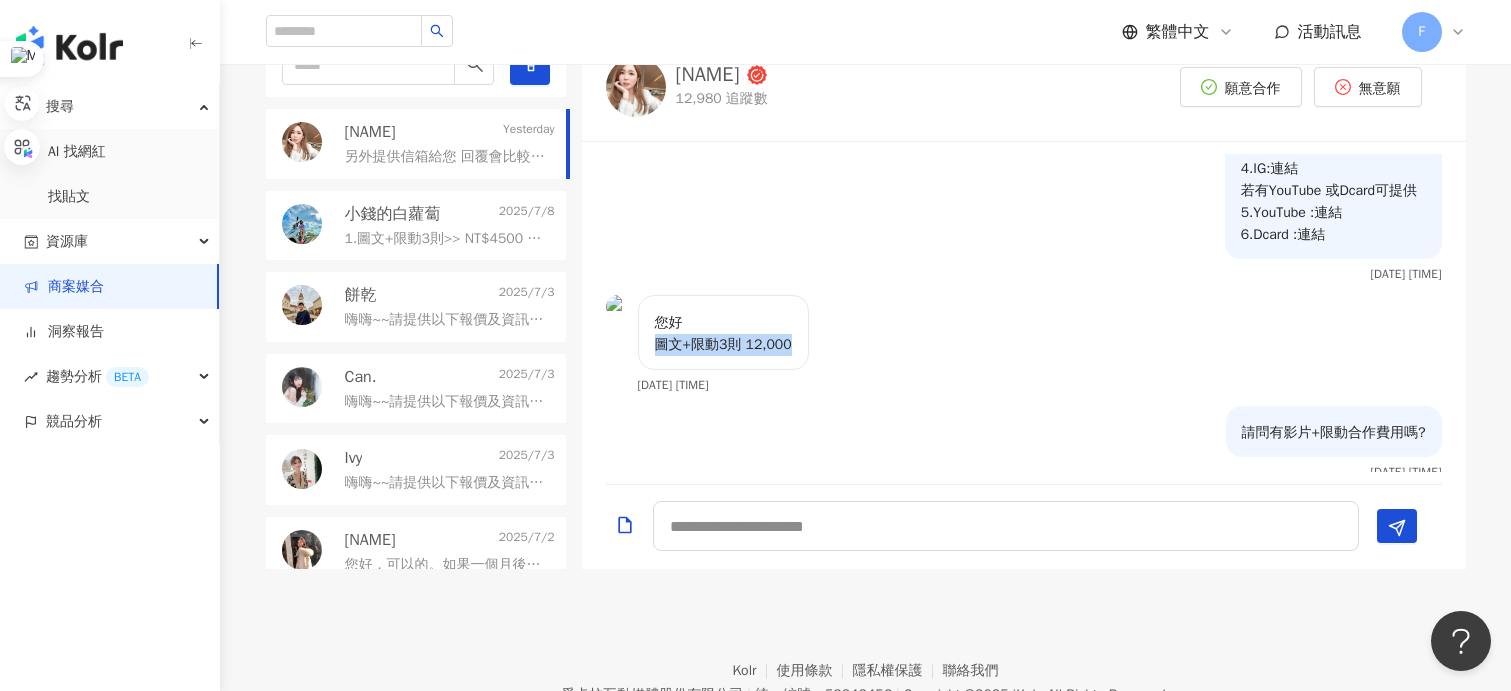 drag, startPoint x: 653, startPoint y: 347, endPoint x: 787, endPoint y: 351, distance: 134.0597 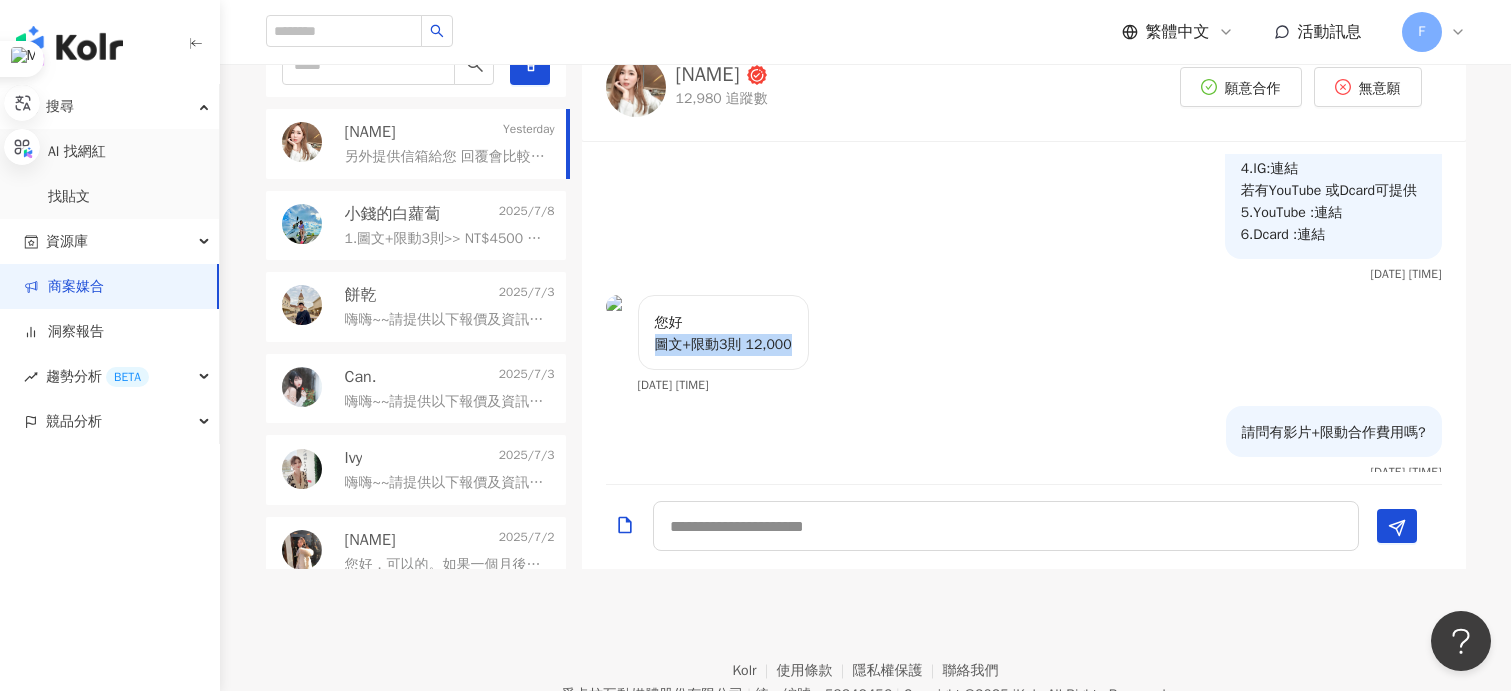 copy on "圖文+限動3則 12,000" 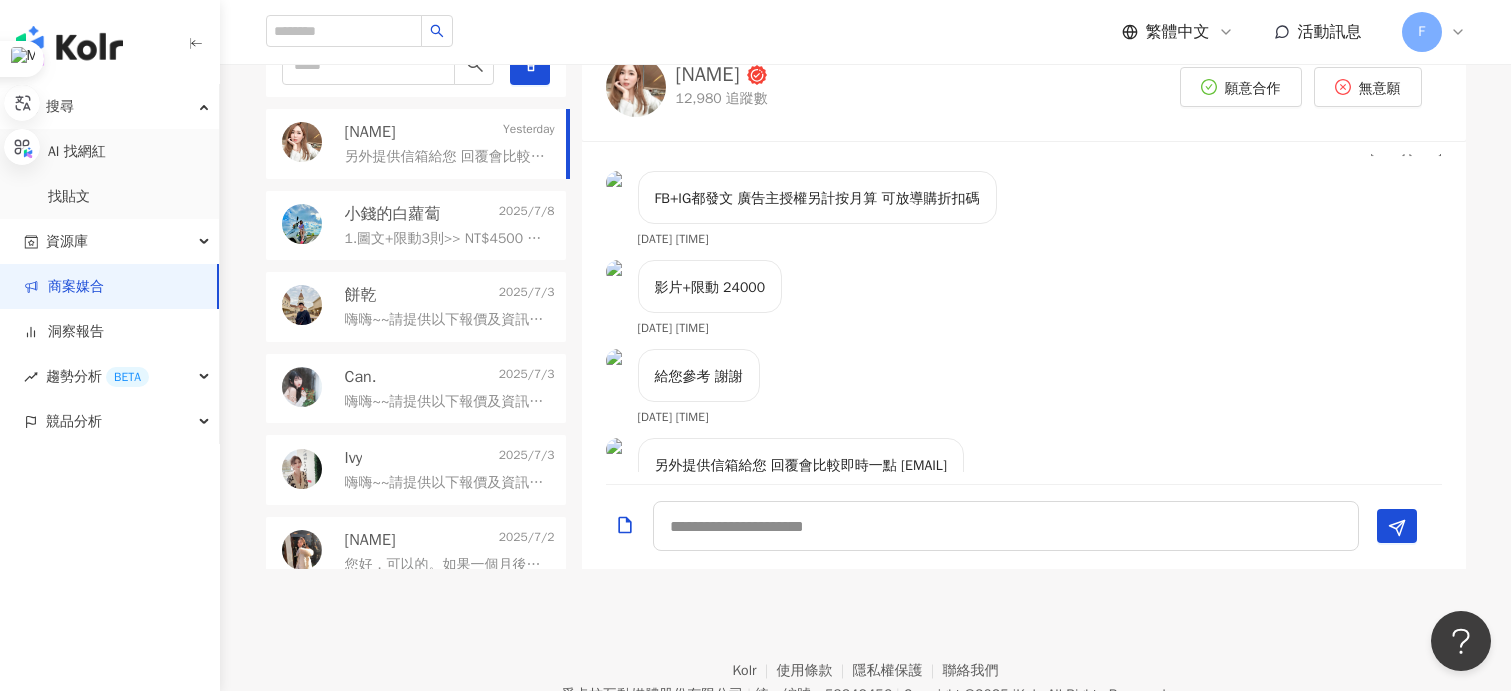 scroll, scrollTop: 600, scrollLeft: 0, axis: vertical 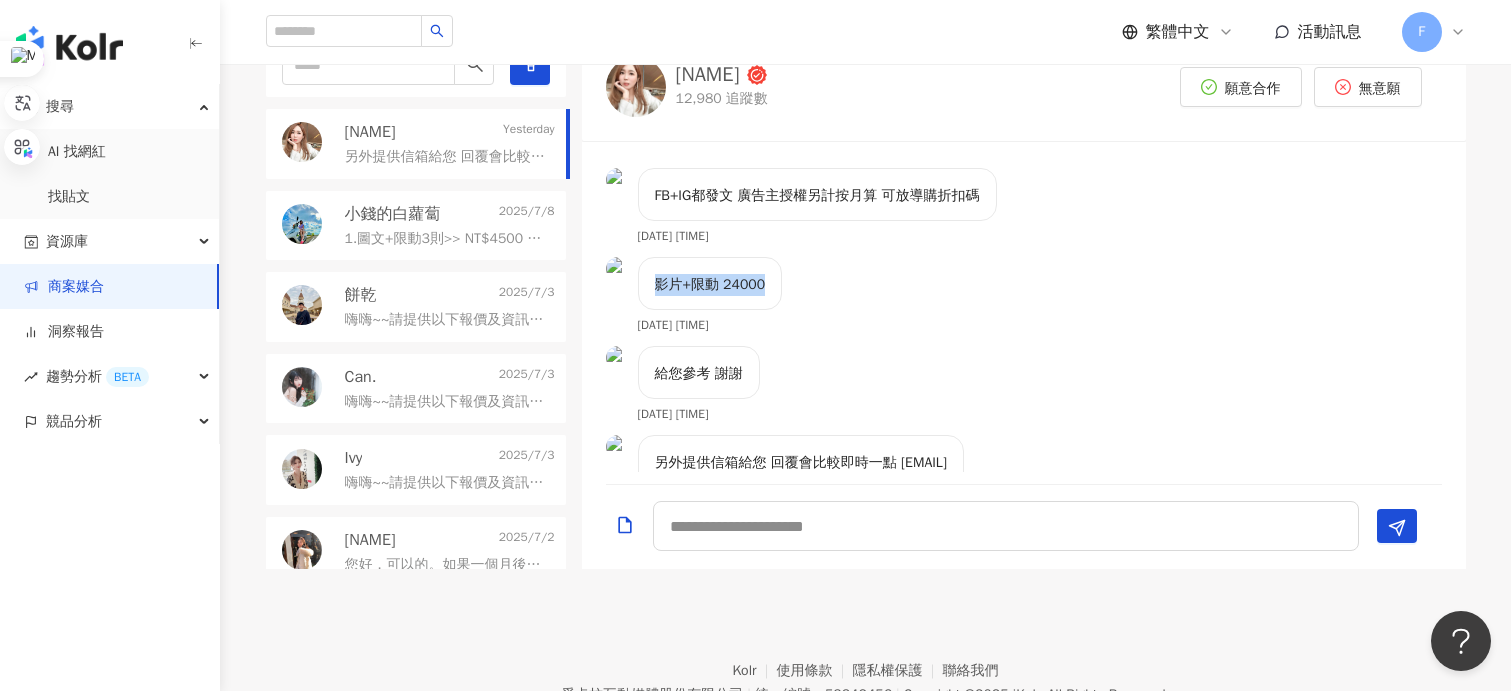 drag, startPoint x: 671, startPoint y: 282, endPoint x: 768, endPoint y: 282, distance: 97 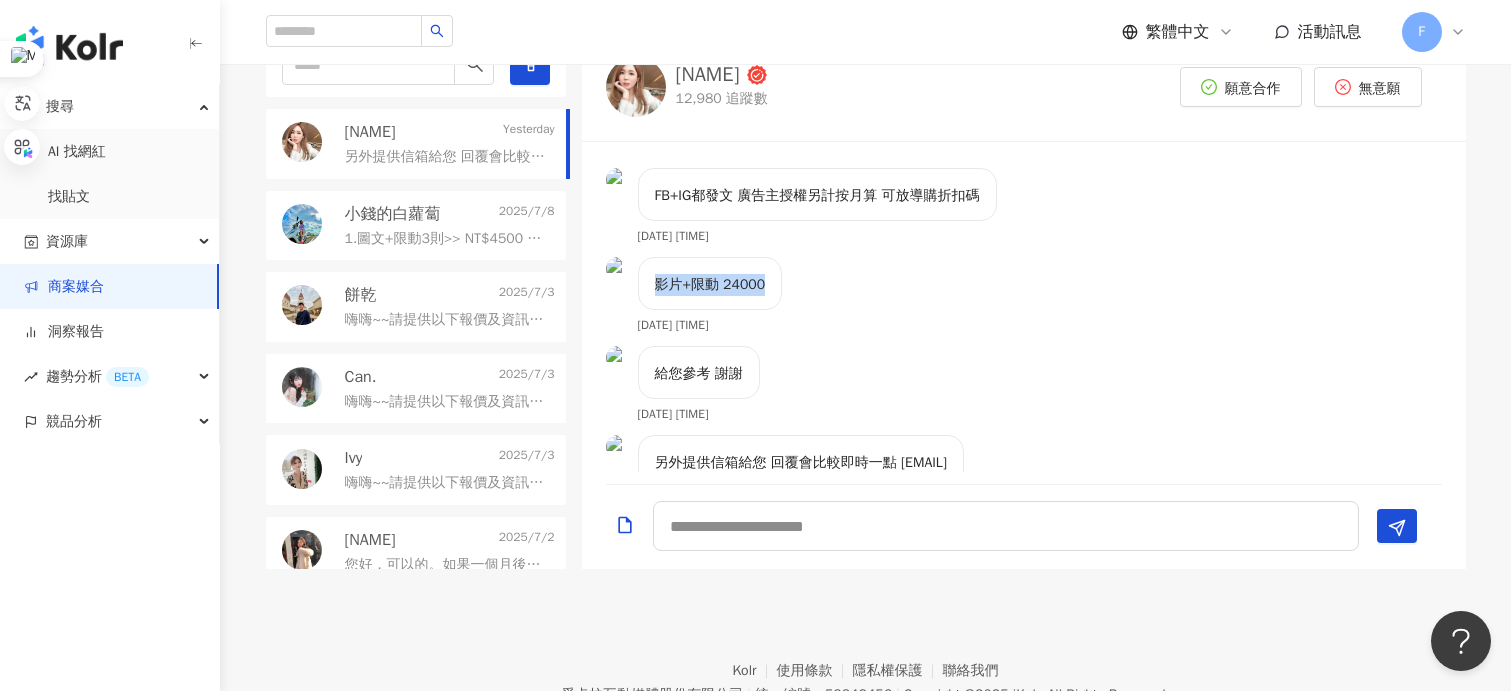 copy on "影片+限動 24000" 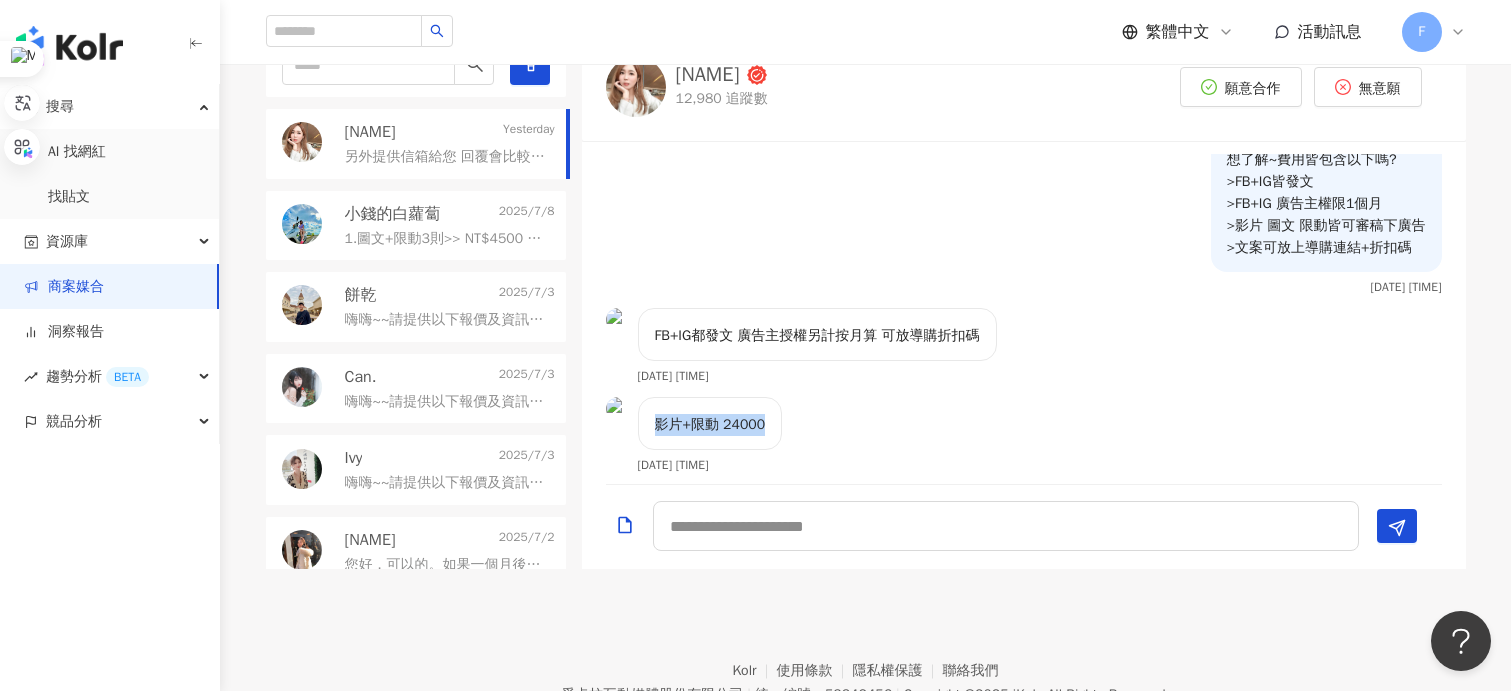 scroll, scrollTop: 452, scrollLeft: 0, axis: vertical 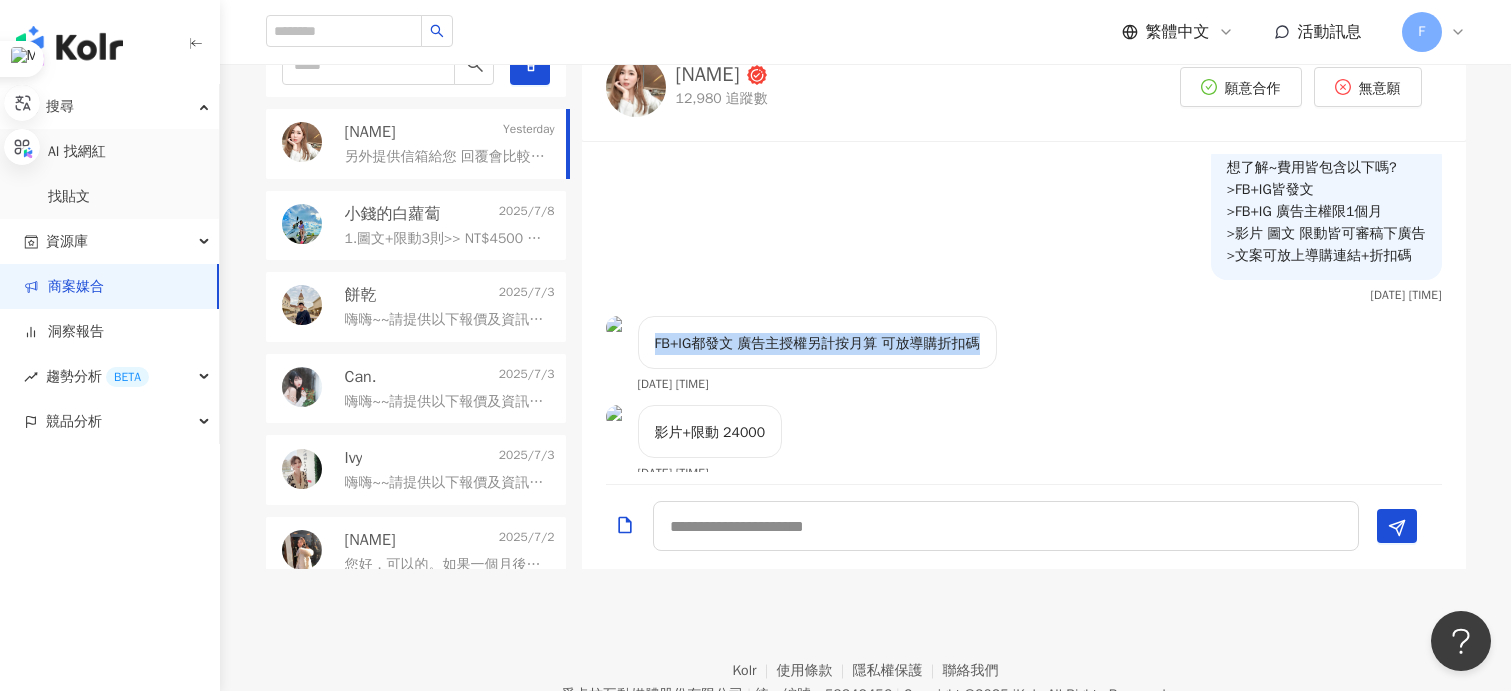 drag, startPoint x: 653, startPoint y: 345, endPoint x: 992, endPoint y: 358, distance: 339.24918 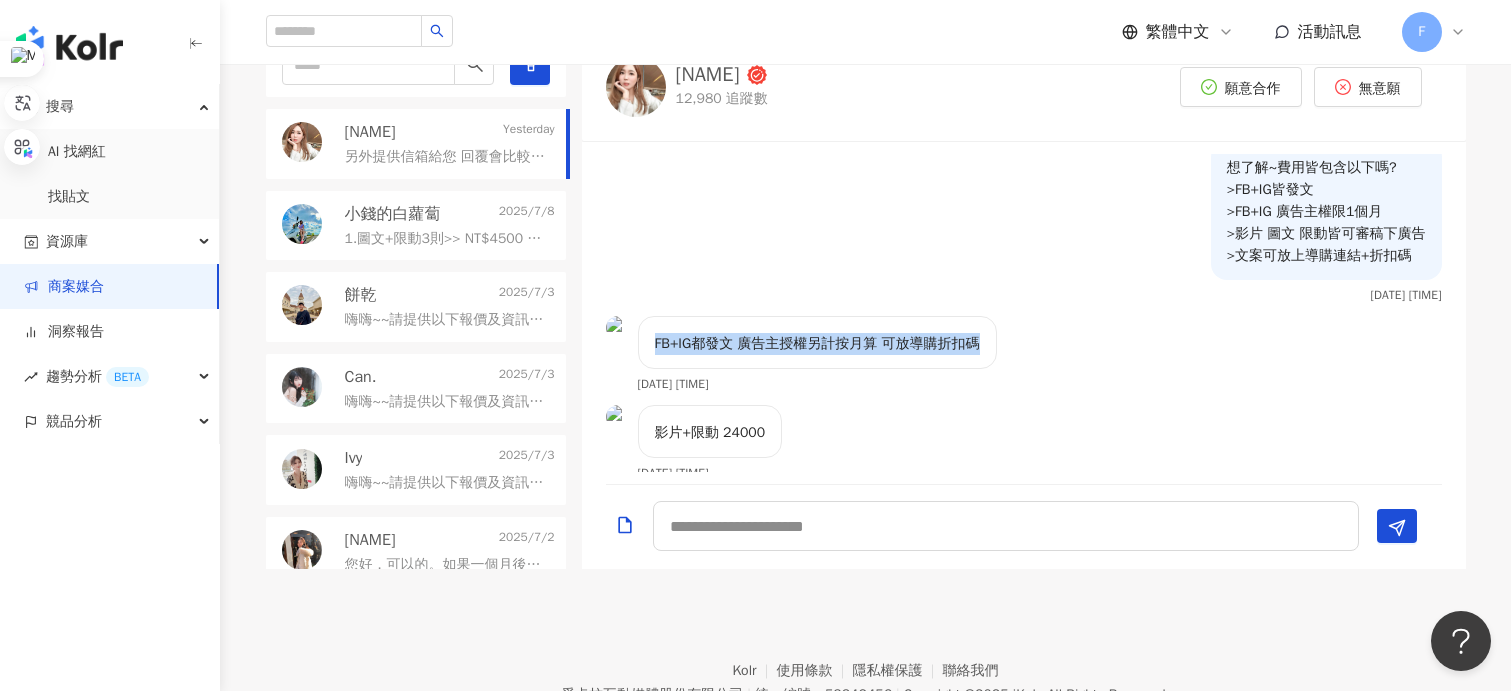 click on "FB+IG都發文 廣告主授權另計按月算 可放導購折扣碼 [DATE] [TIME]" at bounding box center [1024, 360] 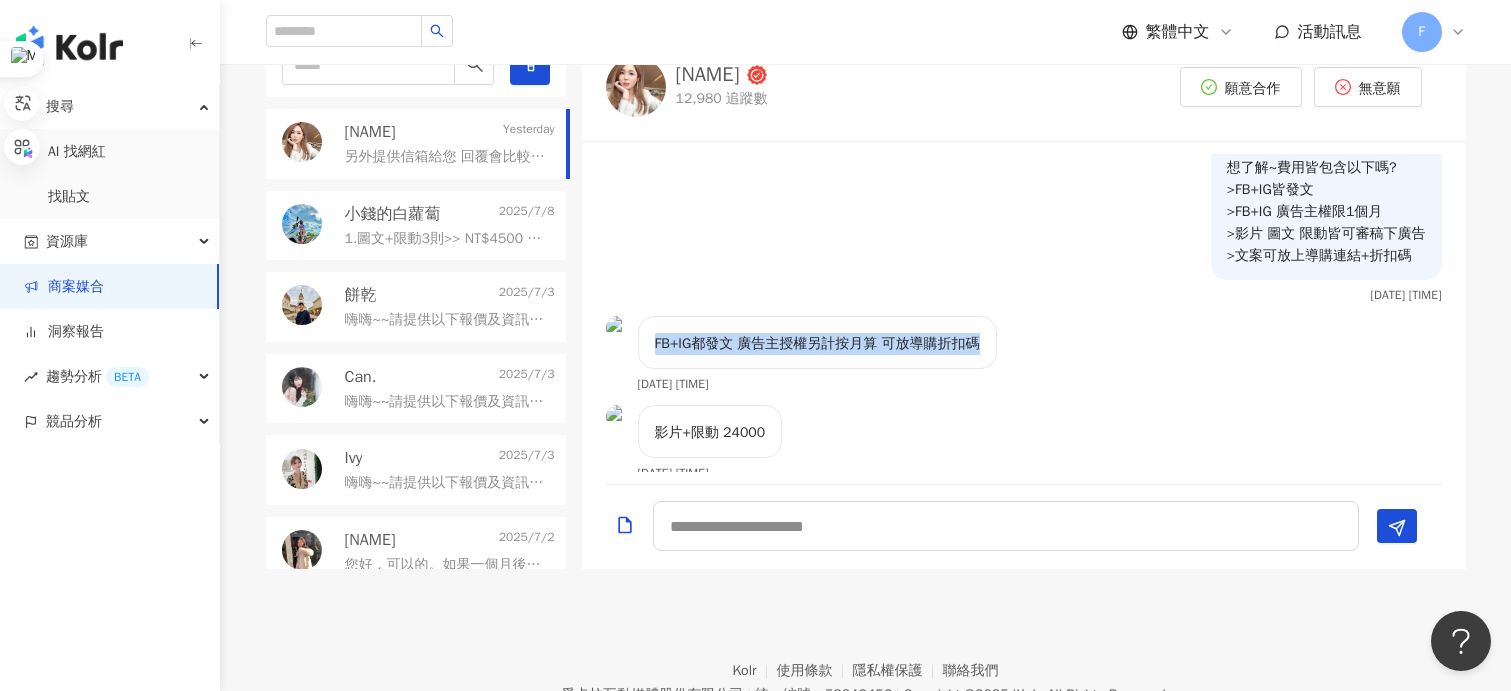 drag, startPoint x: 654, startPoint y: 344, endPoint x: 1049, endPoint y: 351, distance: 395.062 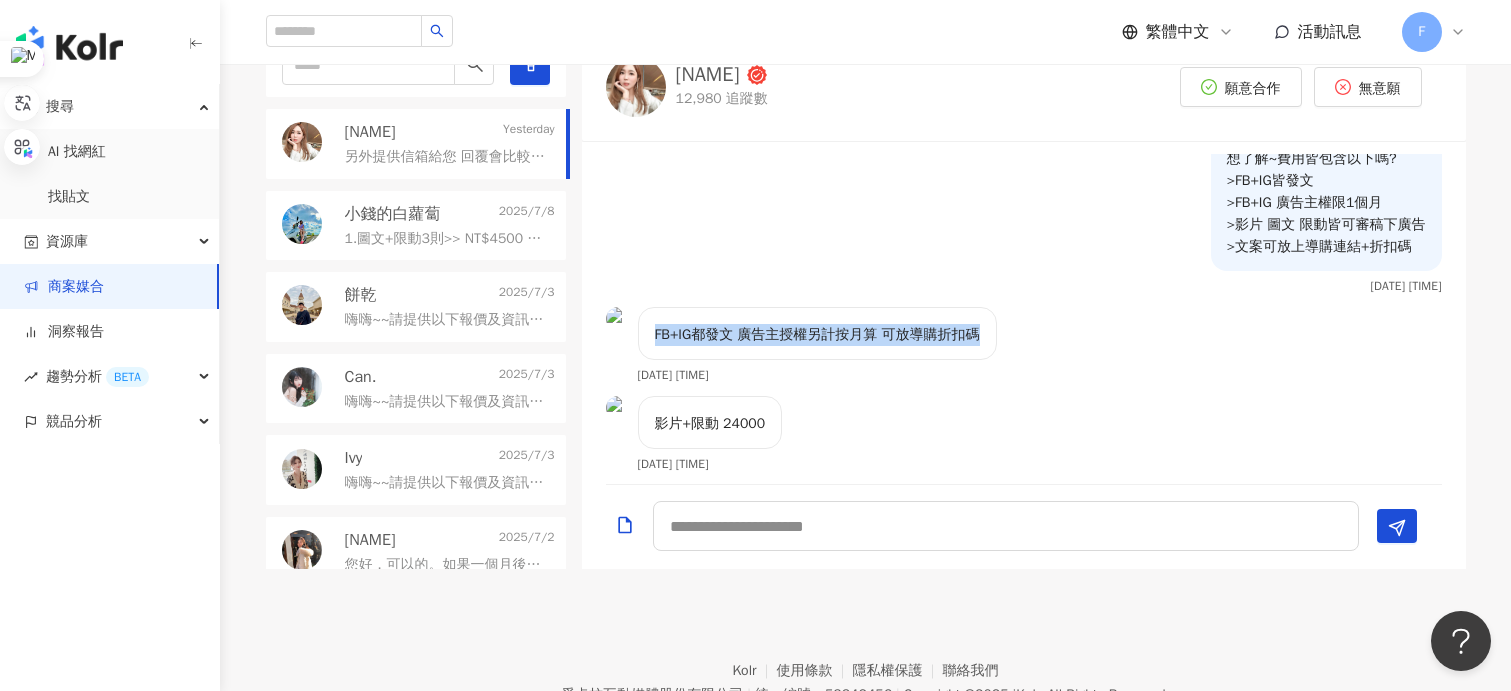 scroll, scrollTop: 652, scrollLeft: 0, axis: vertical 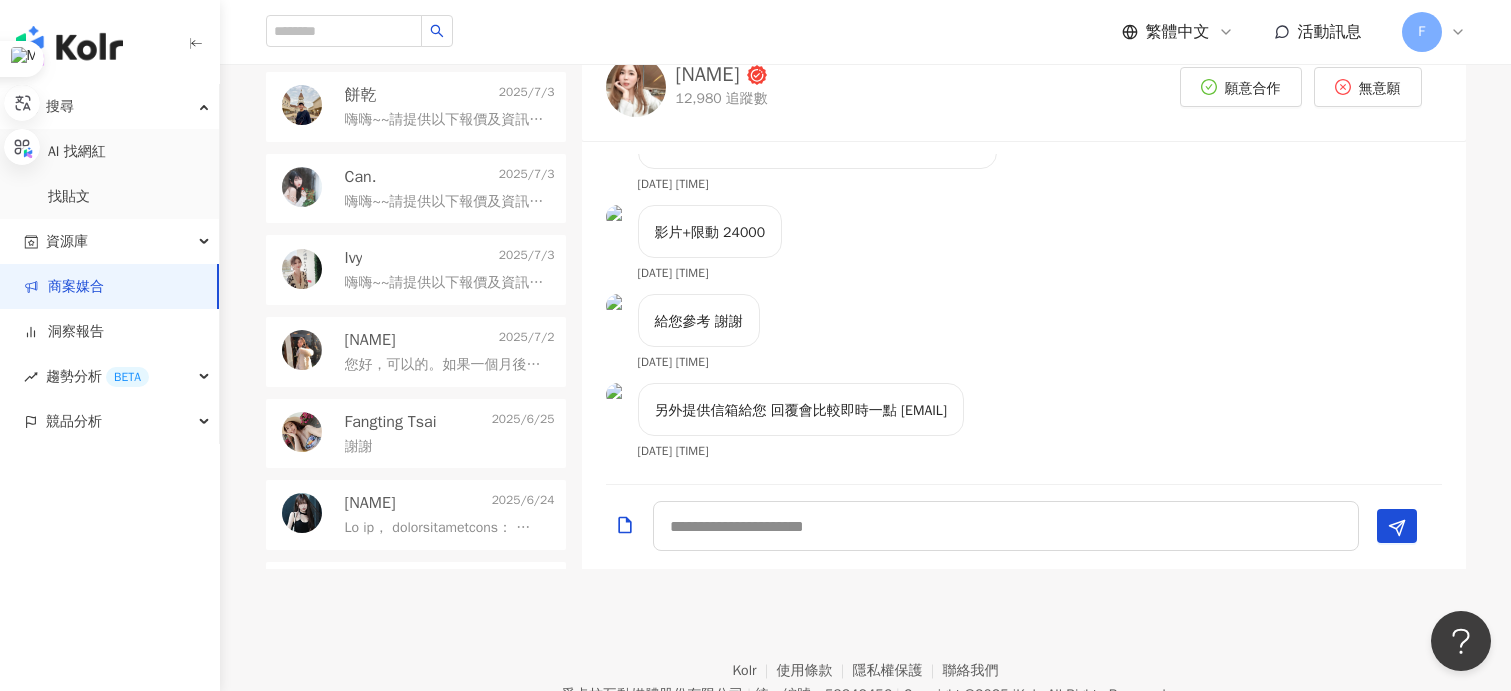click on "您好，可以的。如果一個月後需要投廣就會是按照上方的費用計算喔～" at bounding box center [446, 365] 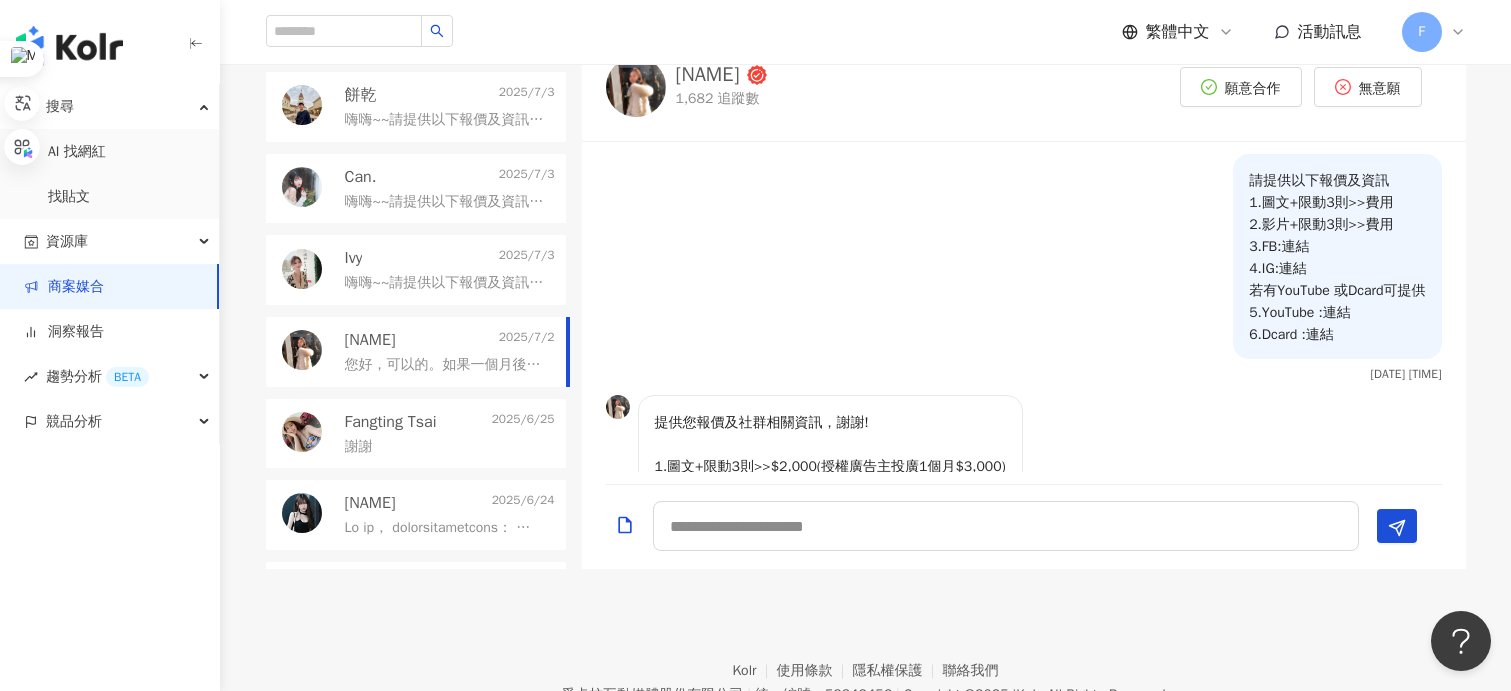 scroll, scrollTop: 452, scrollLeft: 0, axis: vertical 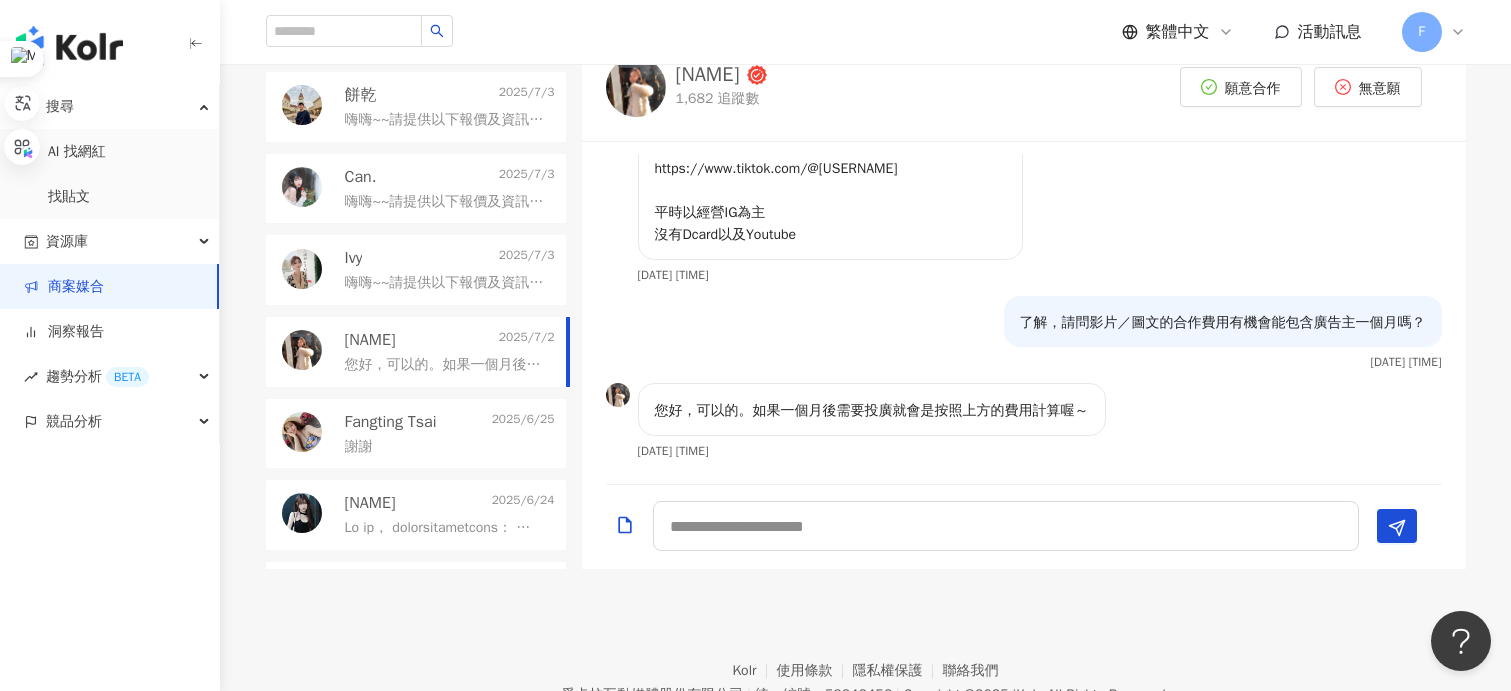 click on "[NAME] [DATE]" at bounding box center [450, 503] 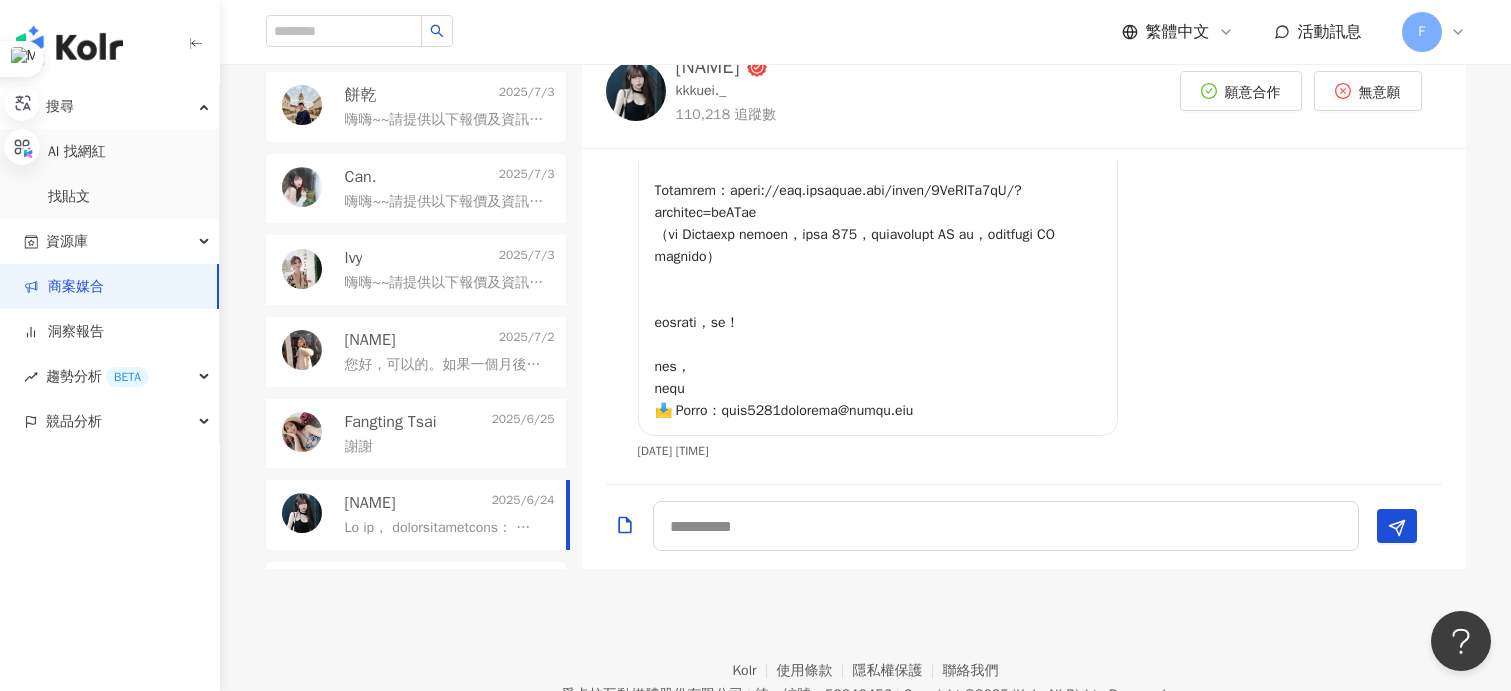 scroll, scrollTop: 426, scrollLeft: 0, axis: vertical 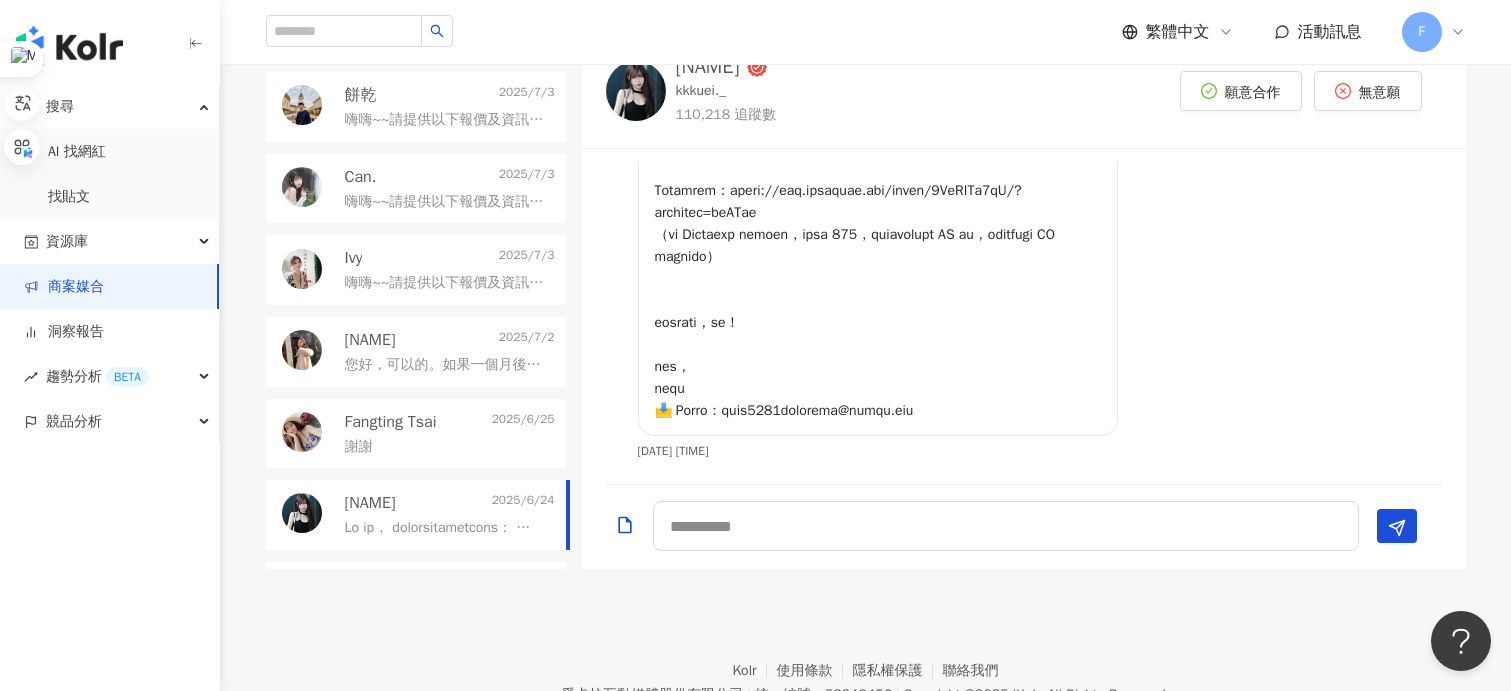click on "Fangting Tsai" at bounding box center [391, 422] 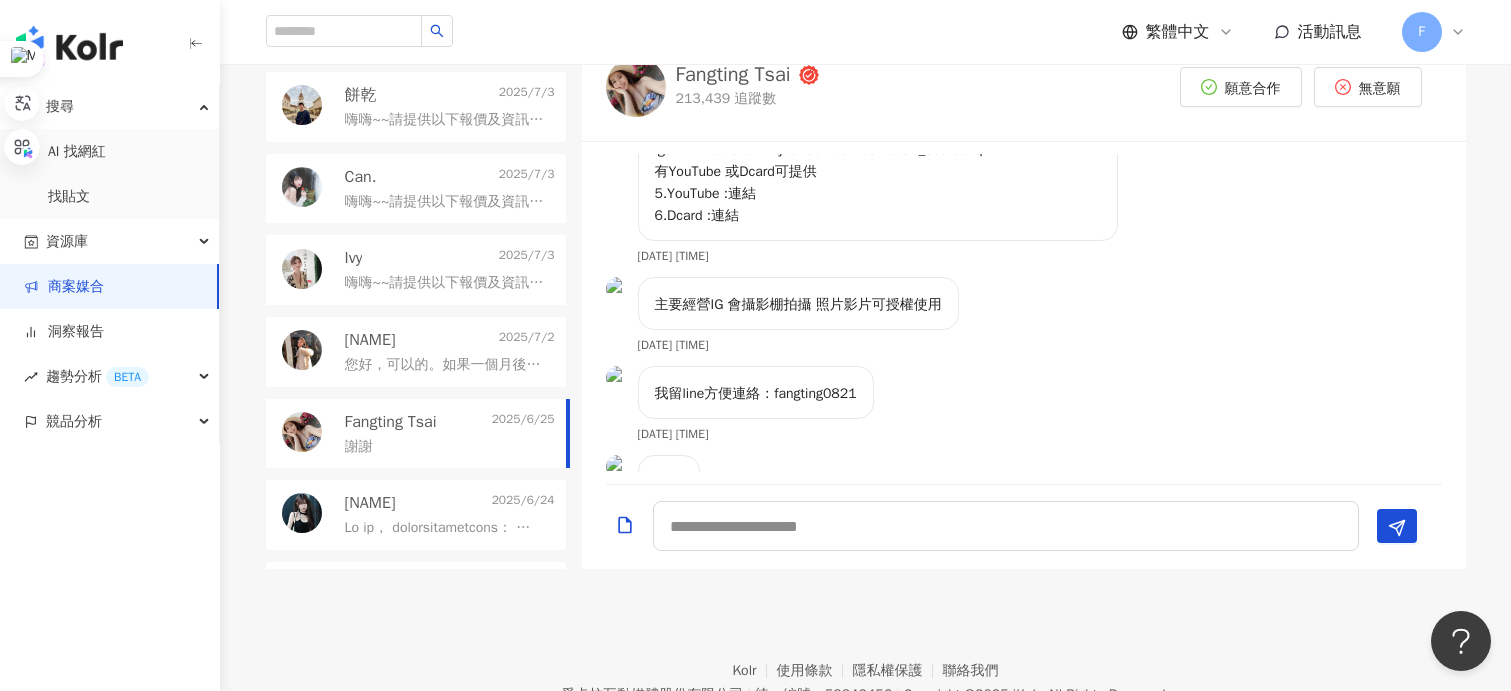scroll, scrollTop: 522, scrollLeft: 0, axis: vertical 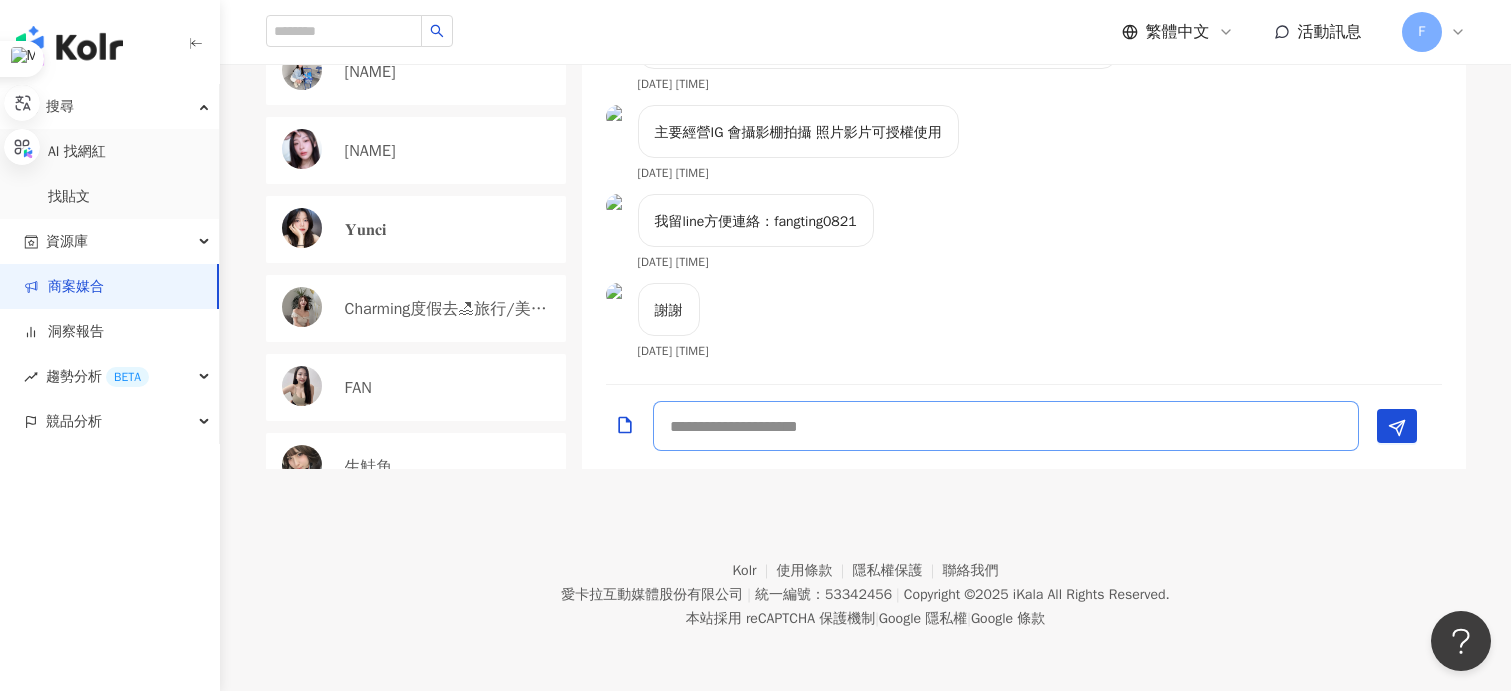 click at bounding box center [1006, 426] 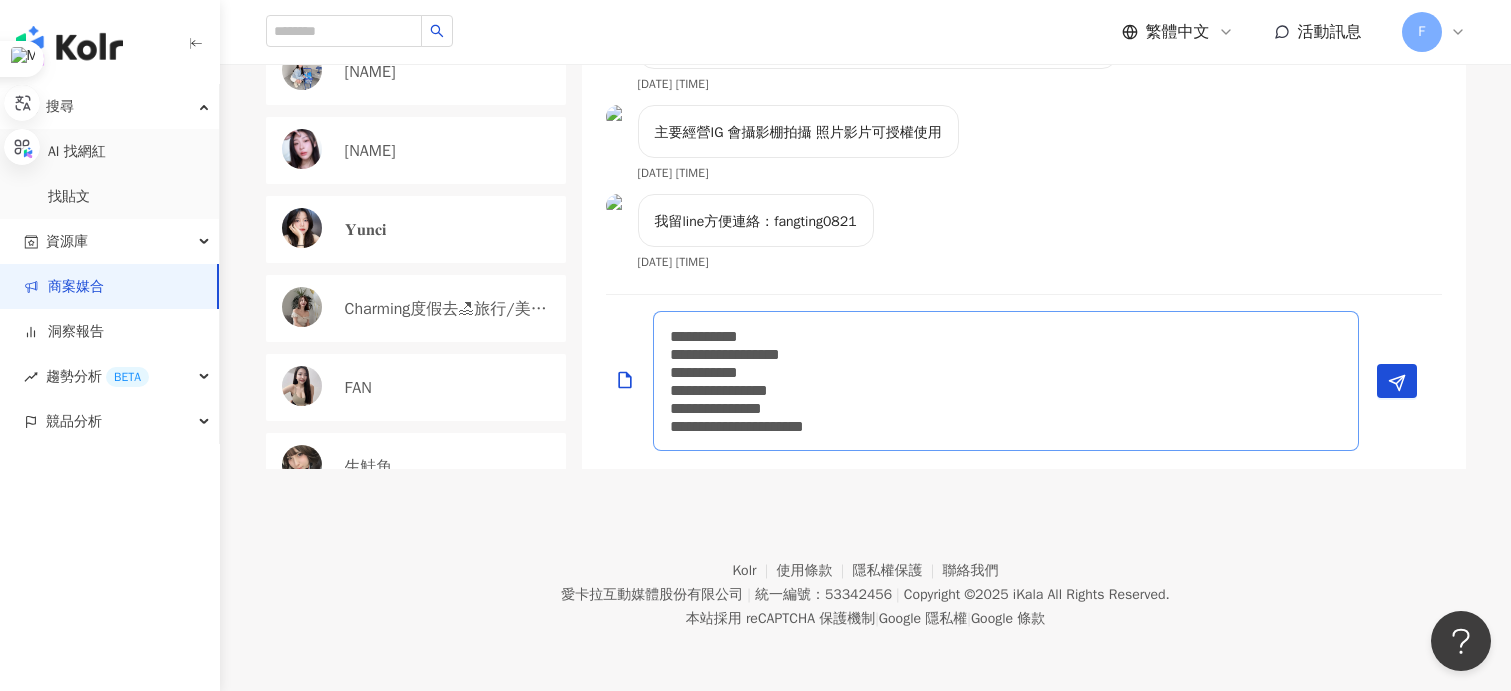 scroll, scrollTop: 2, scrollLeft: 0, axis: vertical 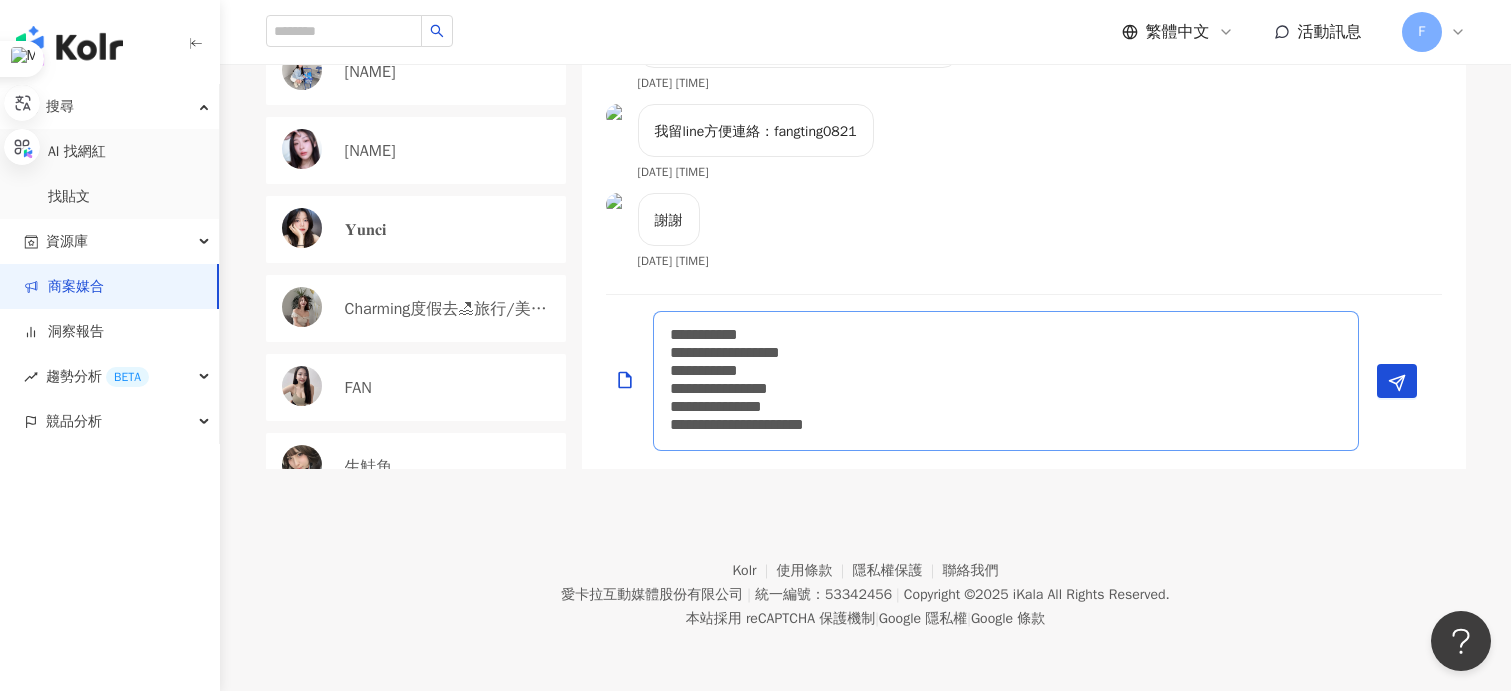 click on "**********" at bounding box center [1006, 381] 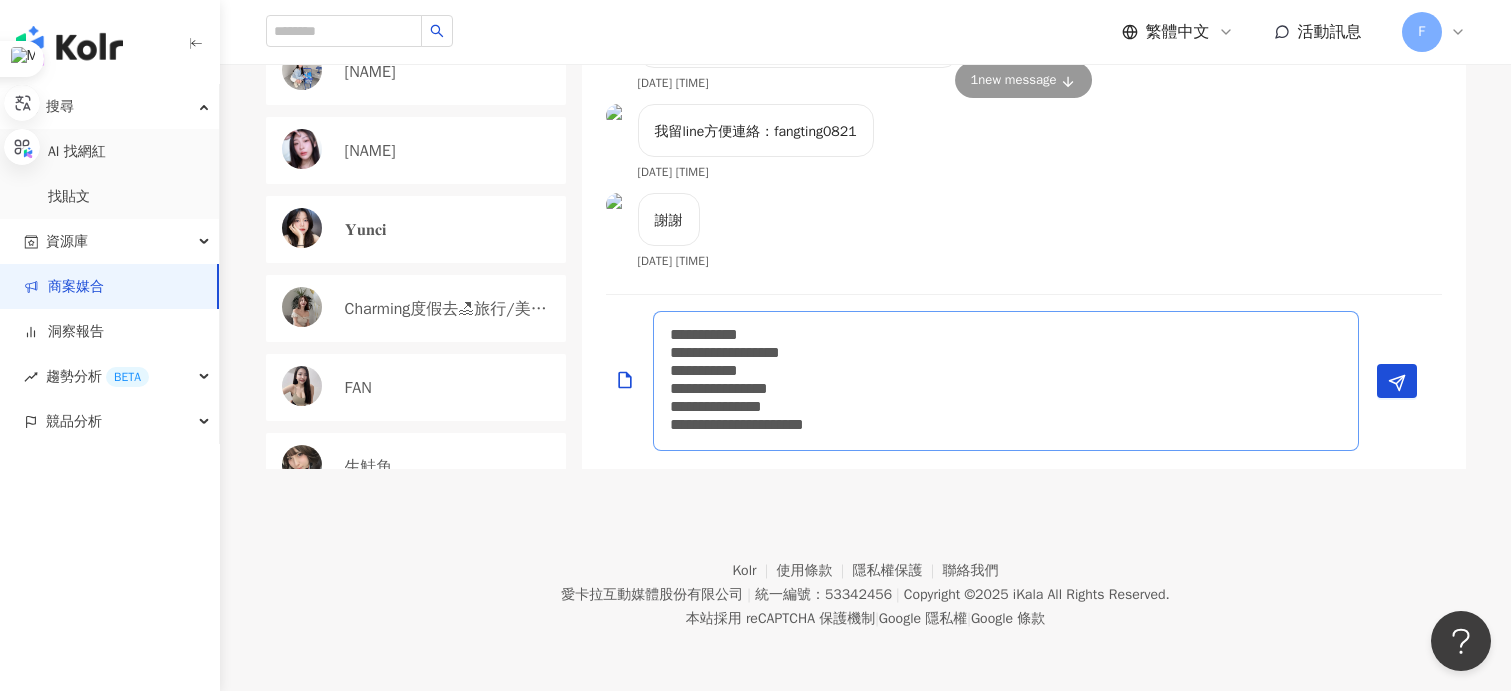 scroll, scrollTop: 0, scrollLeft: 0, axis: both 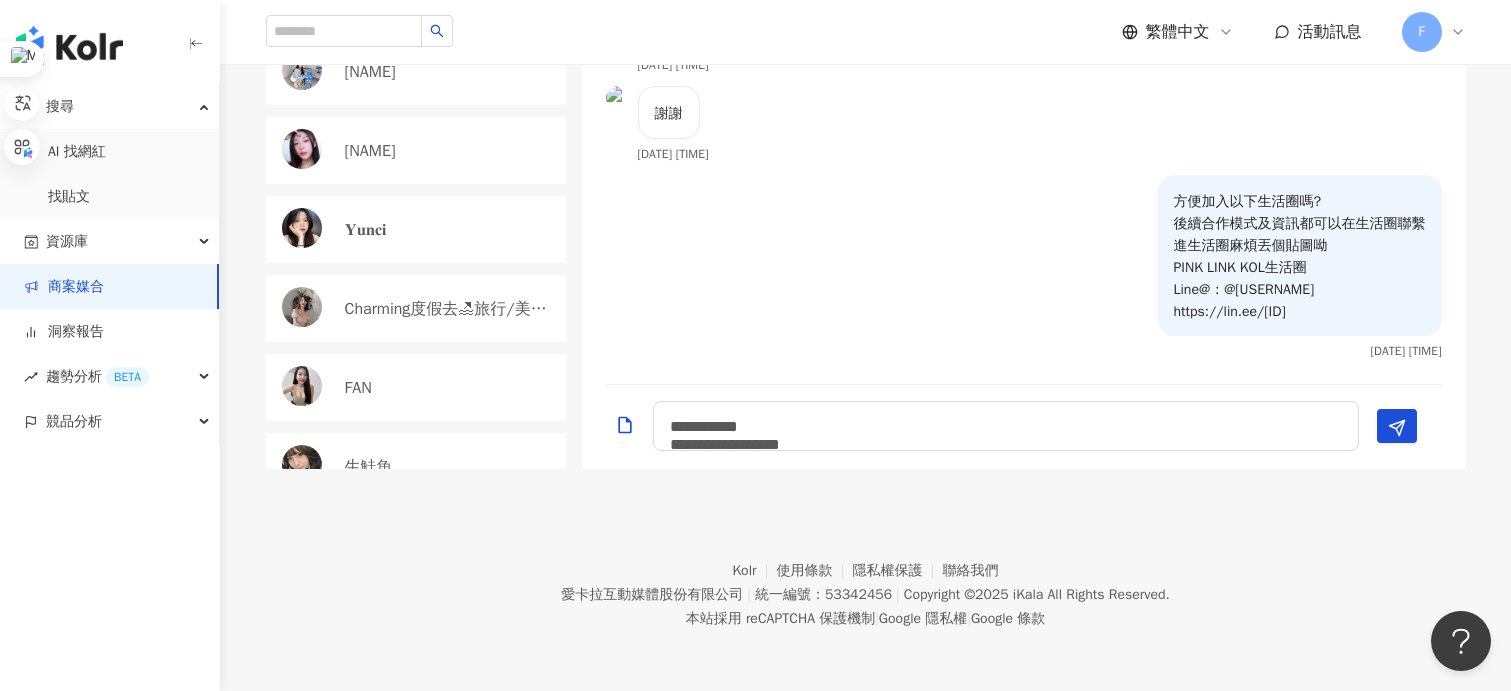 drag, startPoint x: 1326, startPoint y: 304, endPoint x: 1156, endPoint y: 194, distance: 202.48457 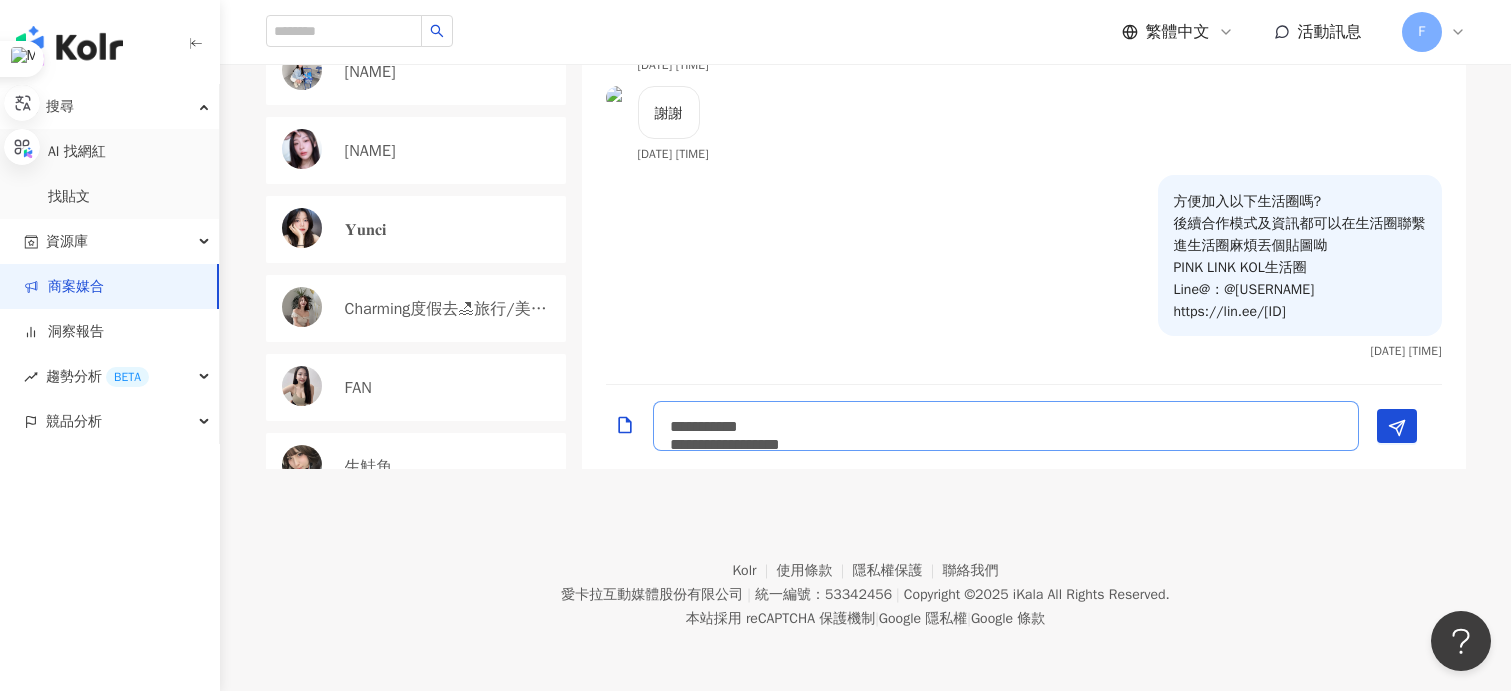 click on "**********" at bounding box center [1006, 426] 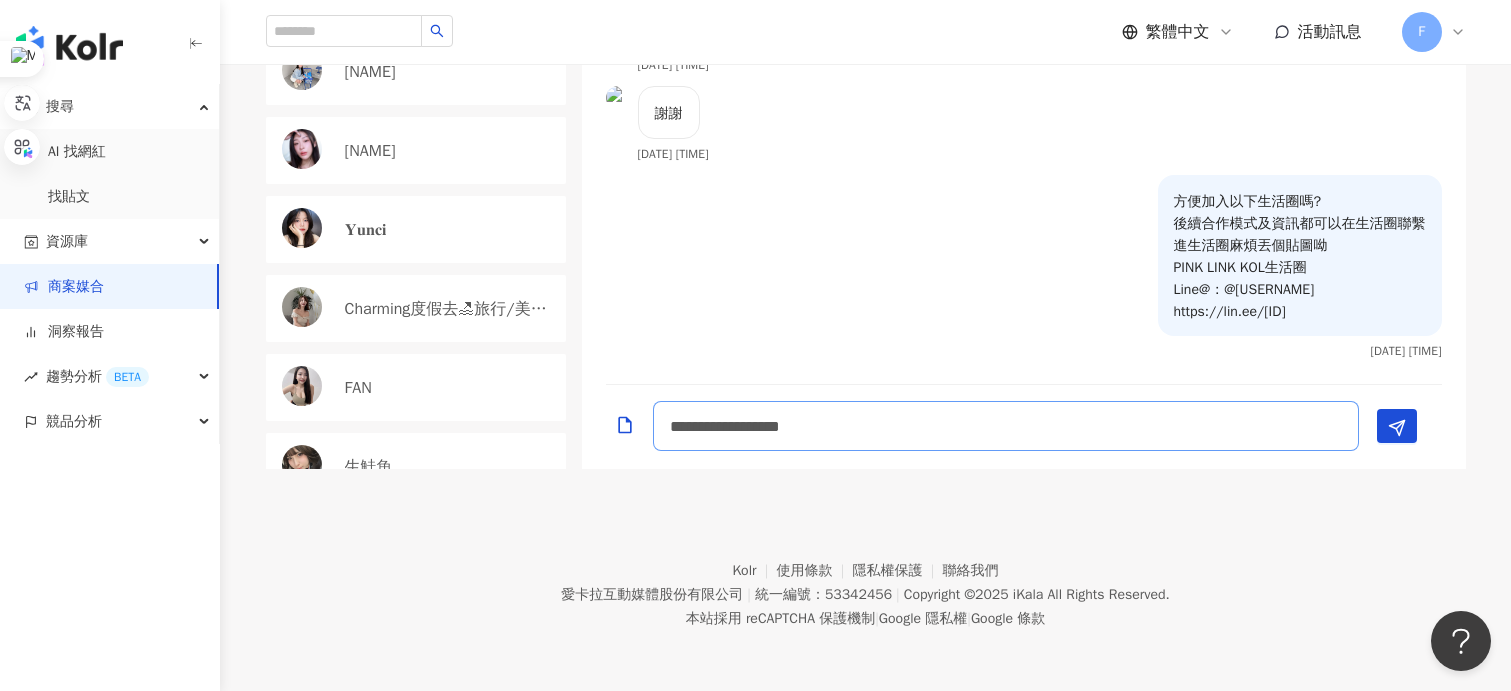 type on "**********" 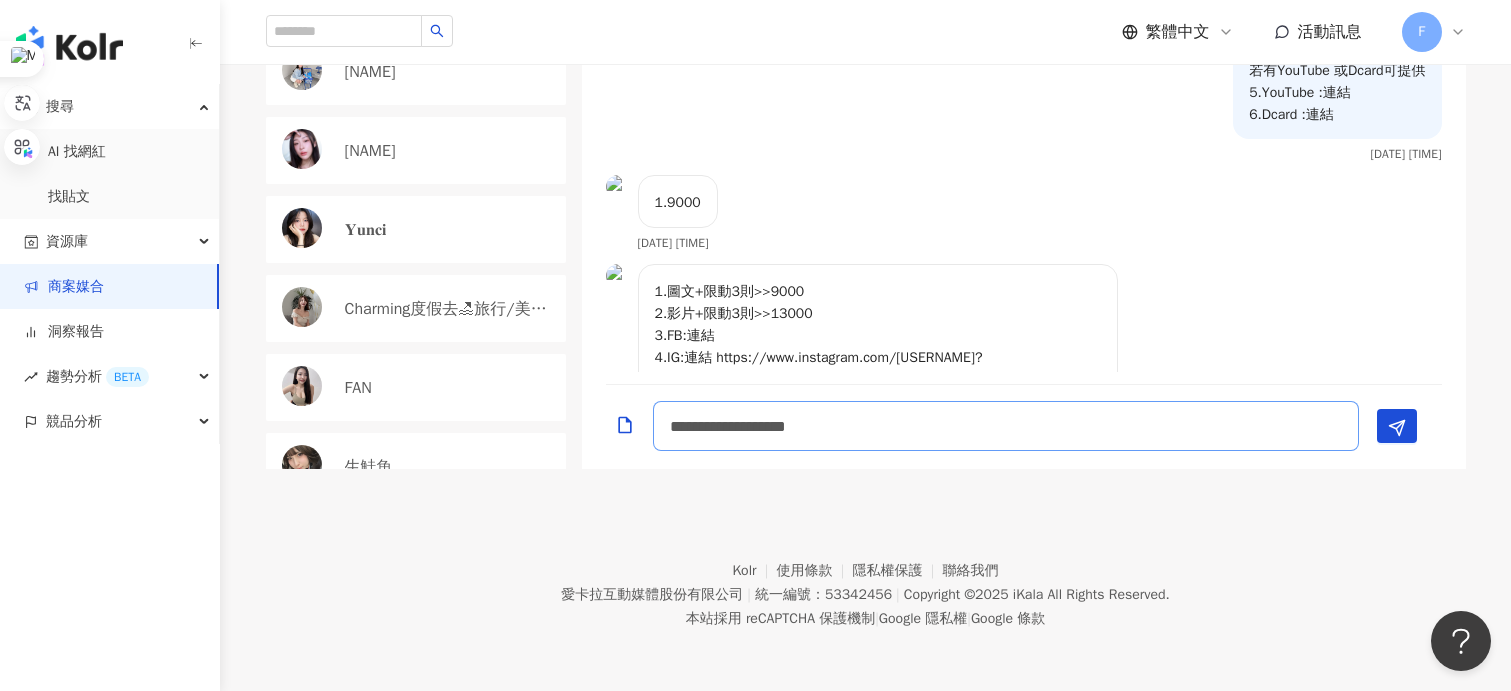 scroll, scrollTop: 106, scrollLeft: 0, axis: vertical 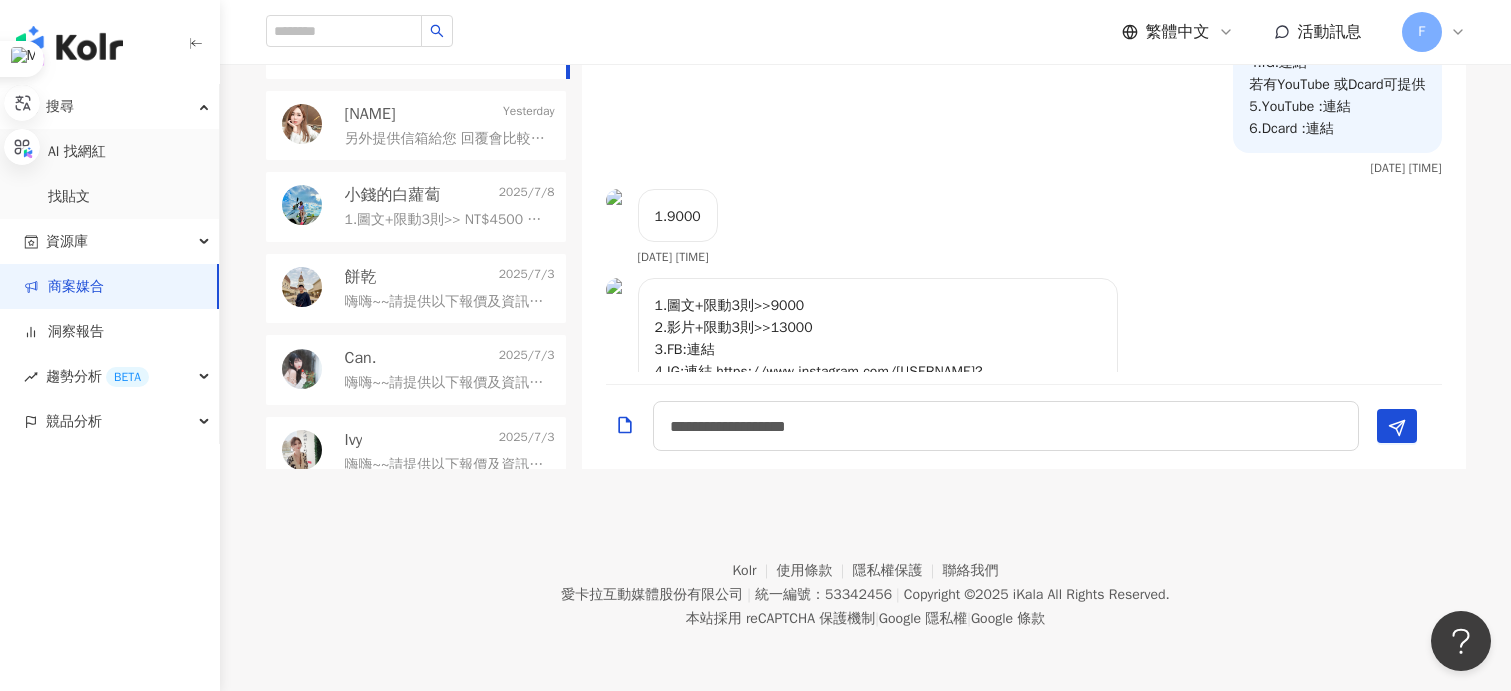 click on "沈瑾暘ChinYang S." at bounding box center [370, 114] 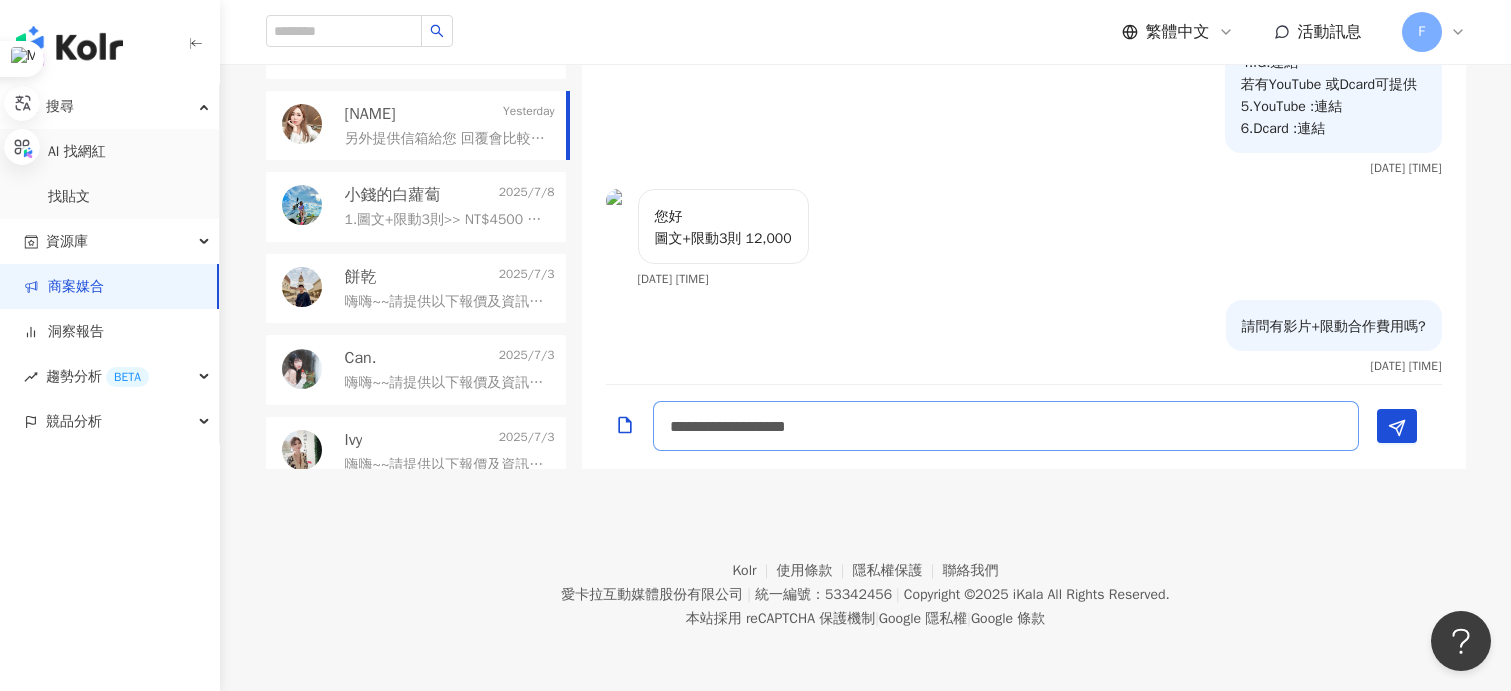 click on "**********" at bounding box center (1006, 426) 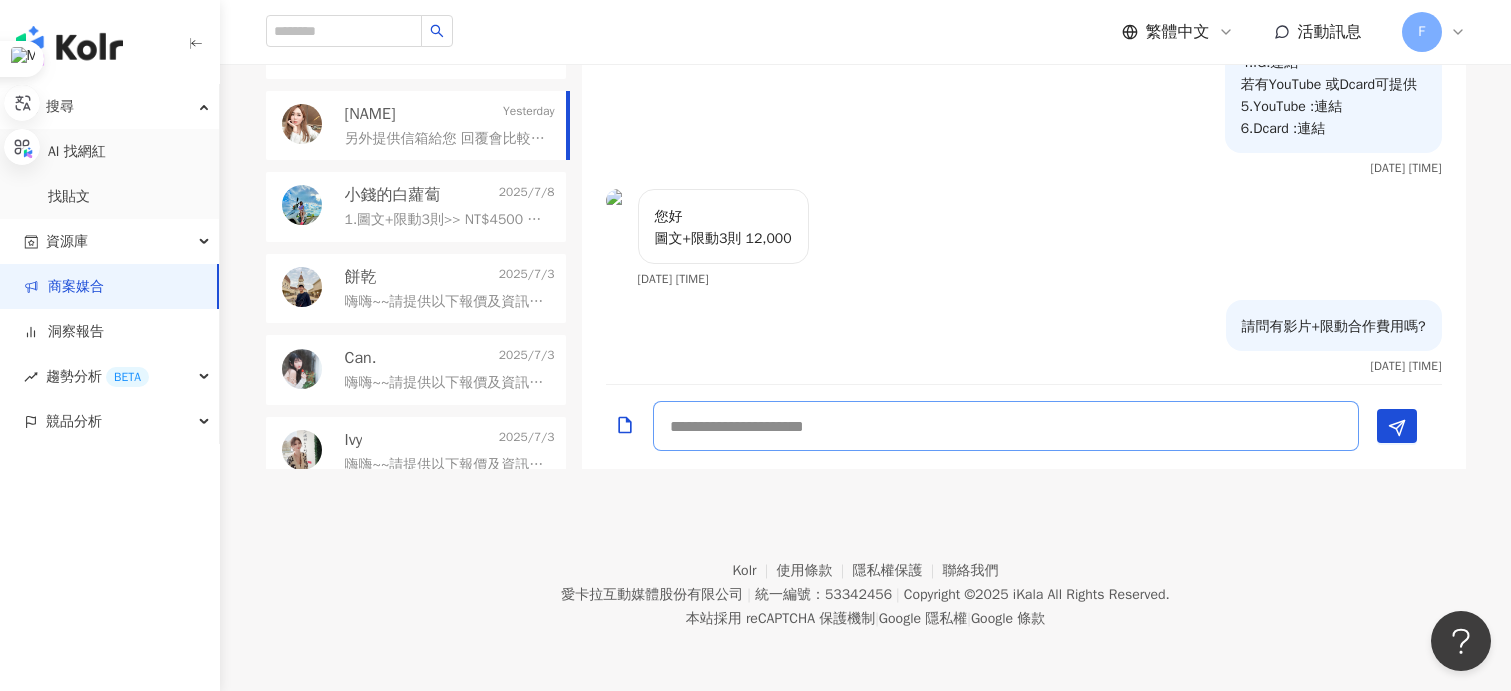 paste on "**********" 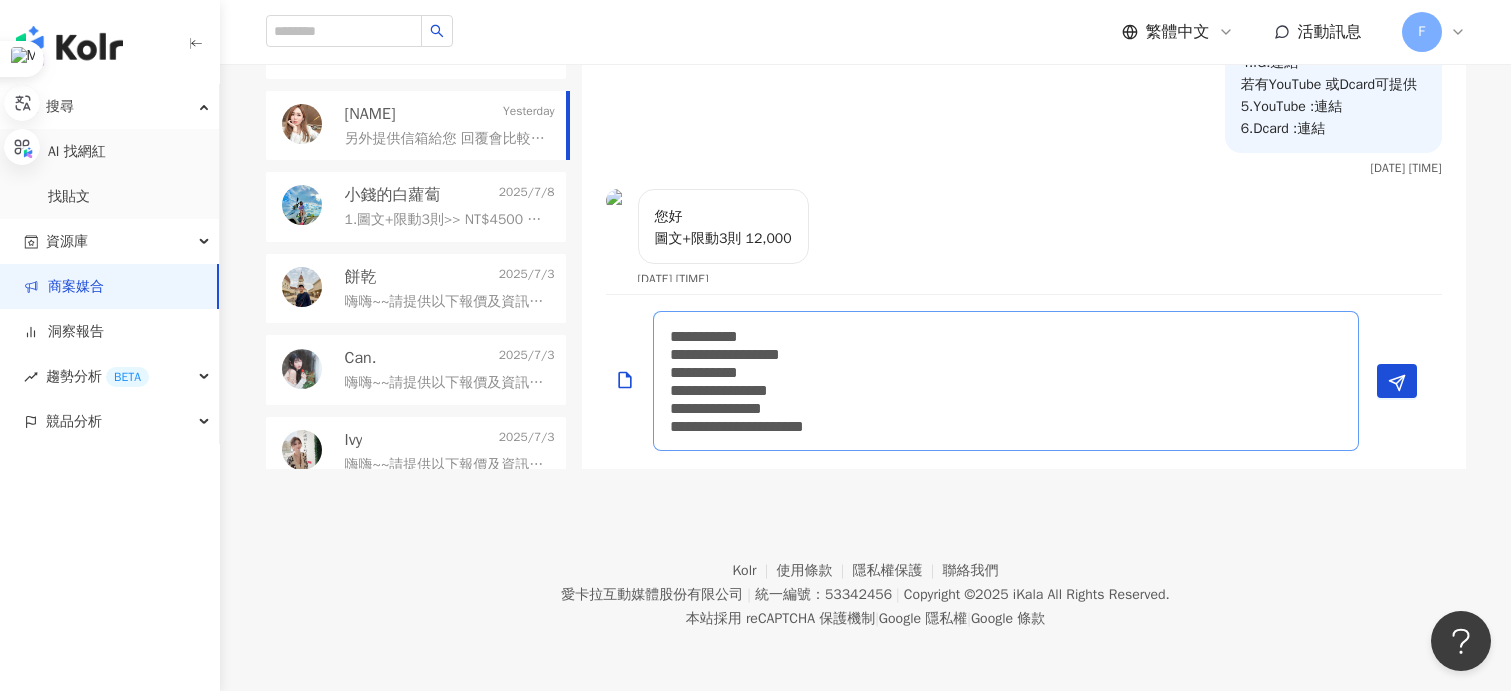 scroll, scrollTop: 2, scrollLeft: 0, axis: vertical 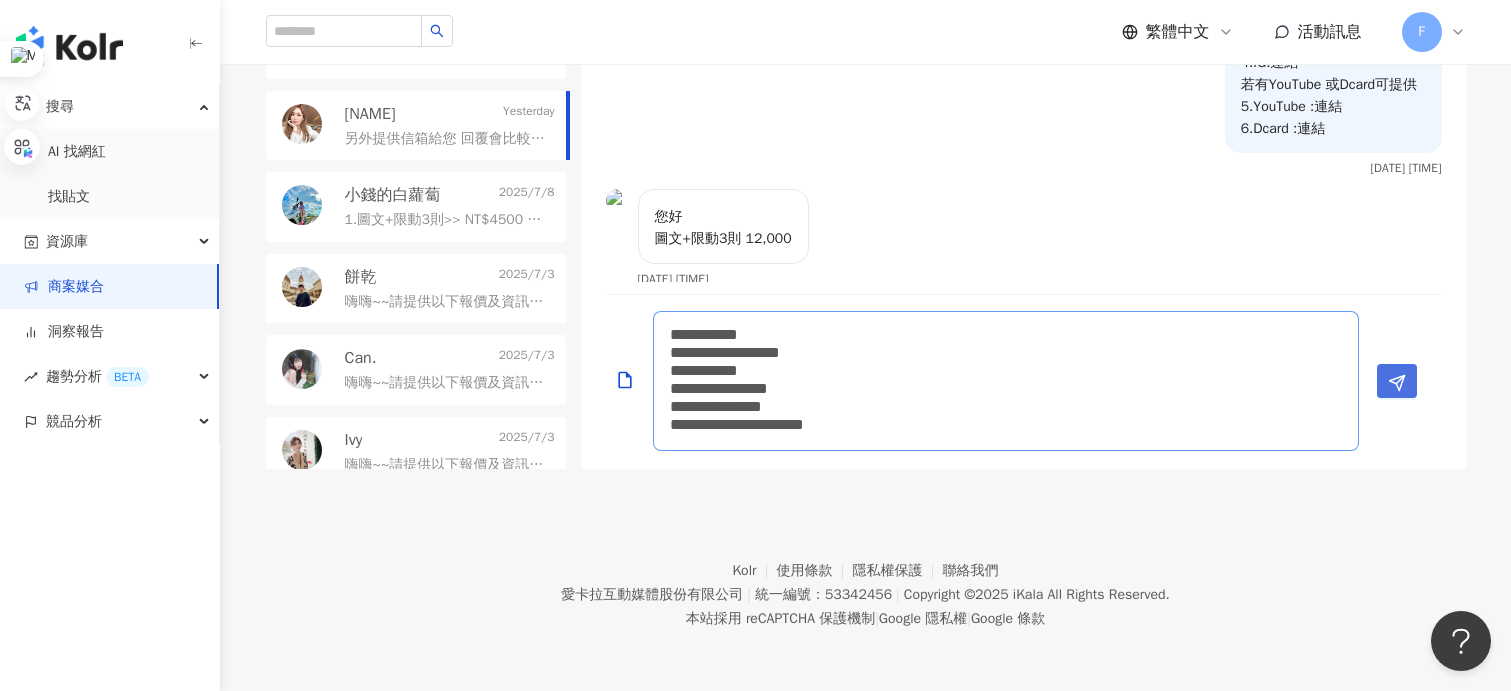 type on "**********" 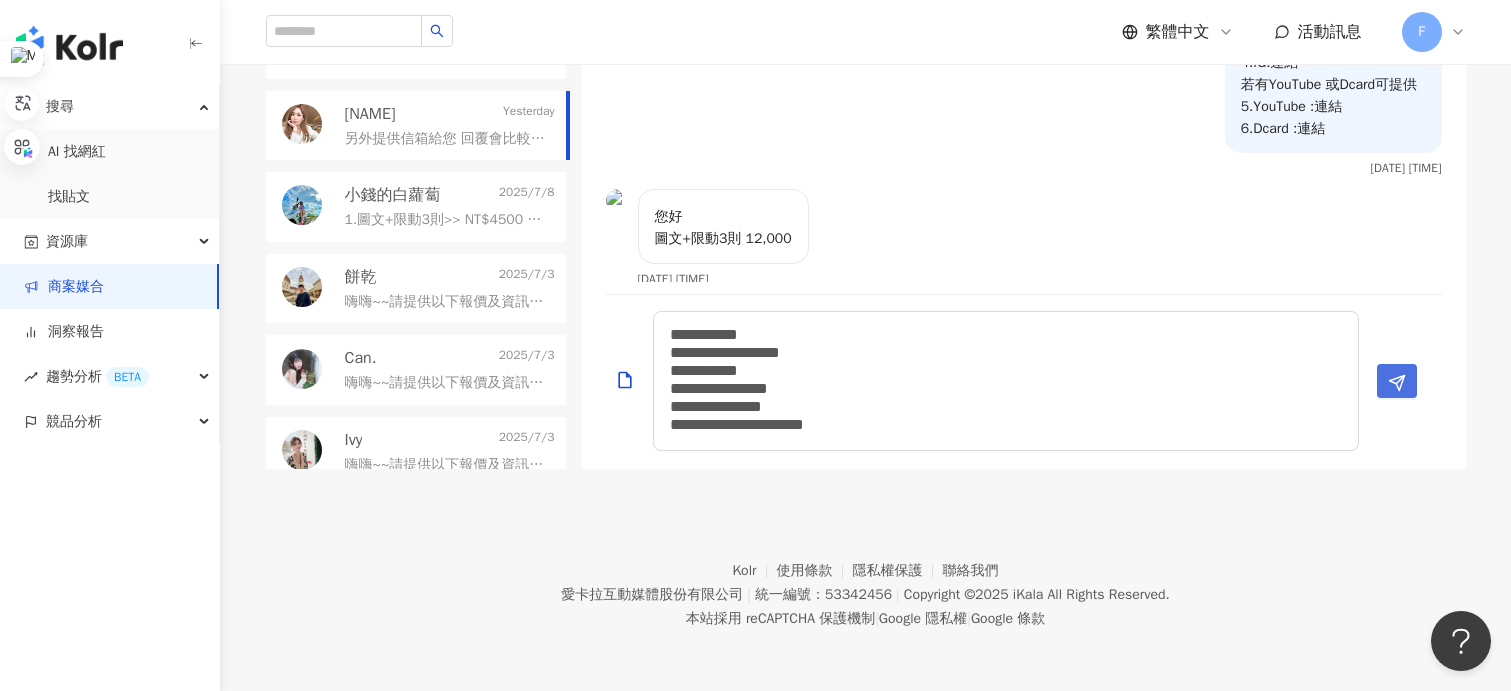 click at bounding box center [1397, 383] 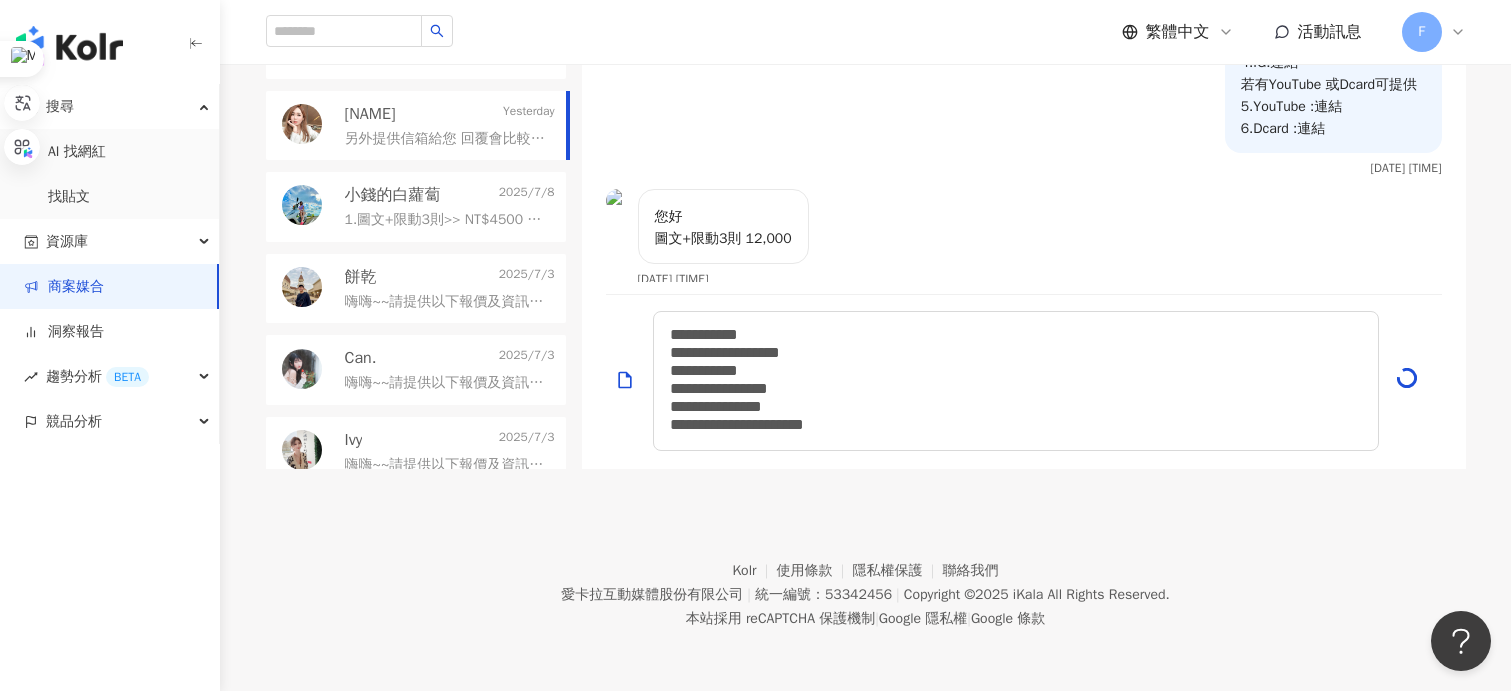scroll, scrollTop: 518, scrollLeft: 0, axis: vertical 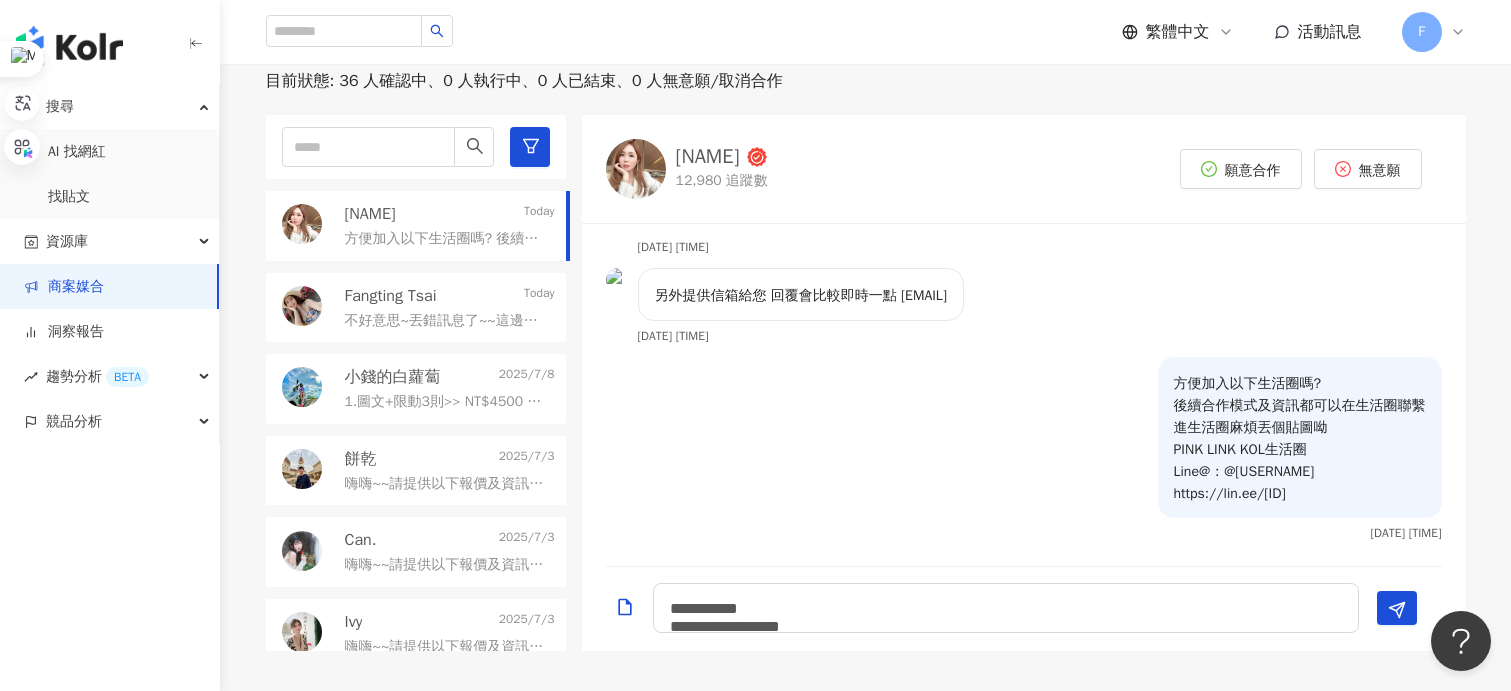 click on "商案媒合" at bounding box center [64, 287] 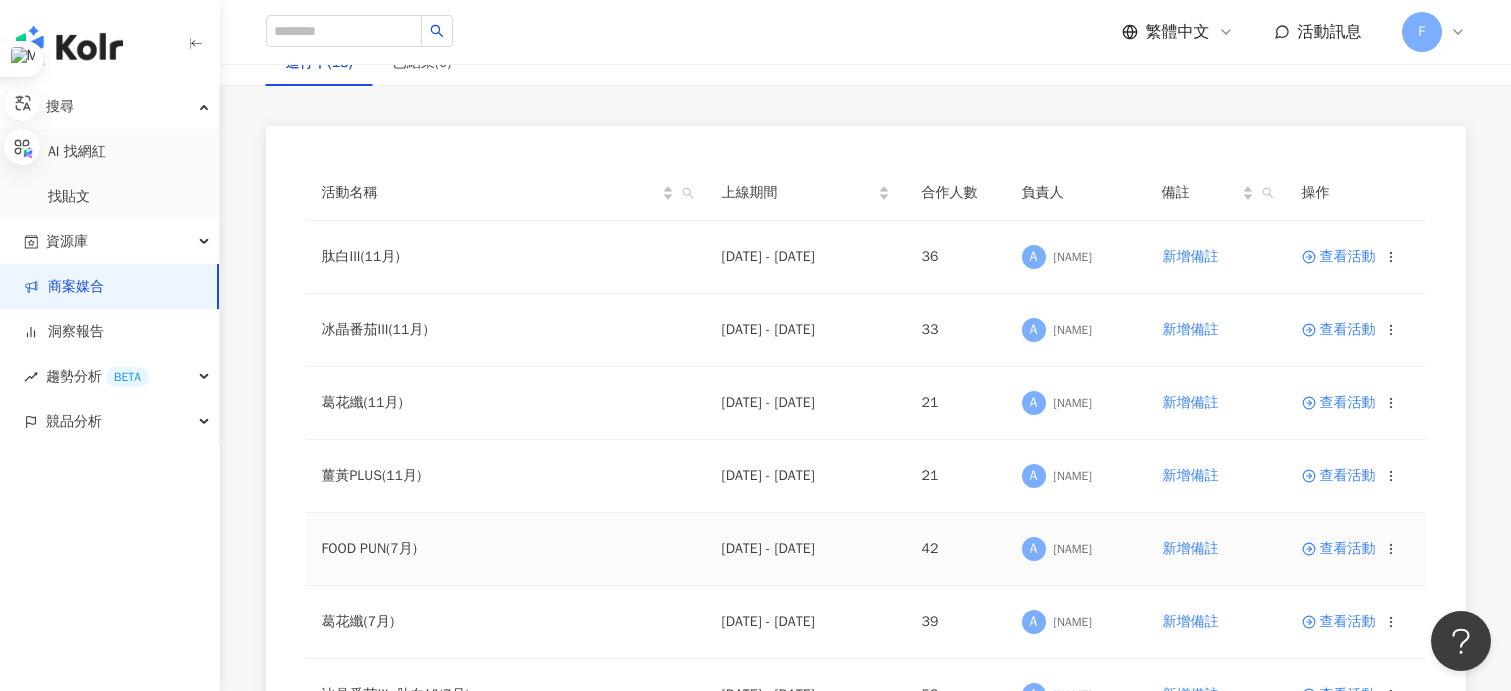 scroll, scrollTop: 135, scrollLeft: 0, axis: vertical 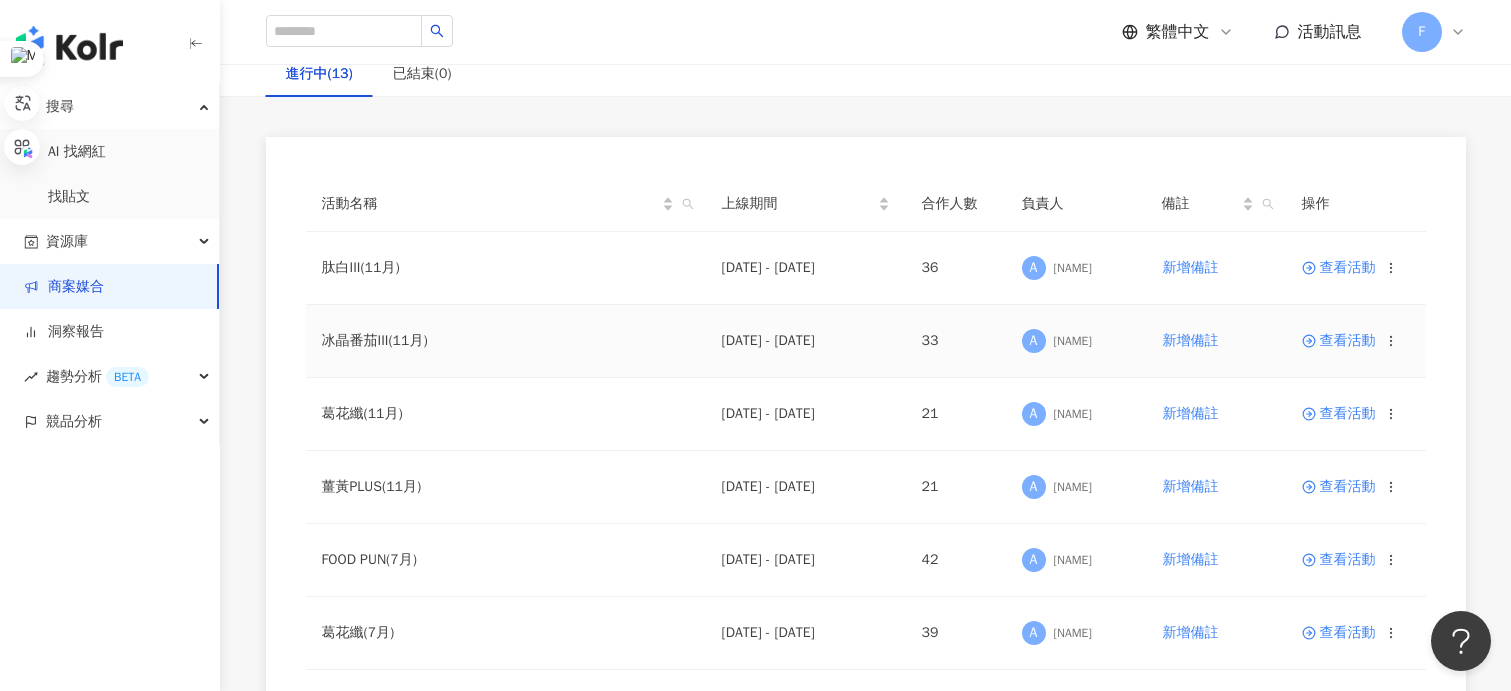 click on "查看活動" at bounding box center (1339, 341) 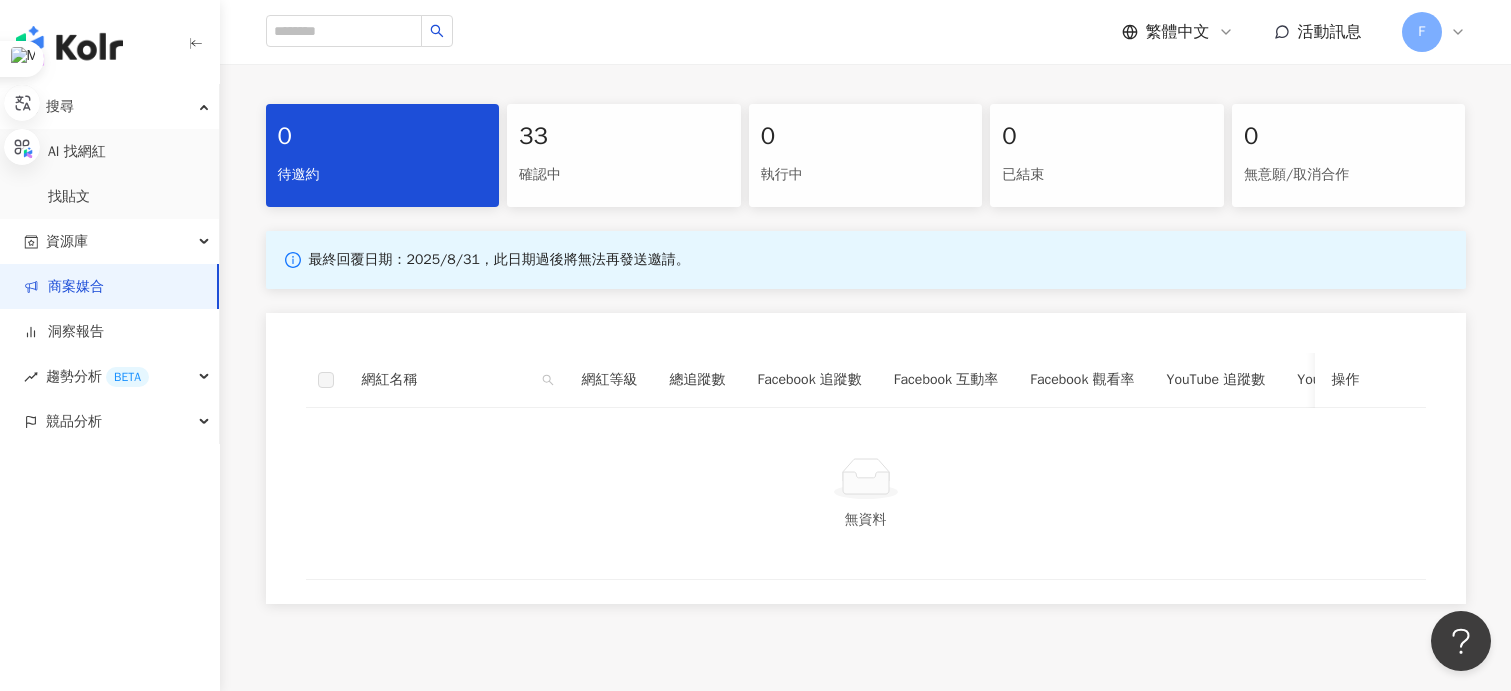 scroll, scrollTop: 246, scrollLeft: 0, axis: vertical 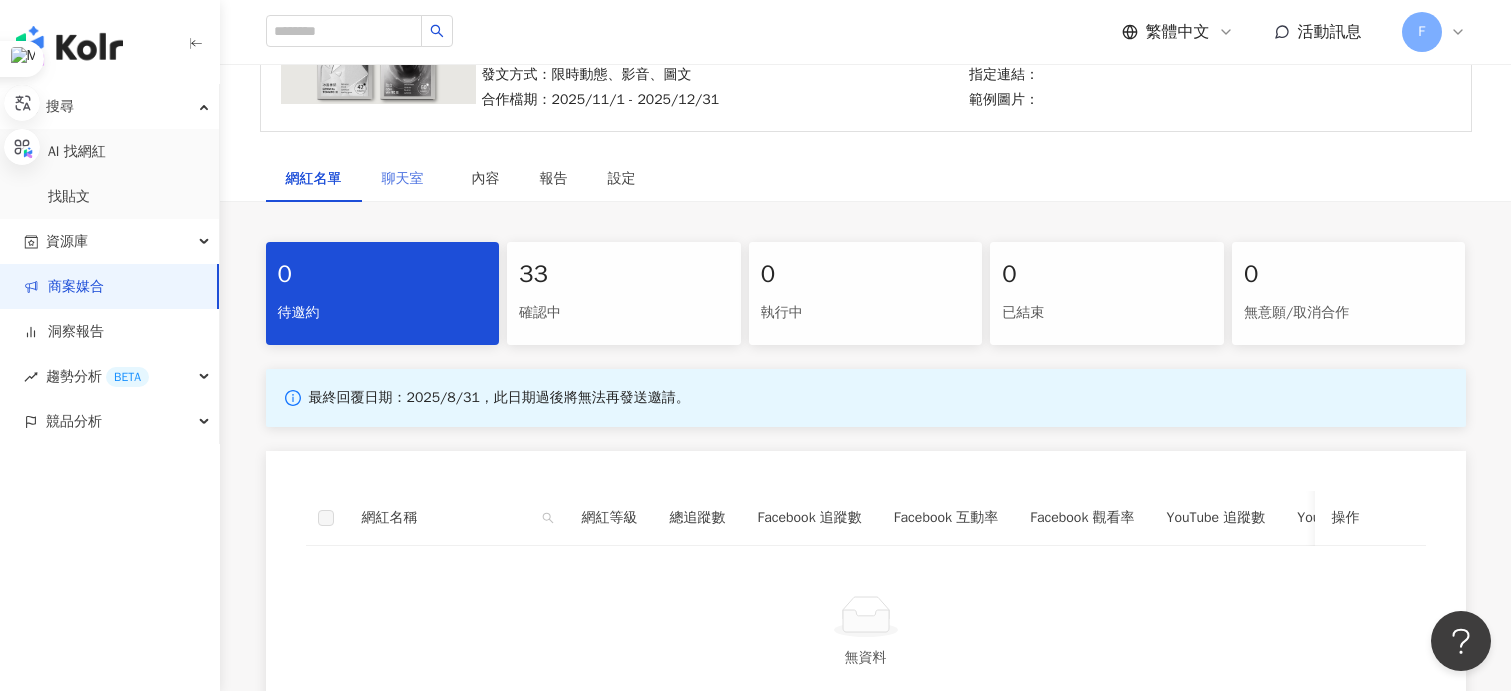 click on "聊天室" at bounding box center (407, 179) 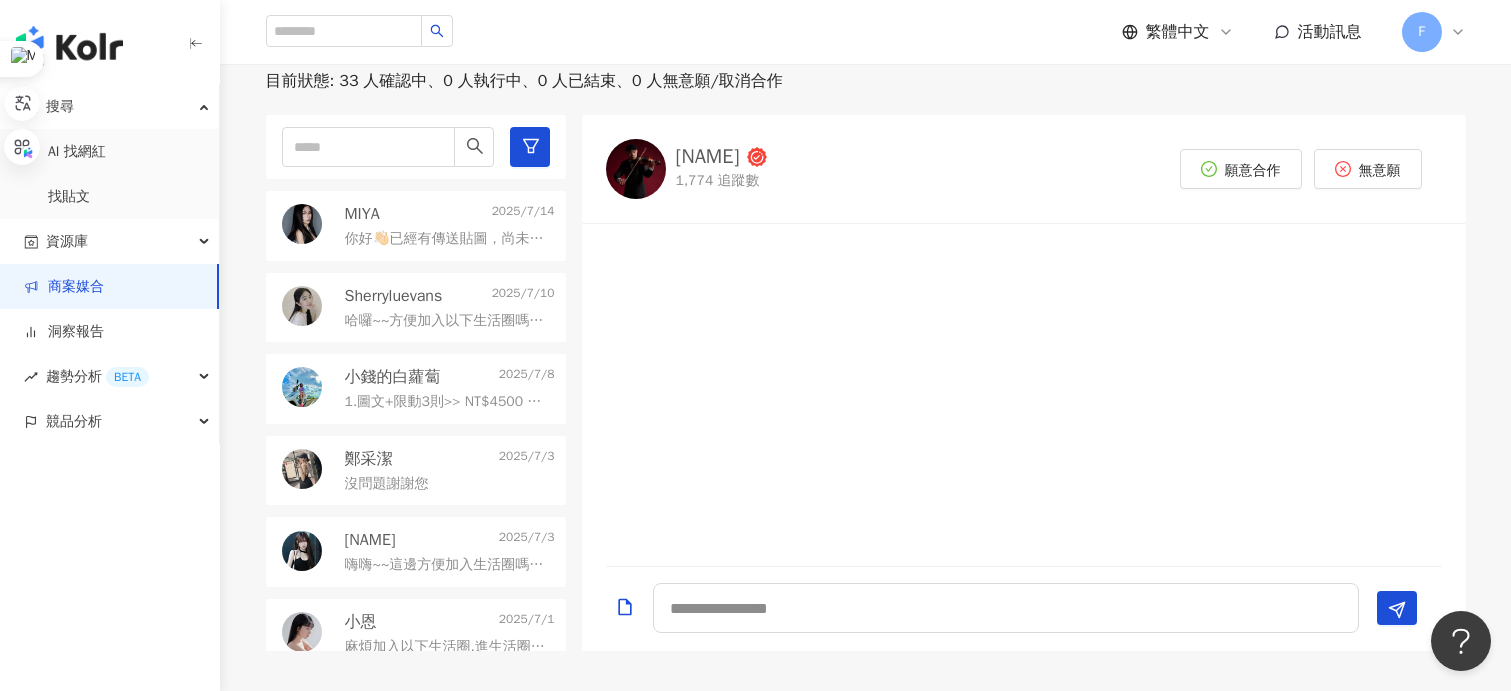 scroll, scrollTop: 446, scrollLeft: 0, axis: vertical 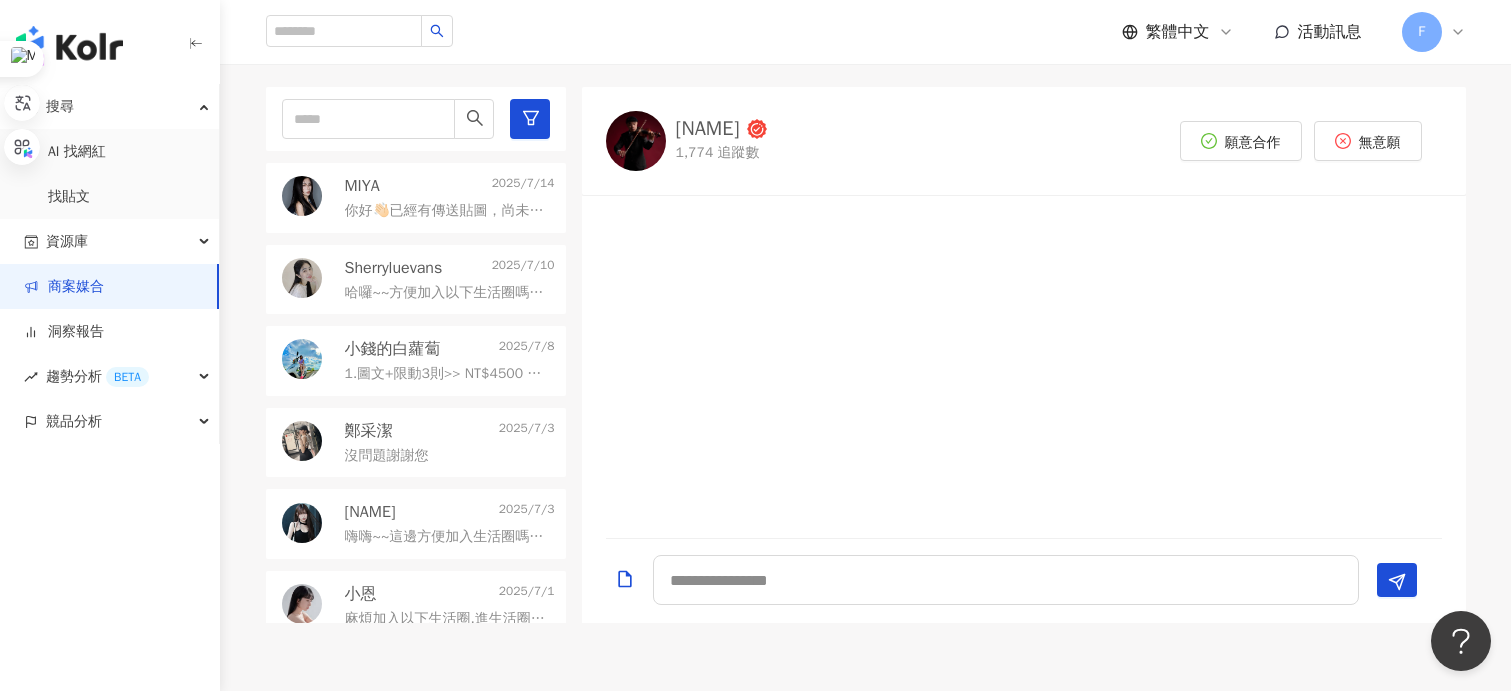click on "Jimmy｜彥傑" at bounding box center [708, 129] 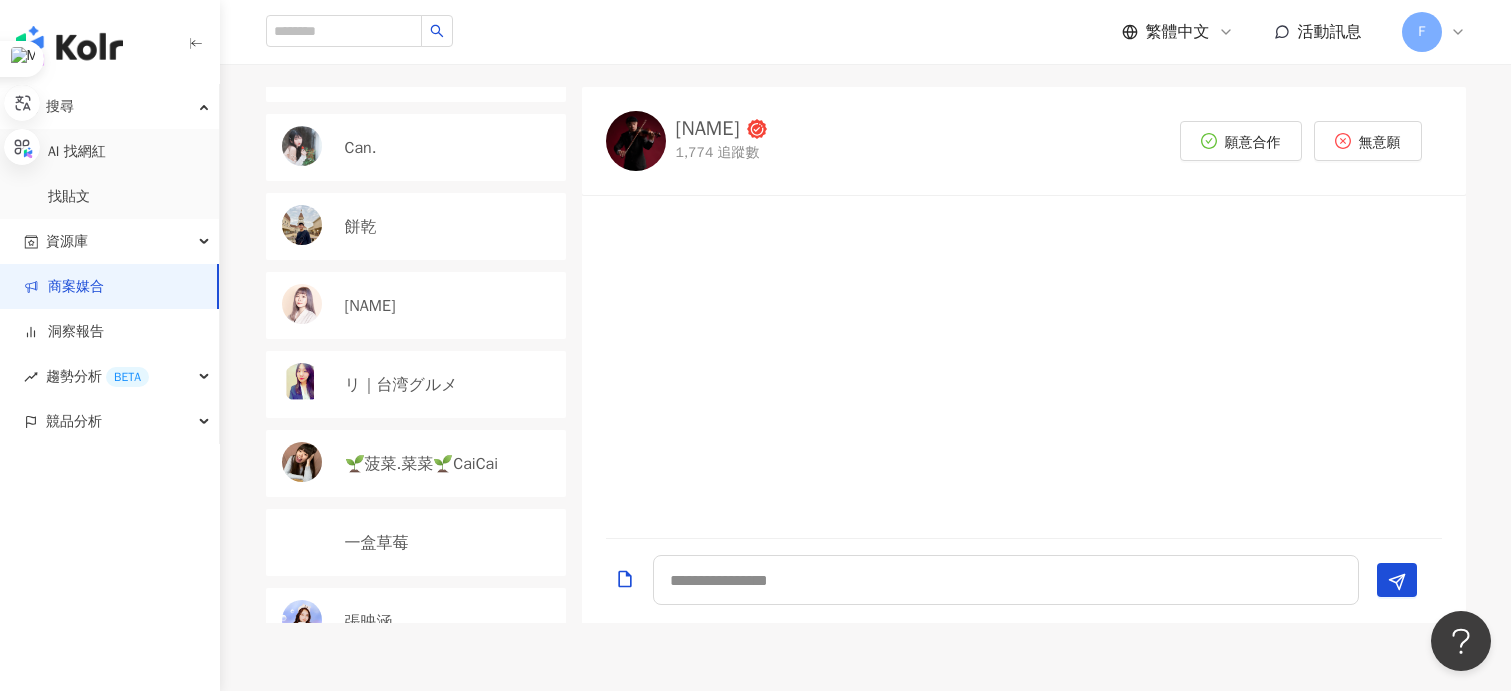 scroll, scrollTop: 1610, scrollLeft: 0, axis: vertical 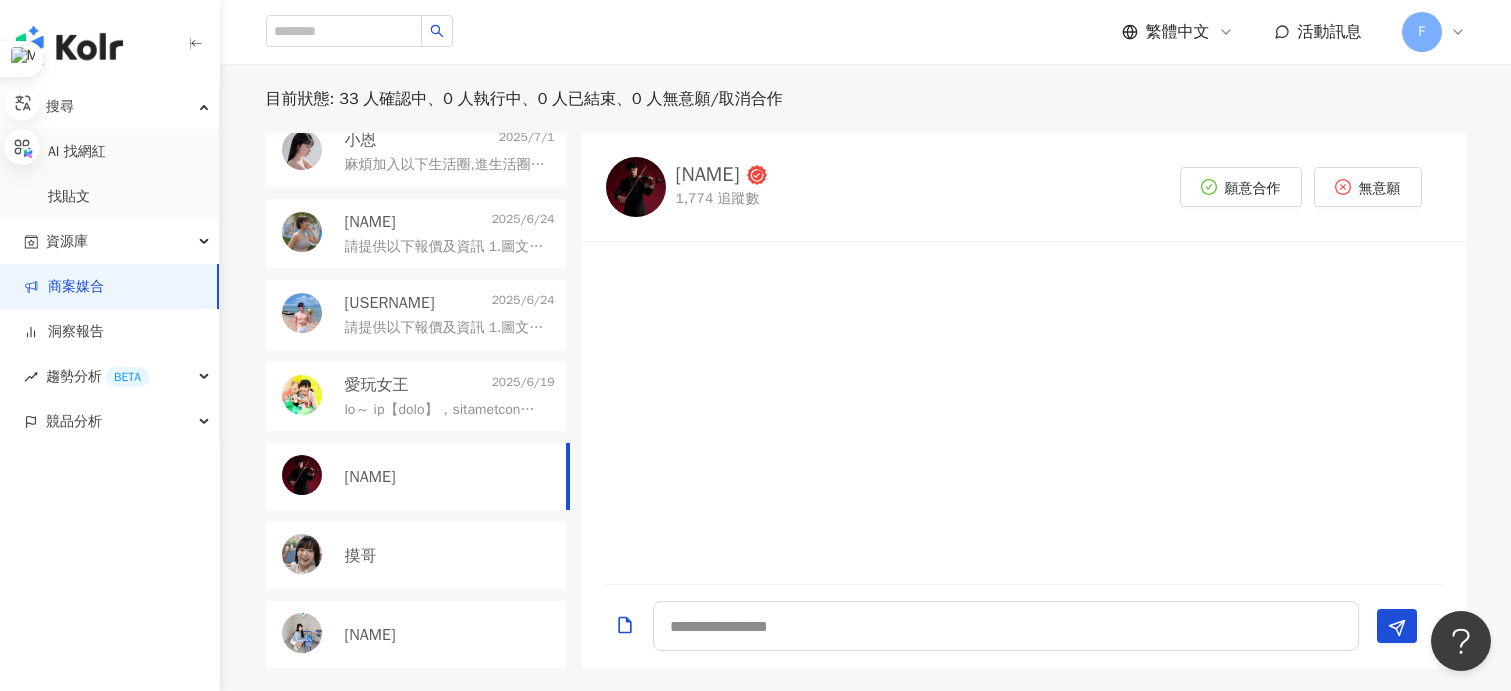 click on "商案媒合" at bounding box center [64, 287] 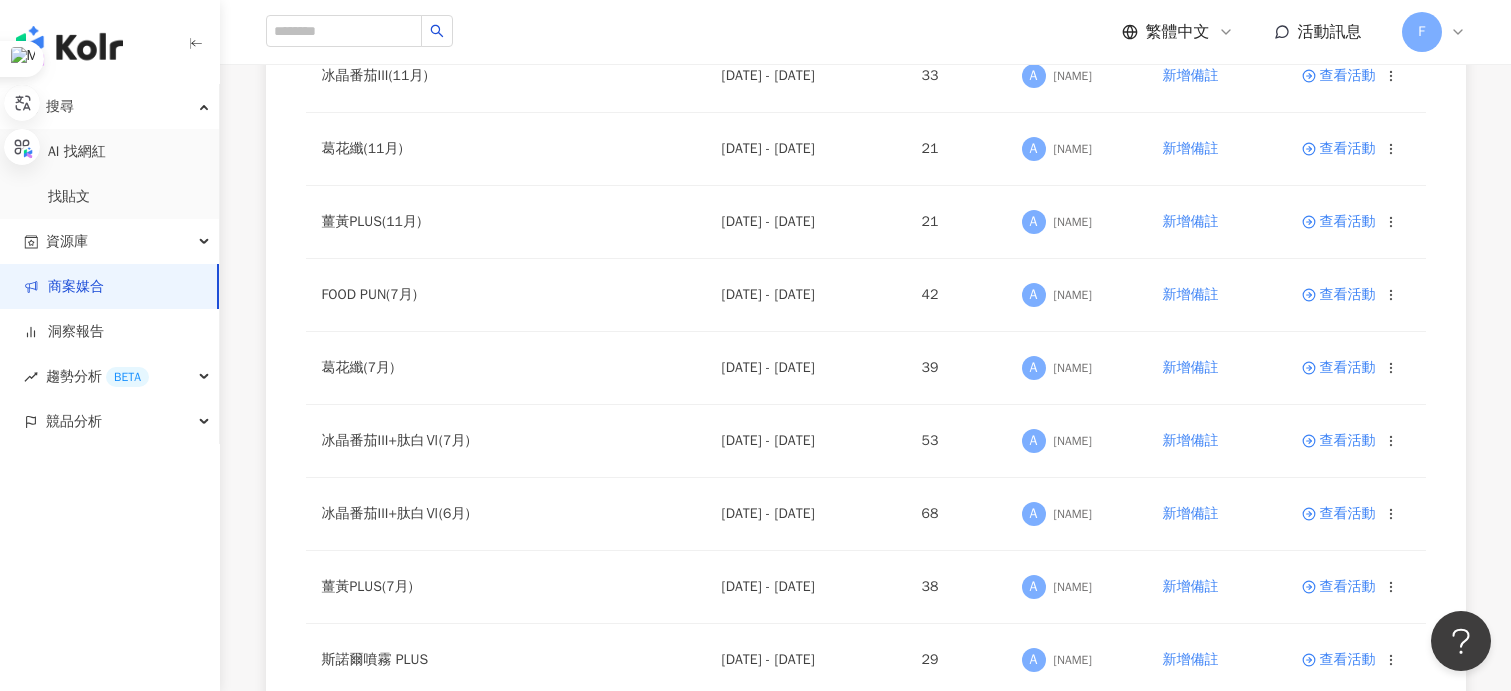 scroll, scrollTop: 0, scrollLeft: 0, axis: both 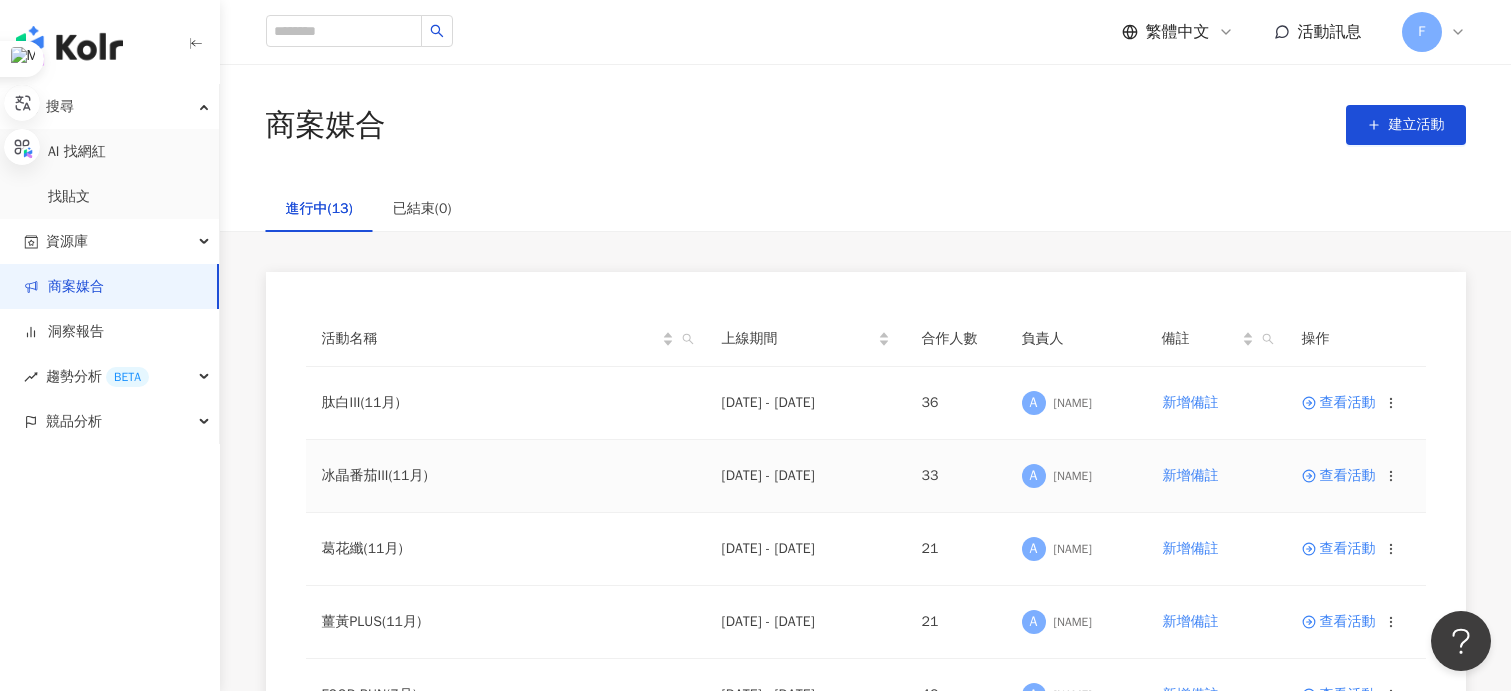 click on "查看活動" at bounding box center [1339, 476] 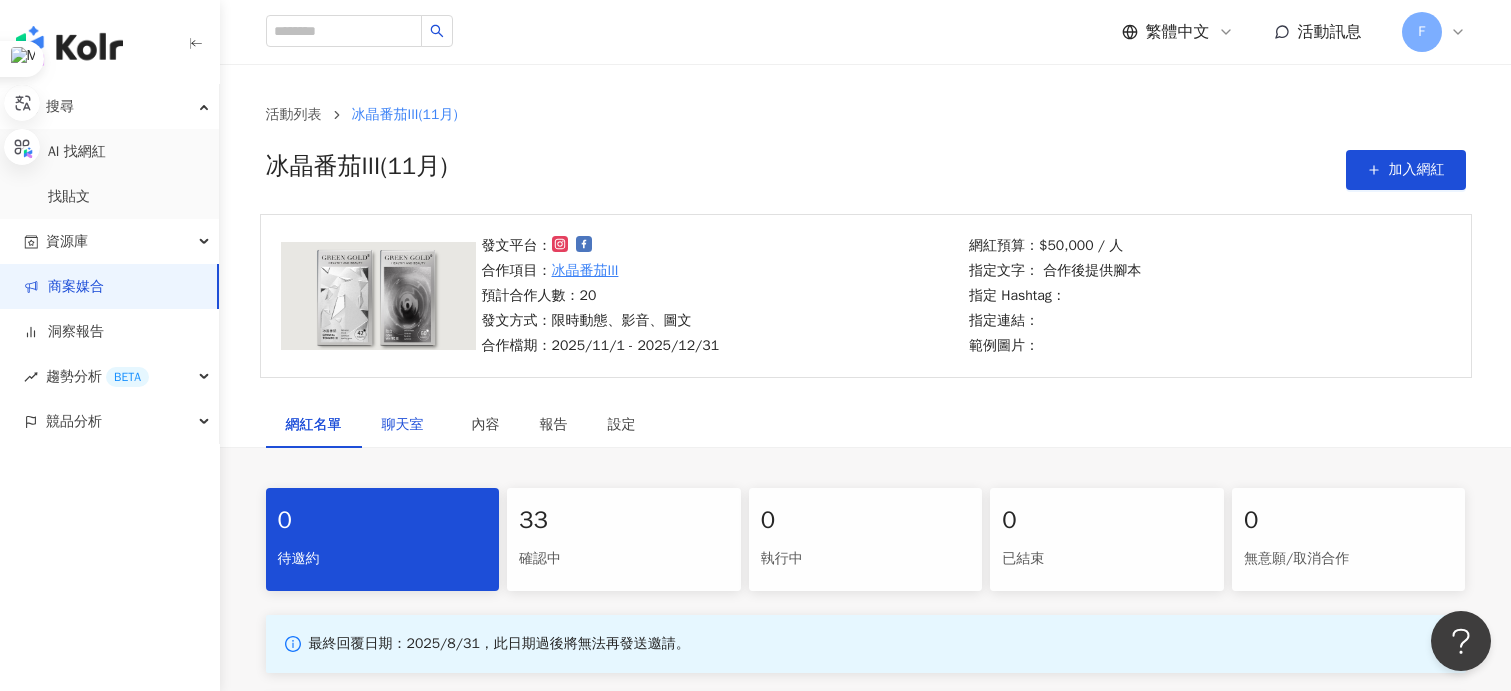 click on "聊天室" at bounding box center (407, 425) 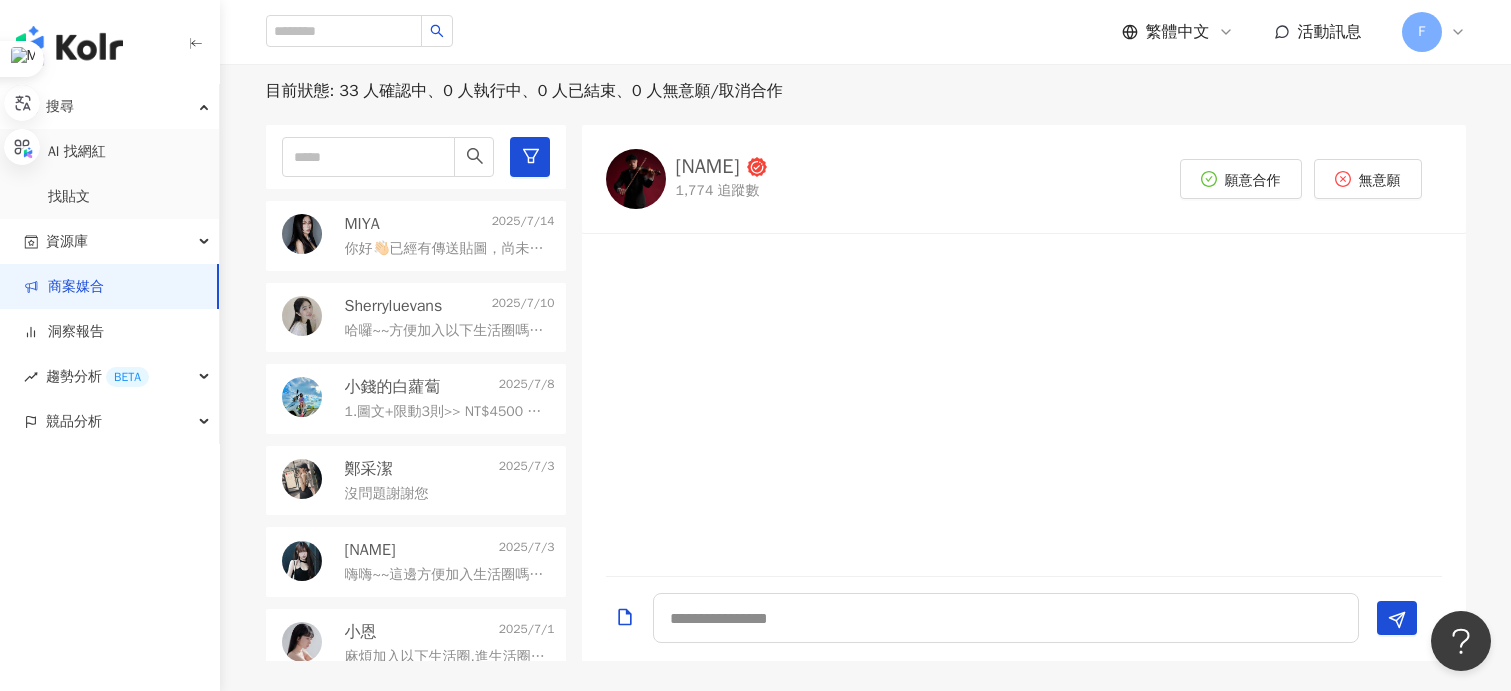 scroll, scrollTop: 392, scrollLeft: 0, axis: vertical 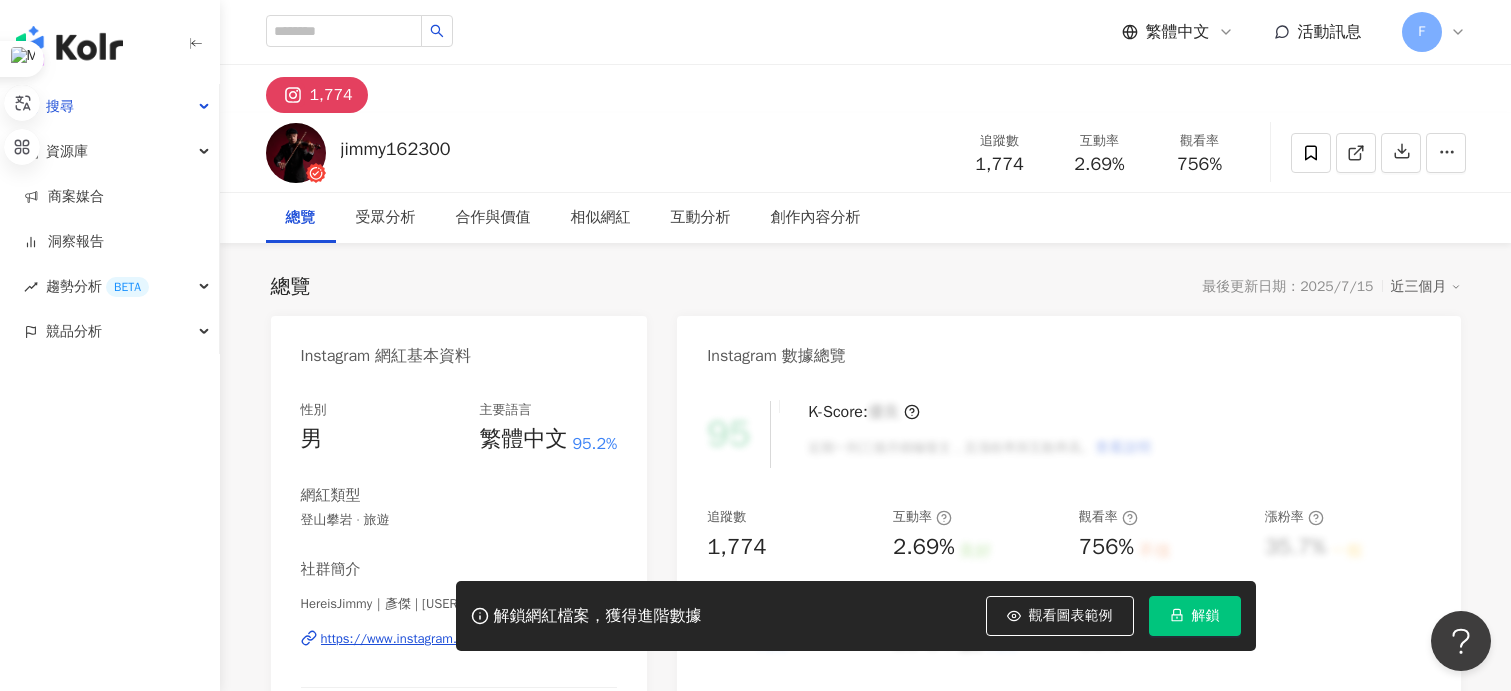 click on "解鎖網紅檔案，獲得進階數據 觀看圖表範例 解鎖" at bounding box center (755, 616) 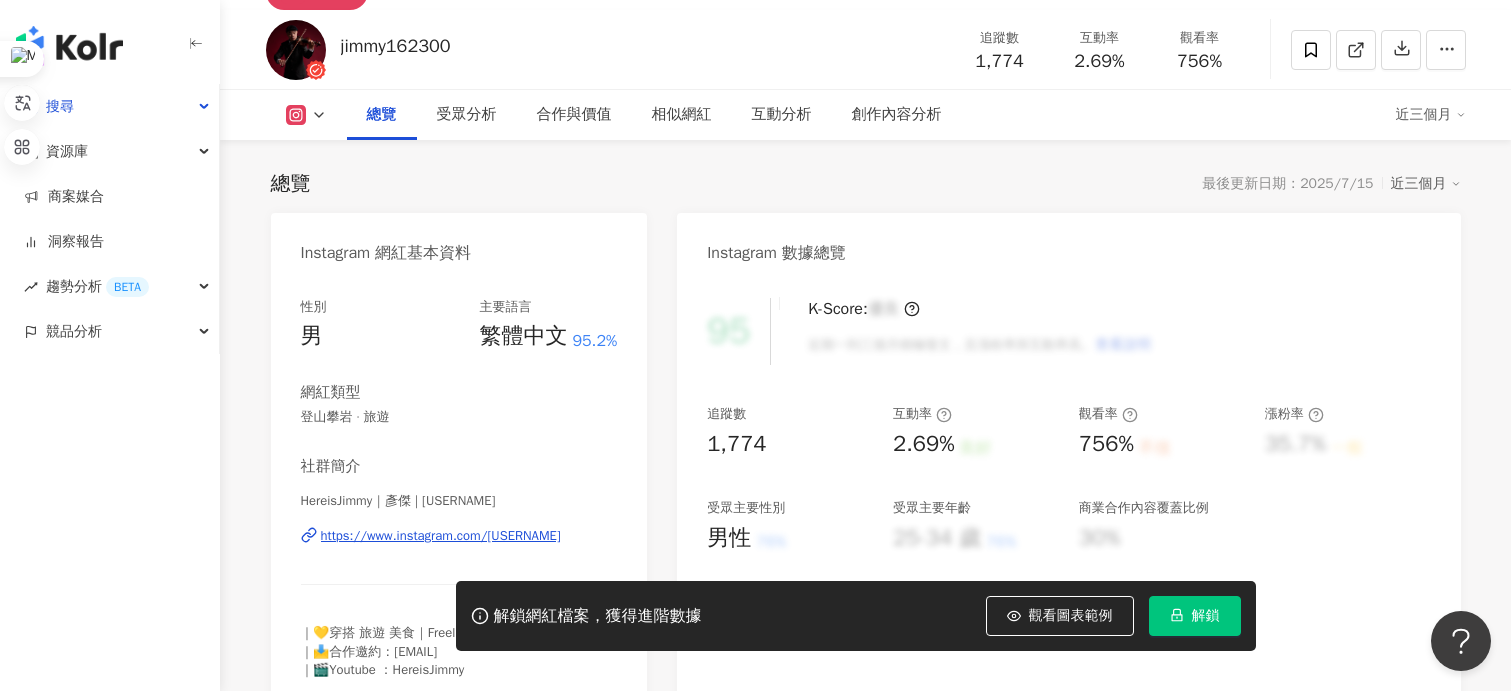 scroll, scrollTop: 200, scrollLeft: 0, axis: vertical 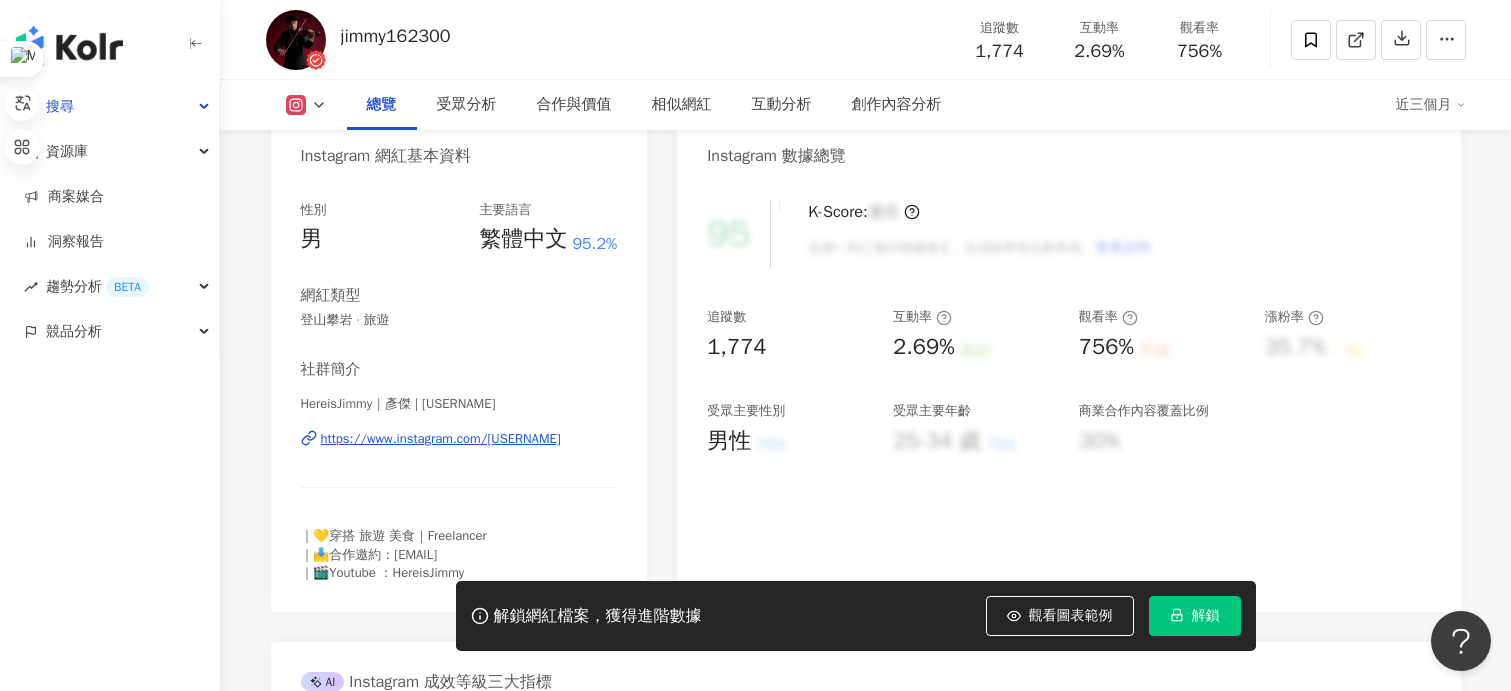 click on "https://www.instagram.com/jimmy162300/" at bounding box center (441, 439) 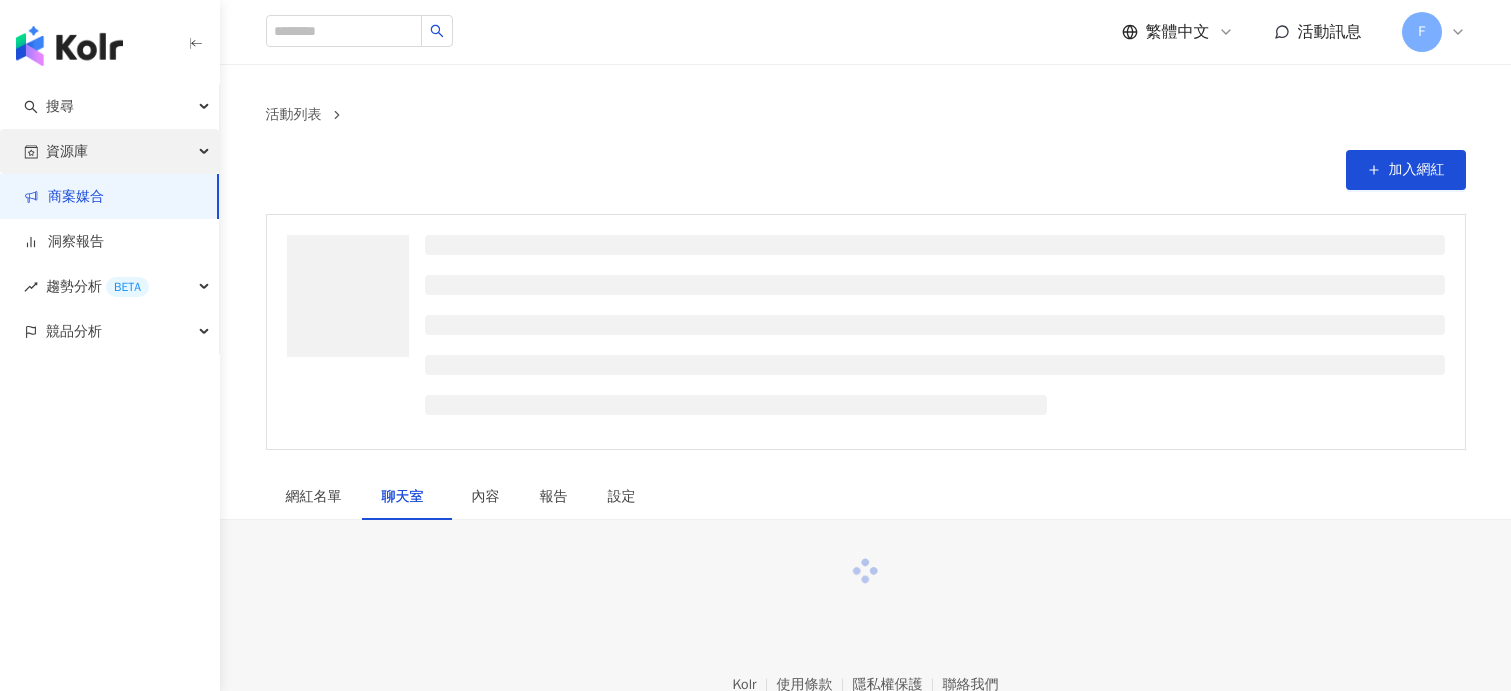 scroll, scrollTop: 0, scrollLeft: 0, axis: both 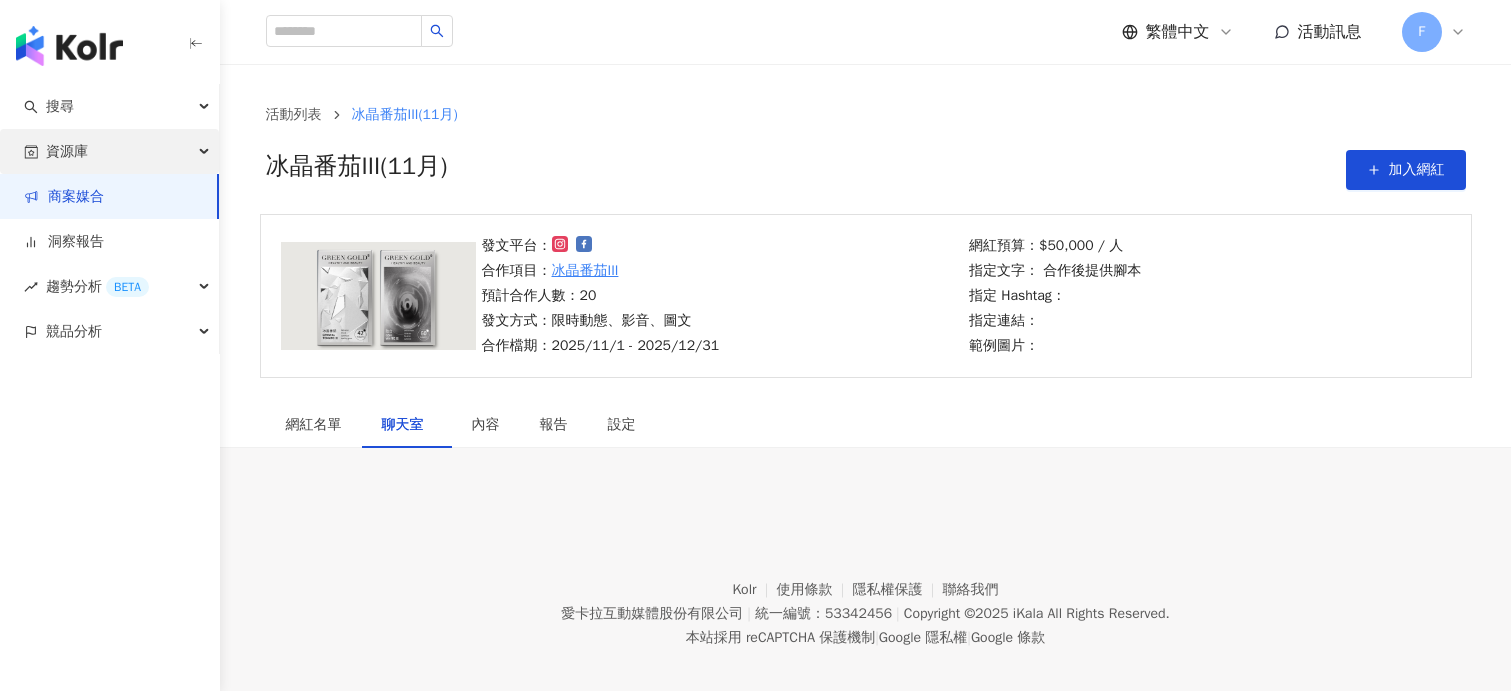 click on "資源庫" at bounding box center [67, 151] 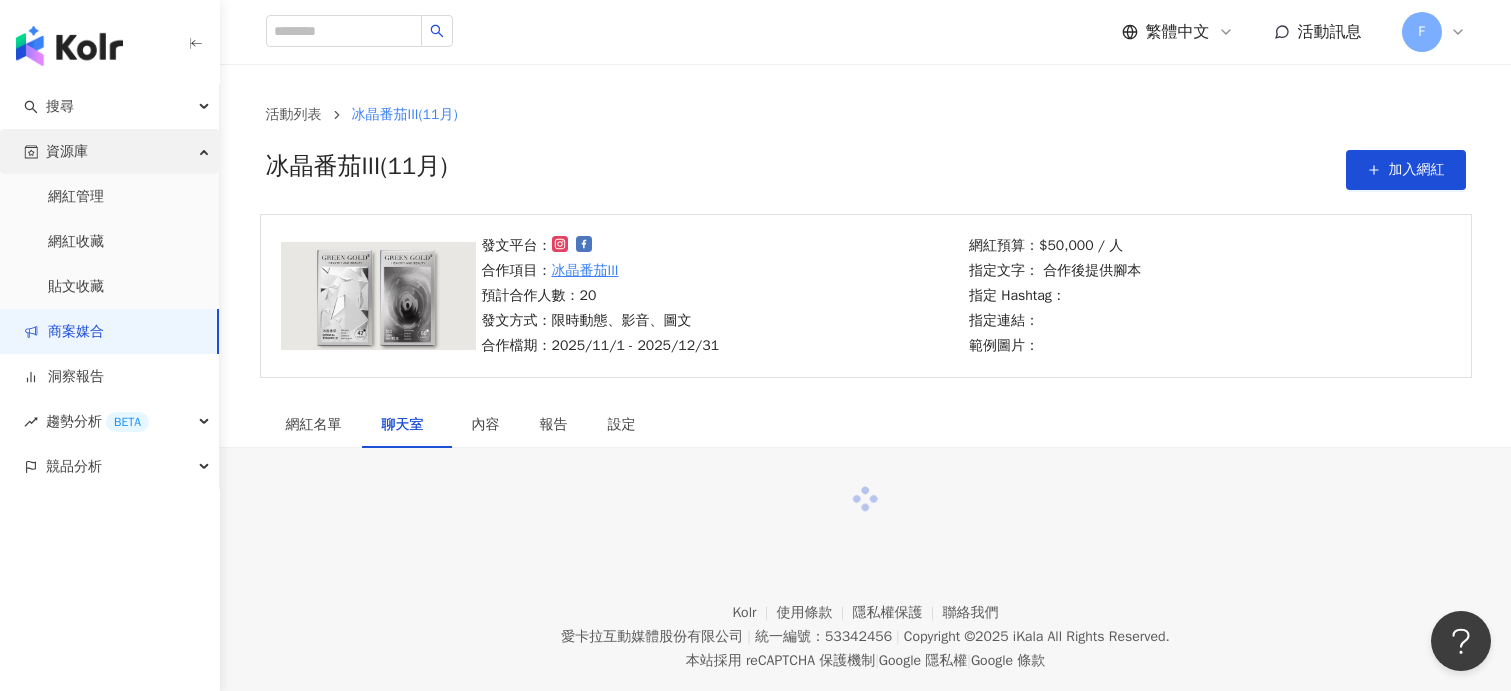 scroll, scrollTop: 0, scrollLeft: 0, axis: both 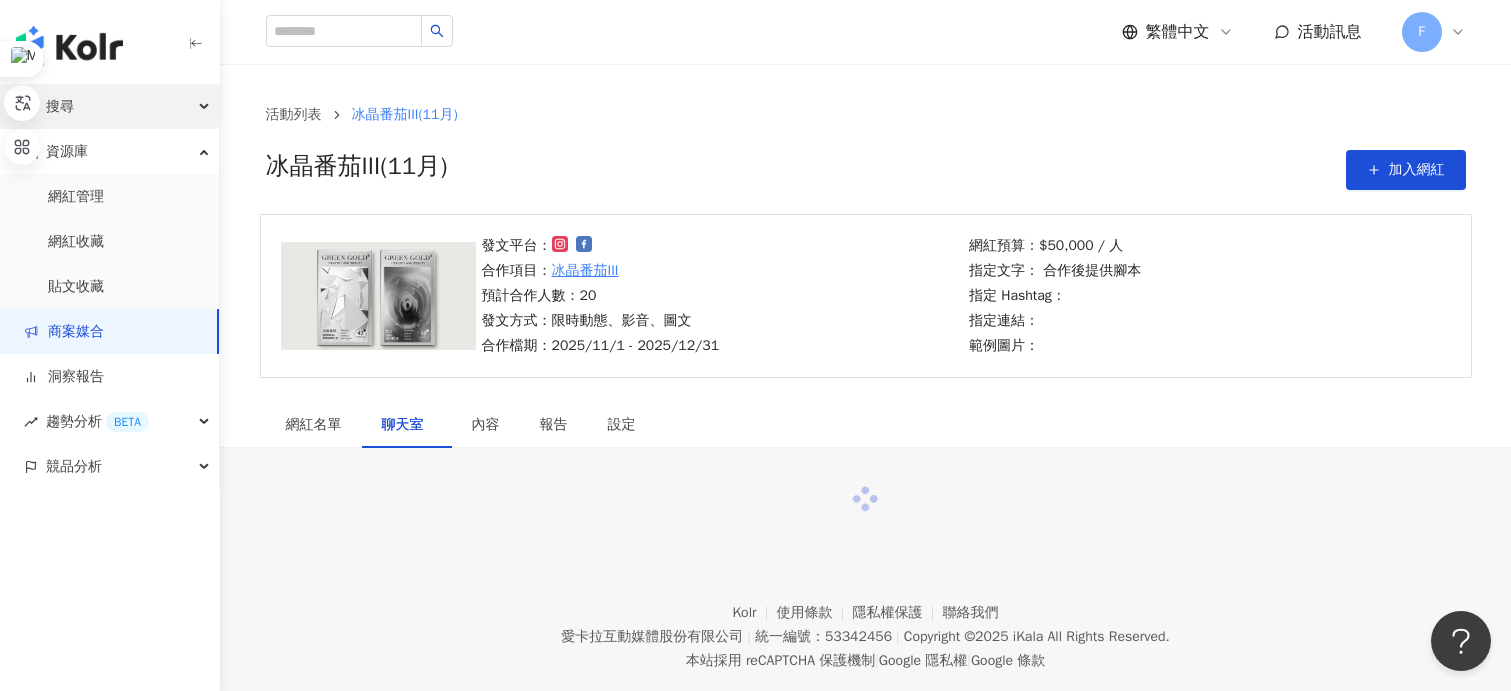 click on "搜尋" at bounding box center [60, 106] 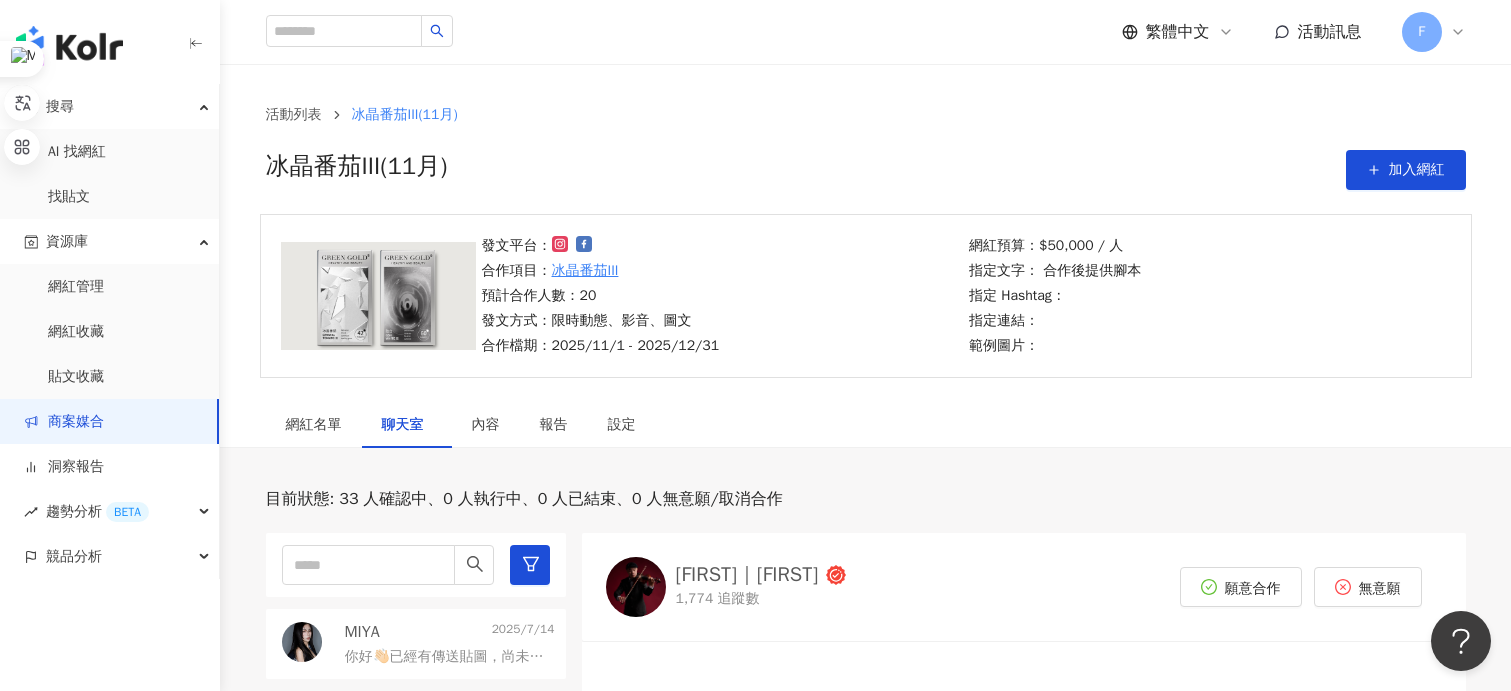 click at bounding box center [69, 46] 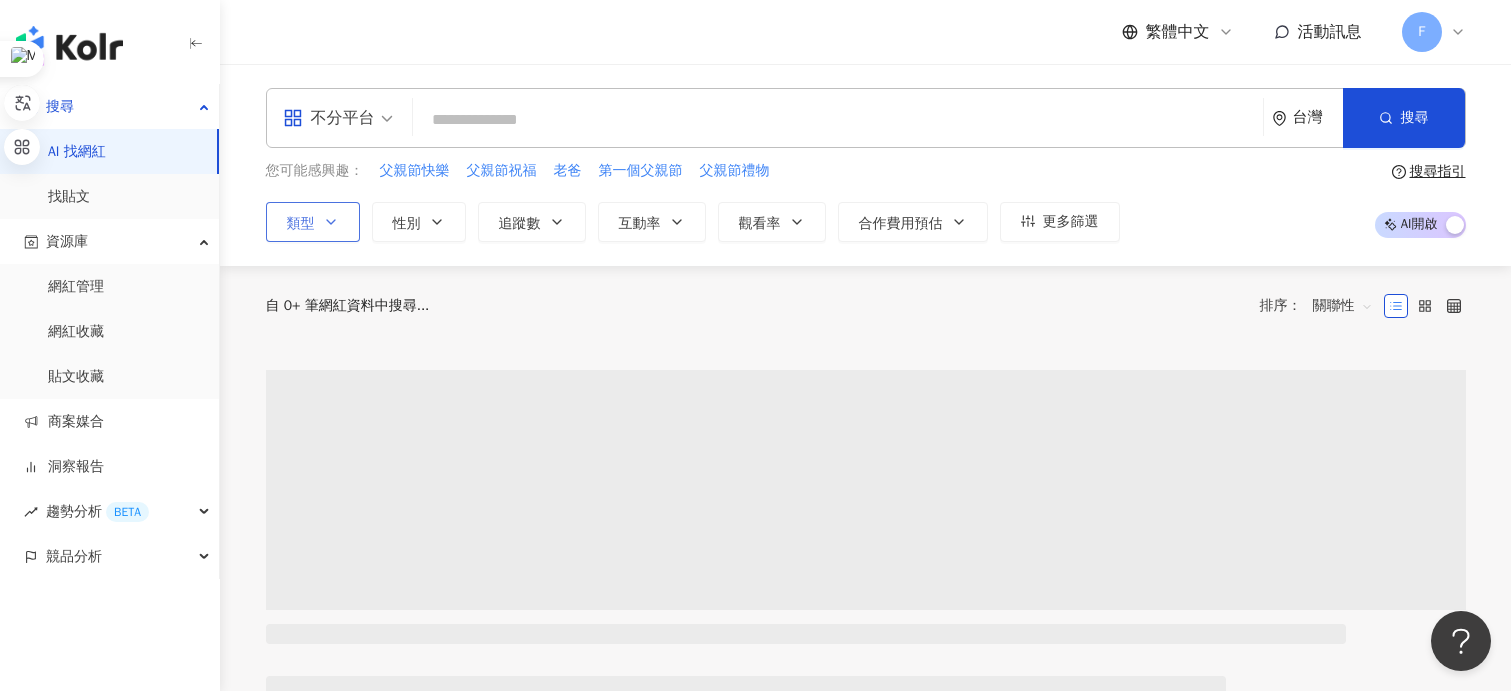 click on "類型" at bounding box center (301, 224) 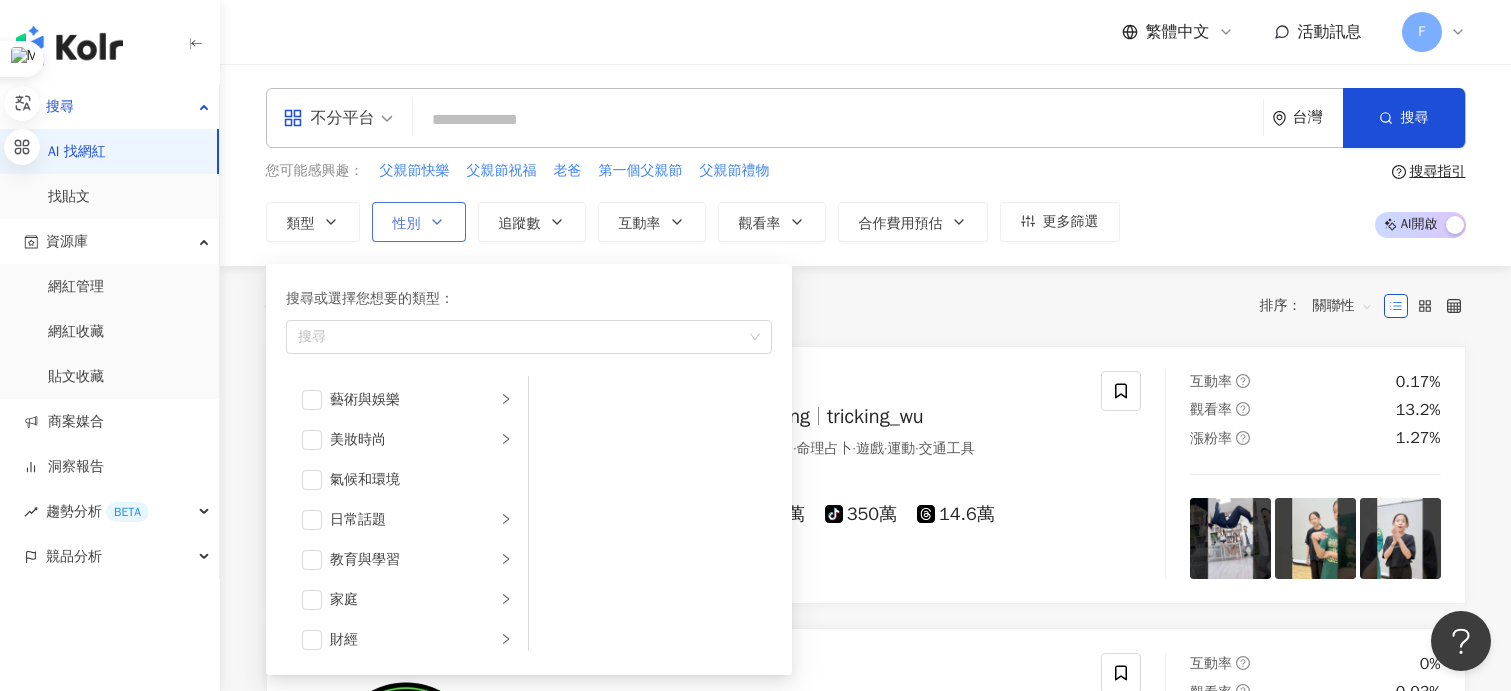 click on "性別" at bounding box center [419, 222] 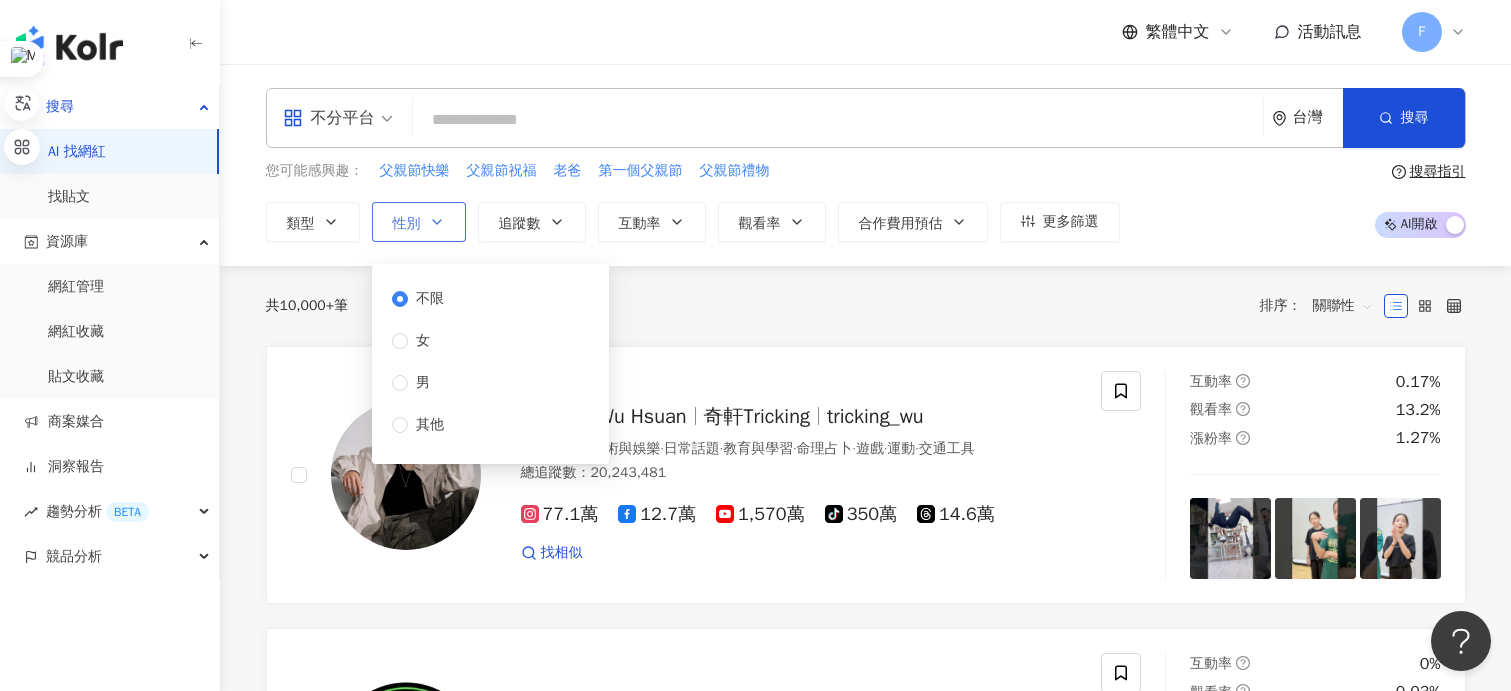 click on "性別" at bounding box center [419, 222] 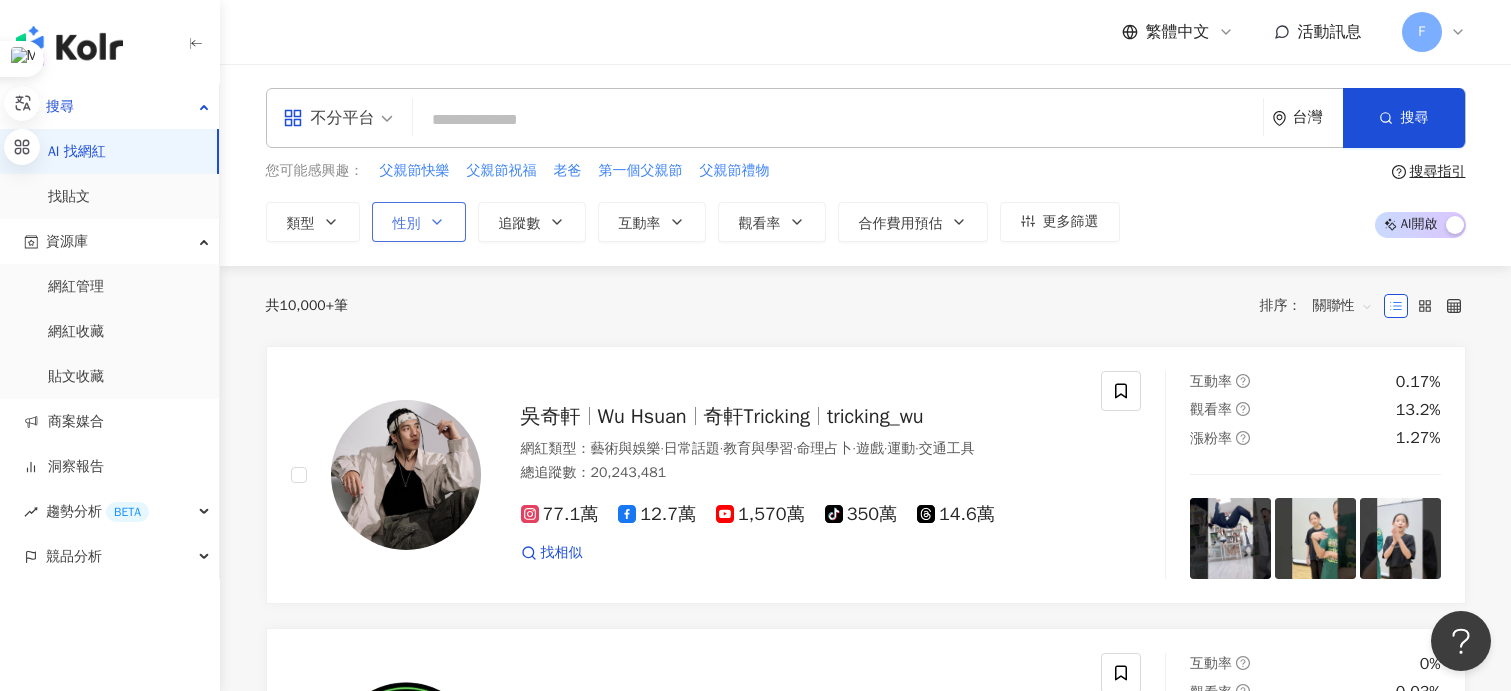 click on "性別" at bounding box center (419, 222) 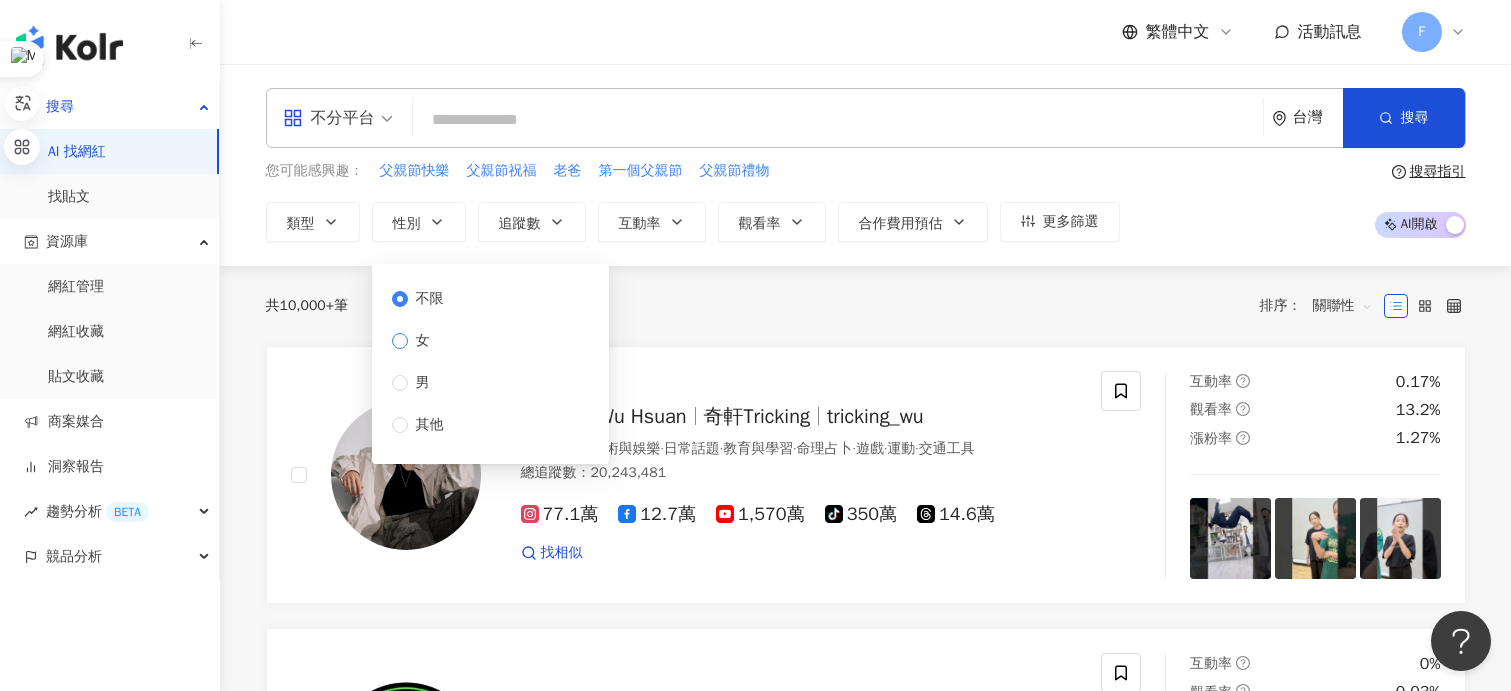 click on "女" at bounding box center [423, 341] 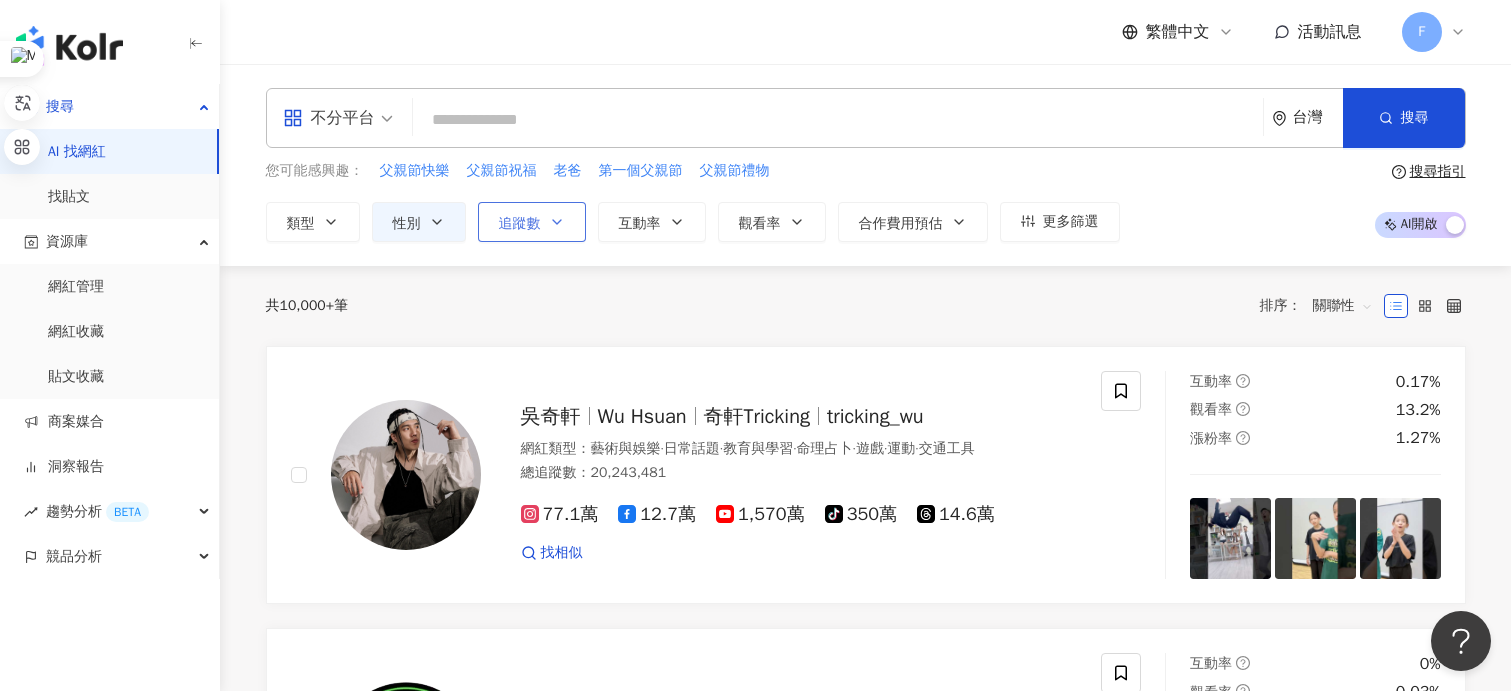 click on "追蹤數" at bounding box center (520, 224) 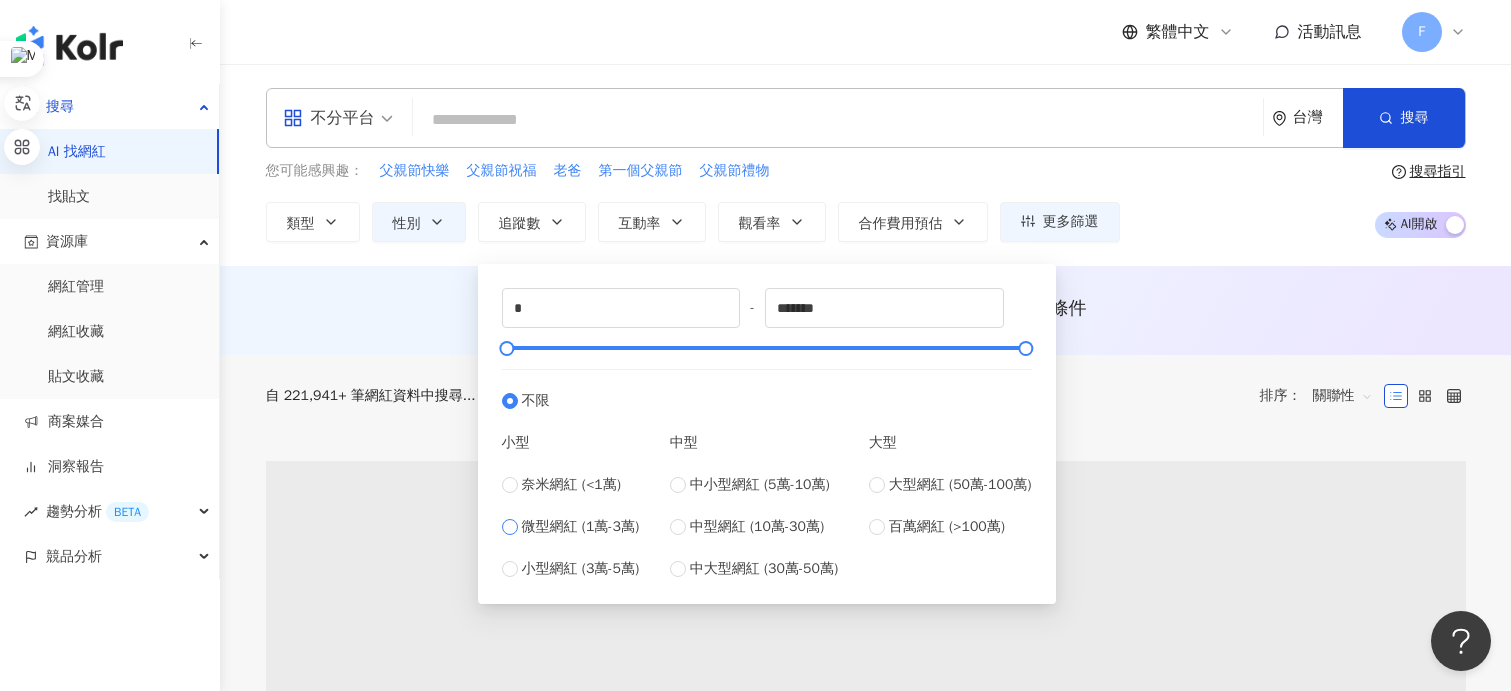 click on "微型網紅 (1萬-3萬)" at bounding box center (581, 527) 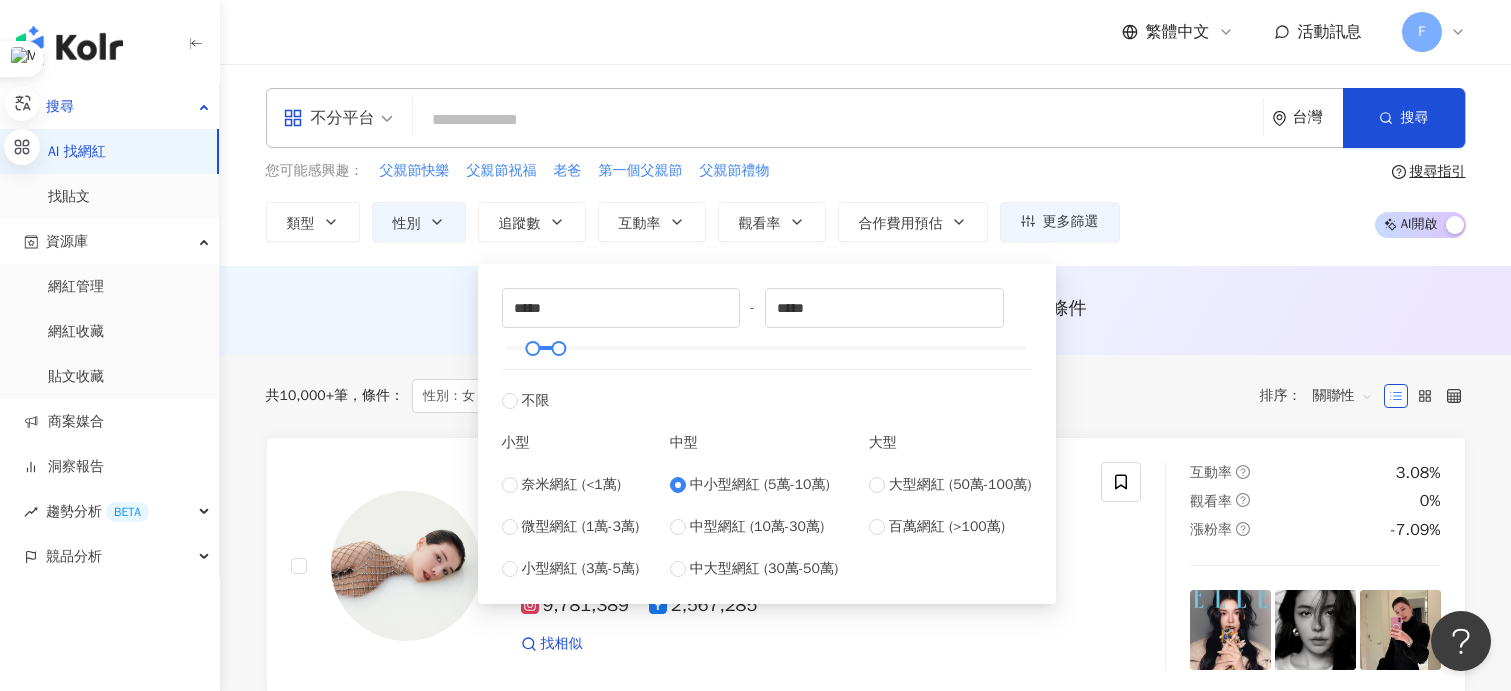 type on "*****" 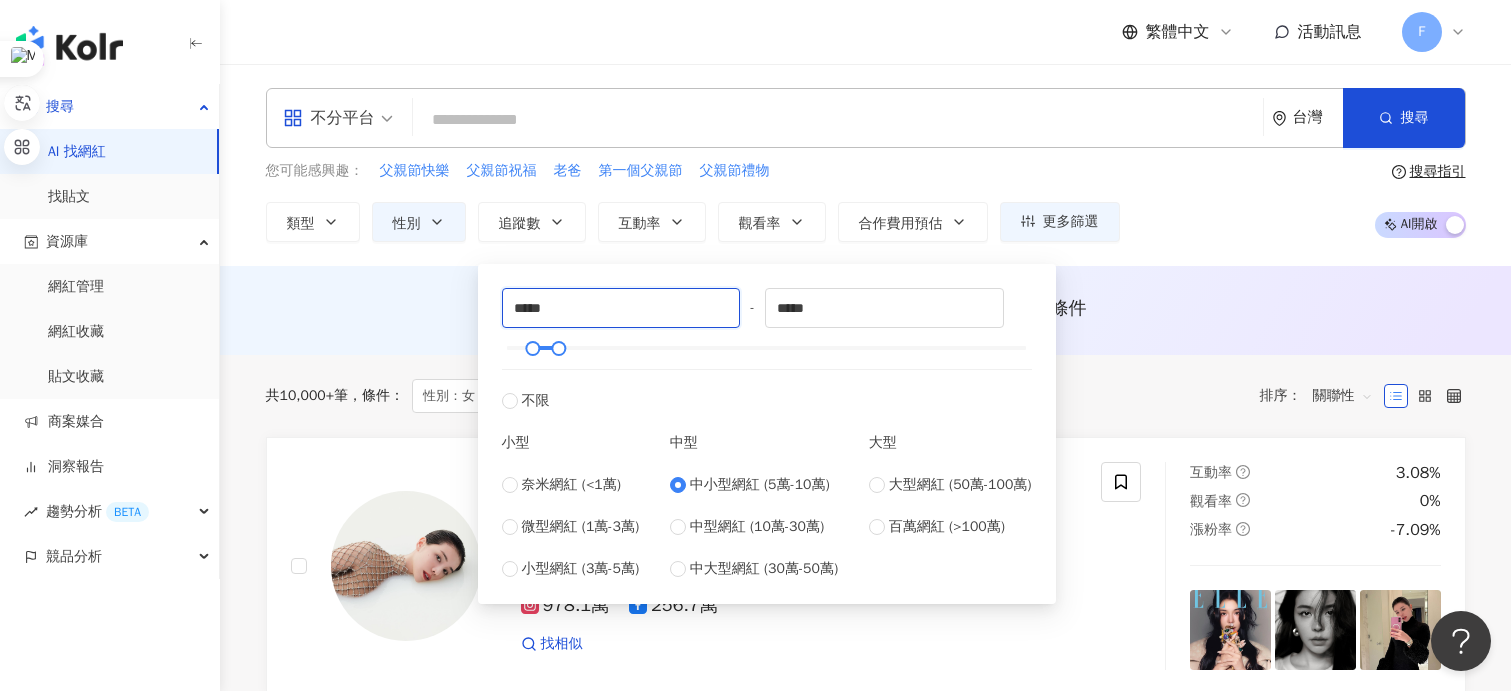 drag, startPoint x: 591, startPoint y: 315, endPoint x: 492, endPoint y: 312, distance: 99.04544 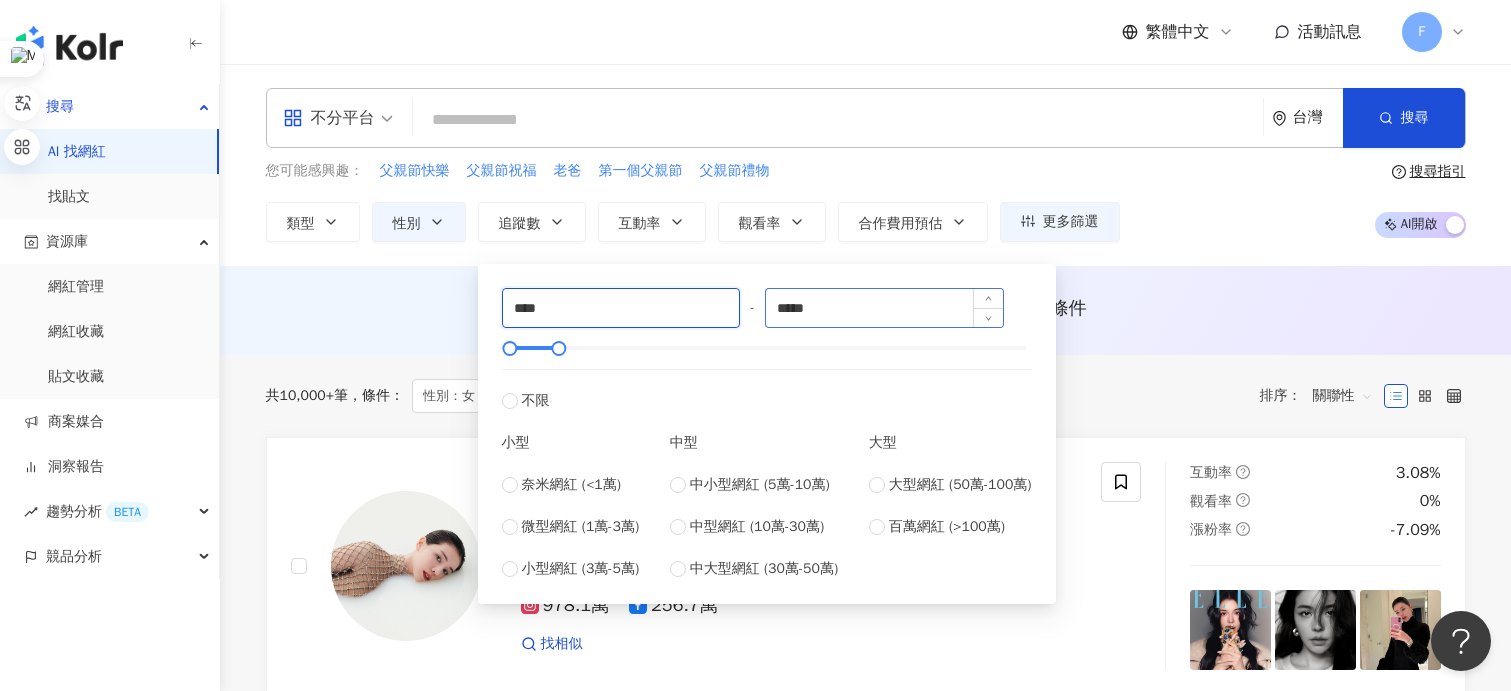 type on "****" 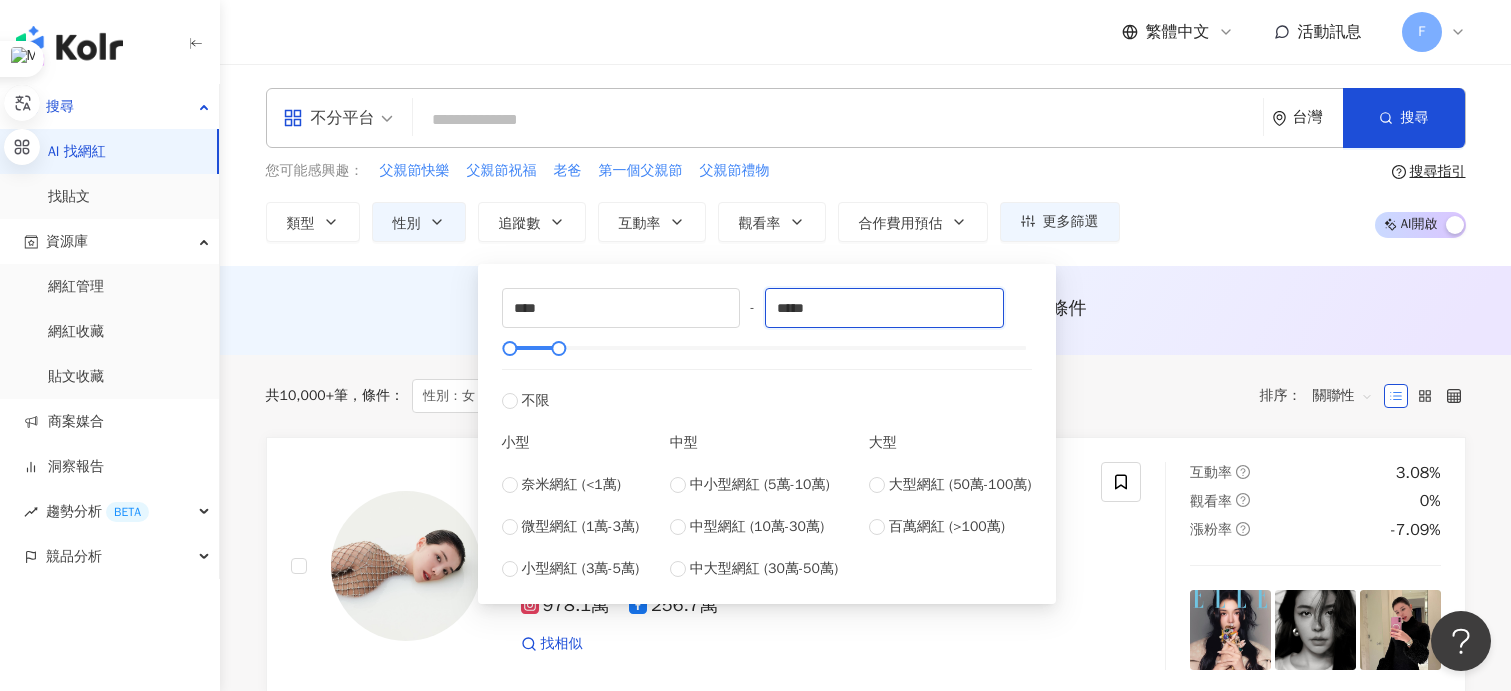 drag, startPoint x: 811, startPoint y: 308, endPoint x: 759, endPoint y: 306, distance: 52.03845 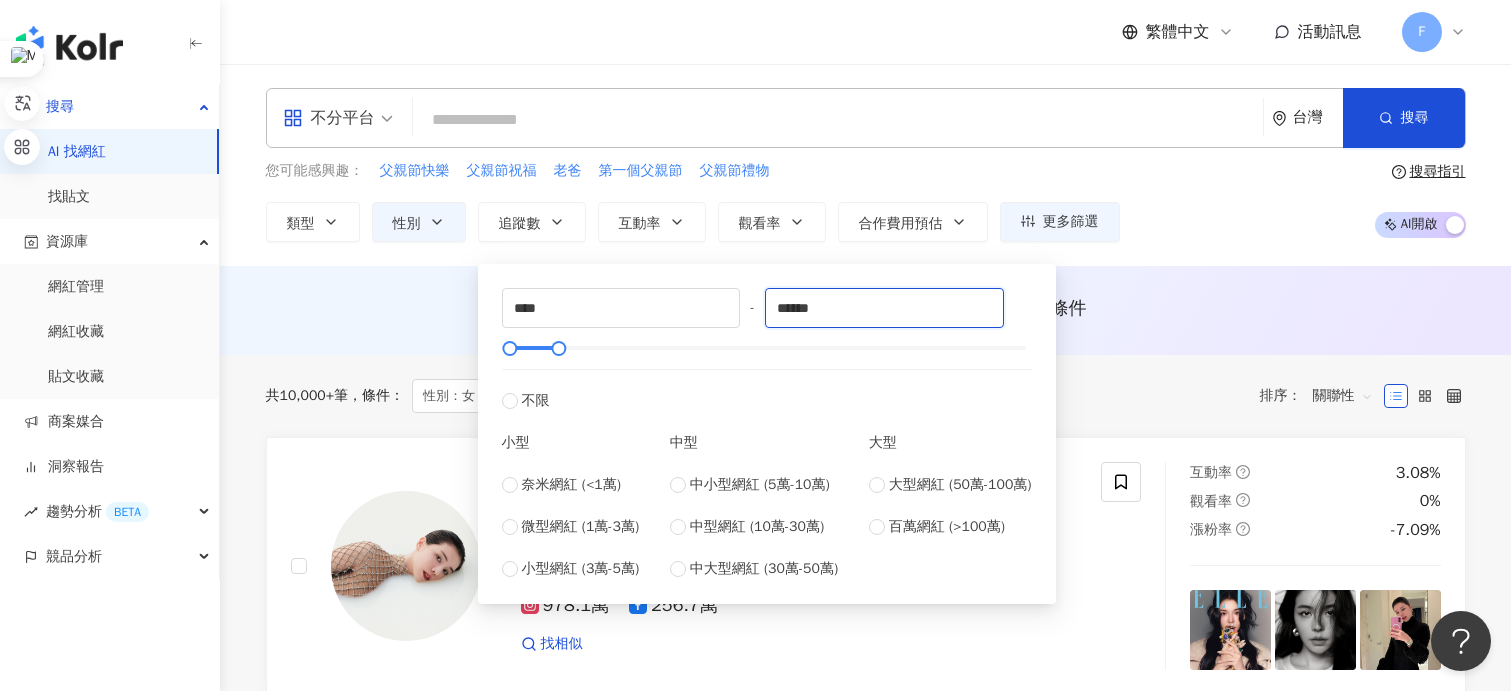 type on "******" 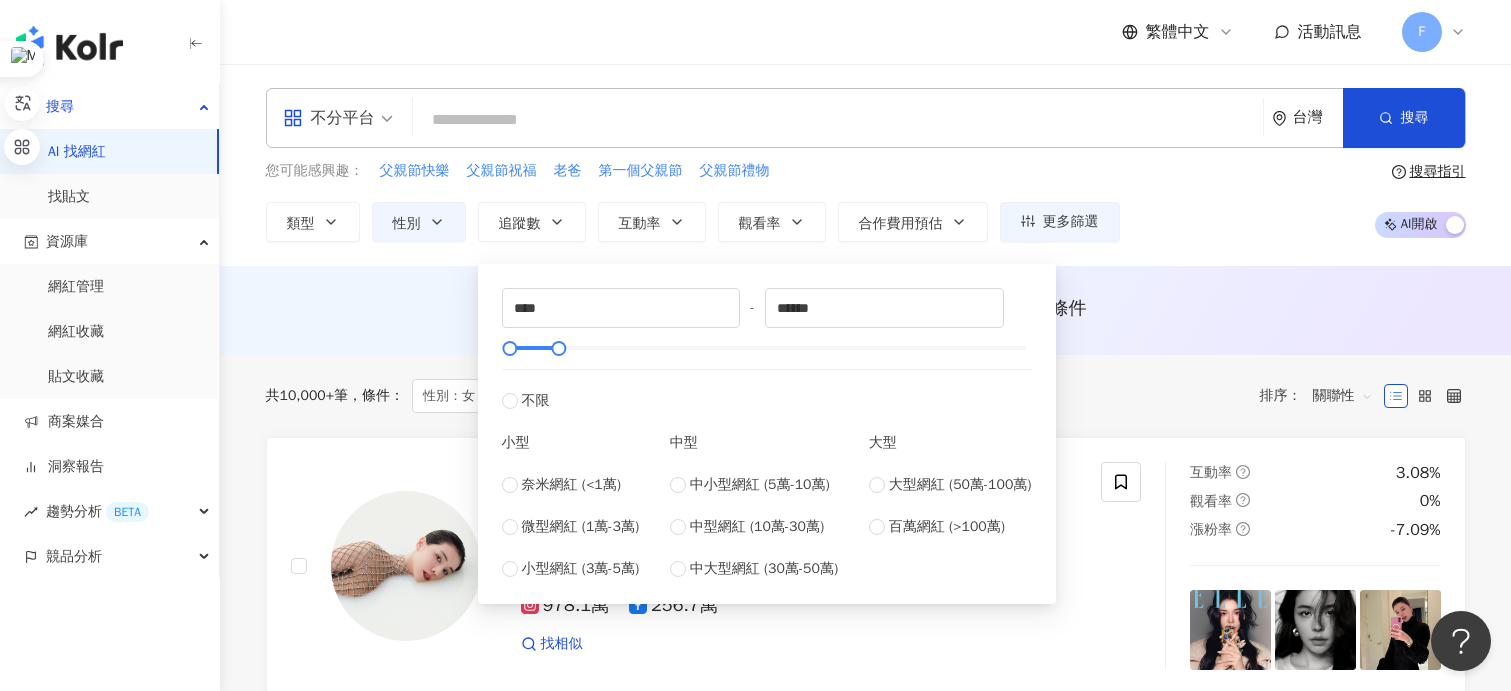 click on "您可能感興趣： 父親節快樂  父親節祝福  老爸  第一個父親節  父親節禮物  類型 性別 追蹤數 互動率 觀看率 合作費用預估  更多篩選 不限 女 男 其他 ****  -  ****** 不限 小型 奈米網紅 (<1萬) 微型網紅 (1萬-3萬) 小型網紅 (3萬-5萬) 中型 中小型網紅 (5萬-10萬) 中型網紅 (10萬-30萬) 中大型網紅 (30萬-50萬) 大型 大型網紅 (50萬-100萬) 百萬網紅 (>100萬) 搜尋指引 AI  開啟 AI  關閉" at bounding box center [866, 201] 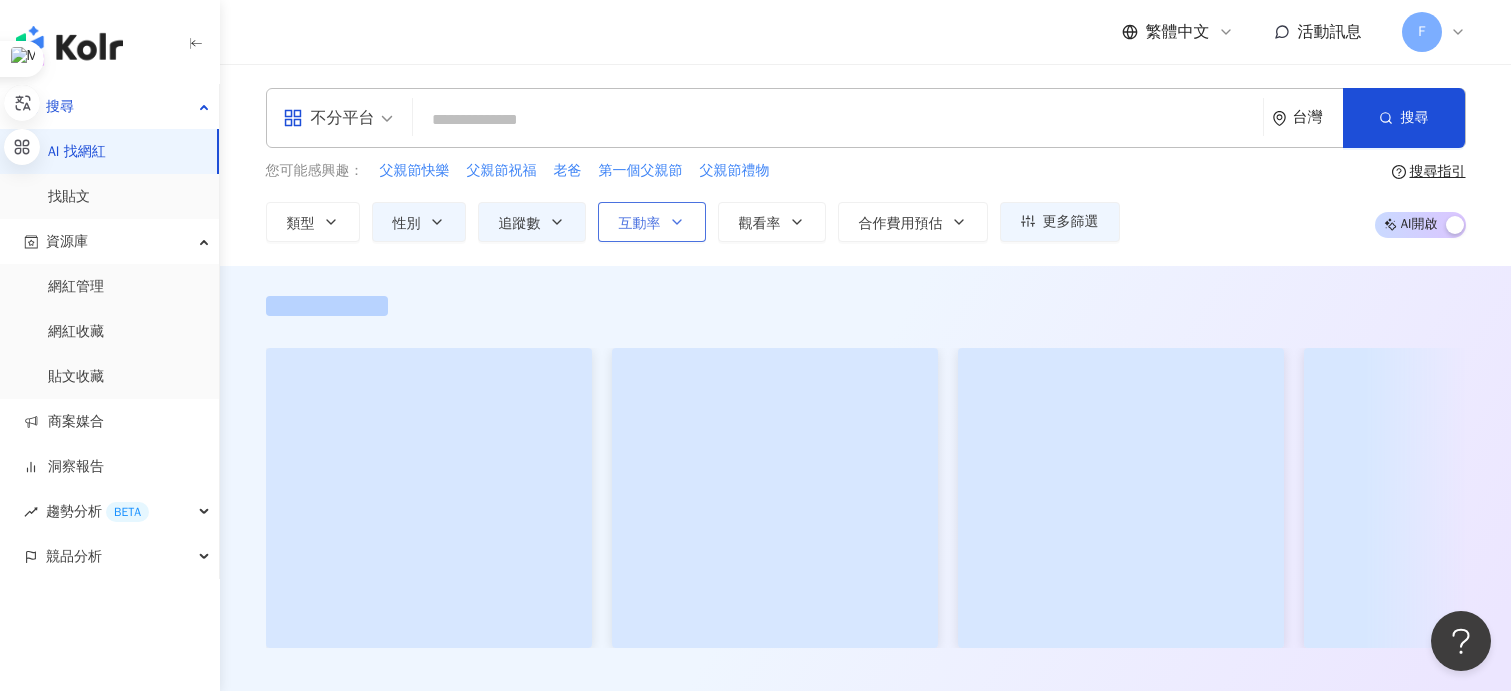 click on "互動率" at bounding box center [640, 224] 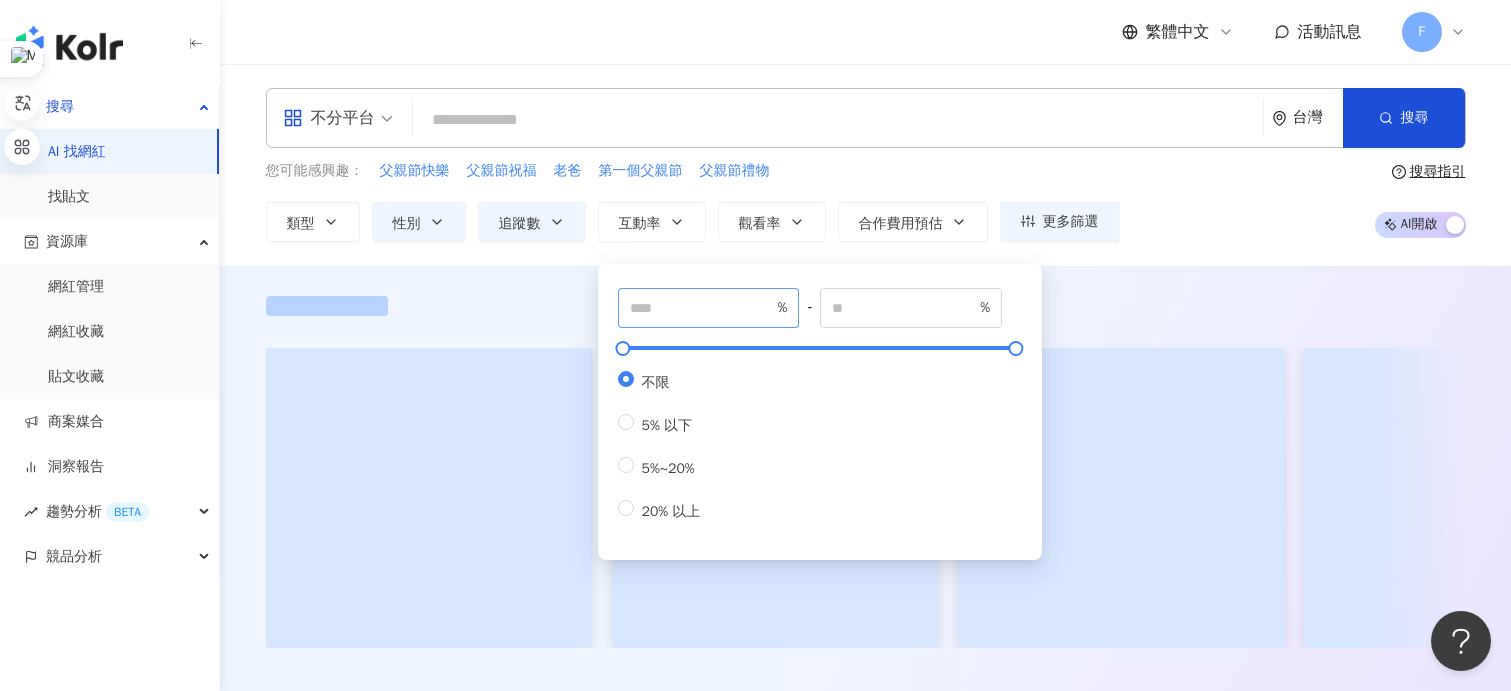 click on "%" at bounding box center (709, 308) 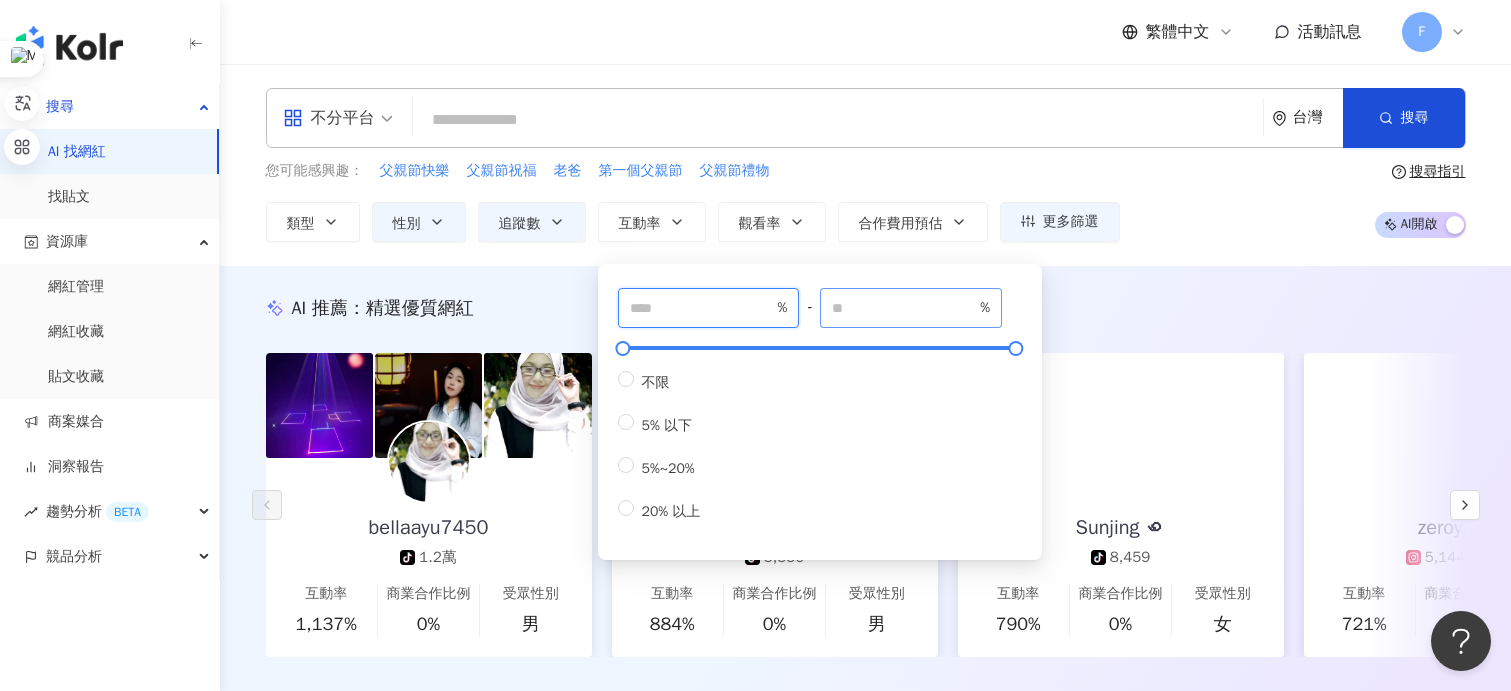 type on "*" 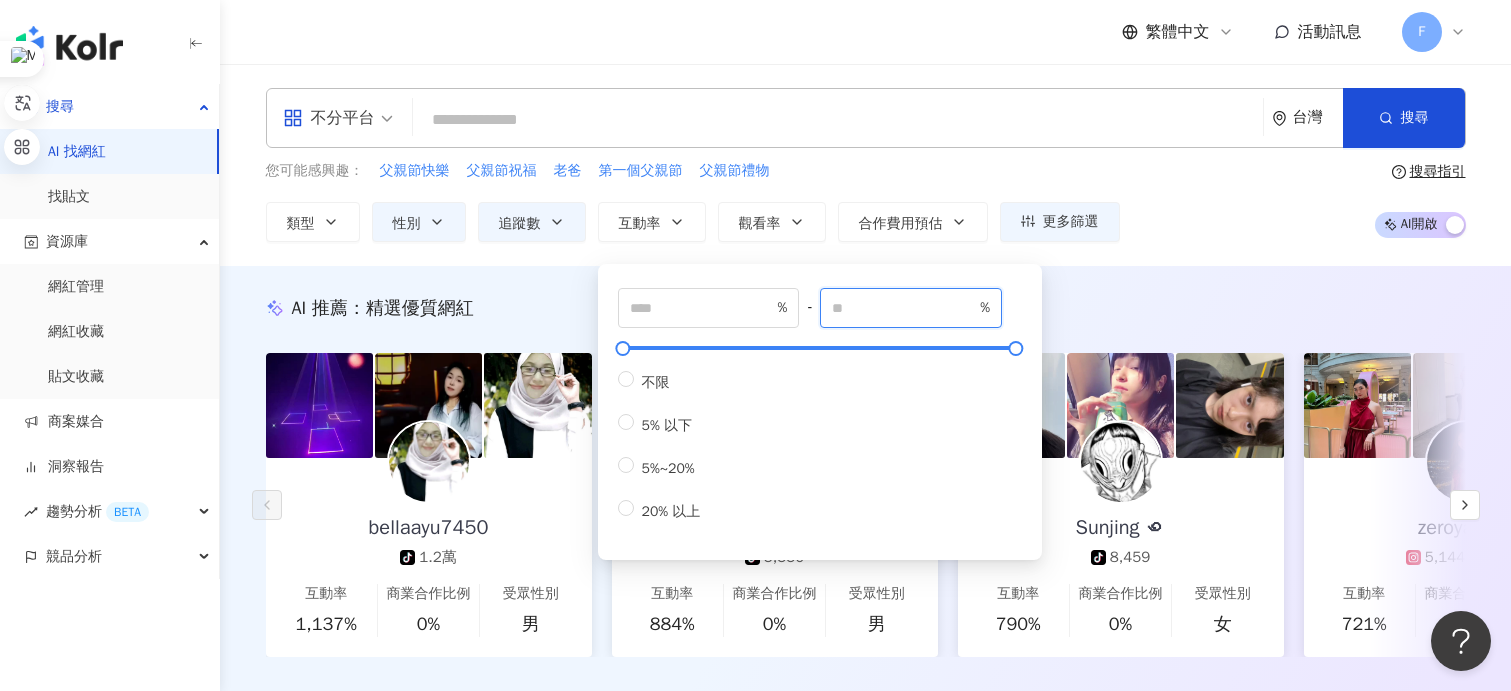 click at bounding box center [904, 308] 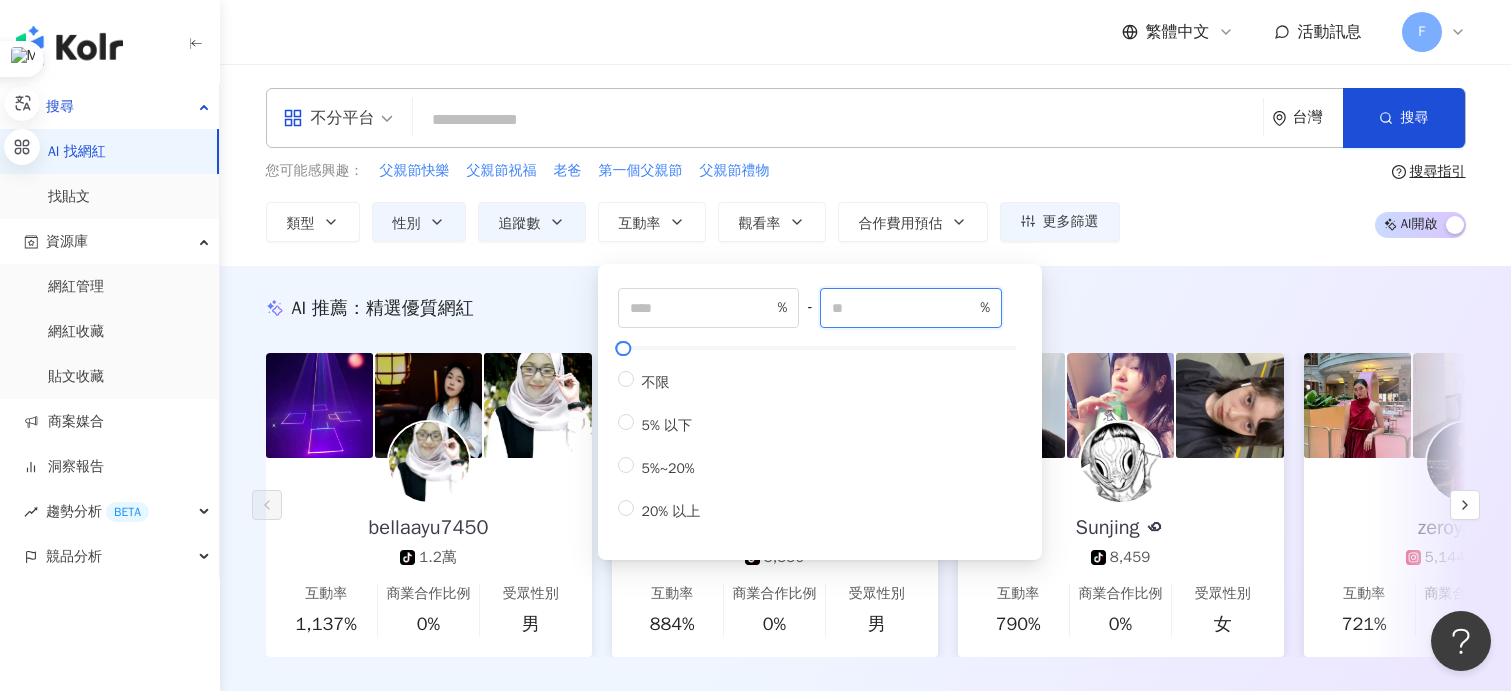type on "*" 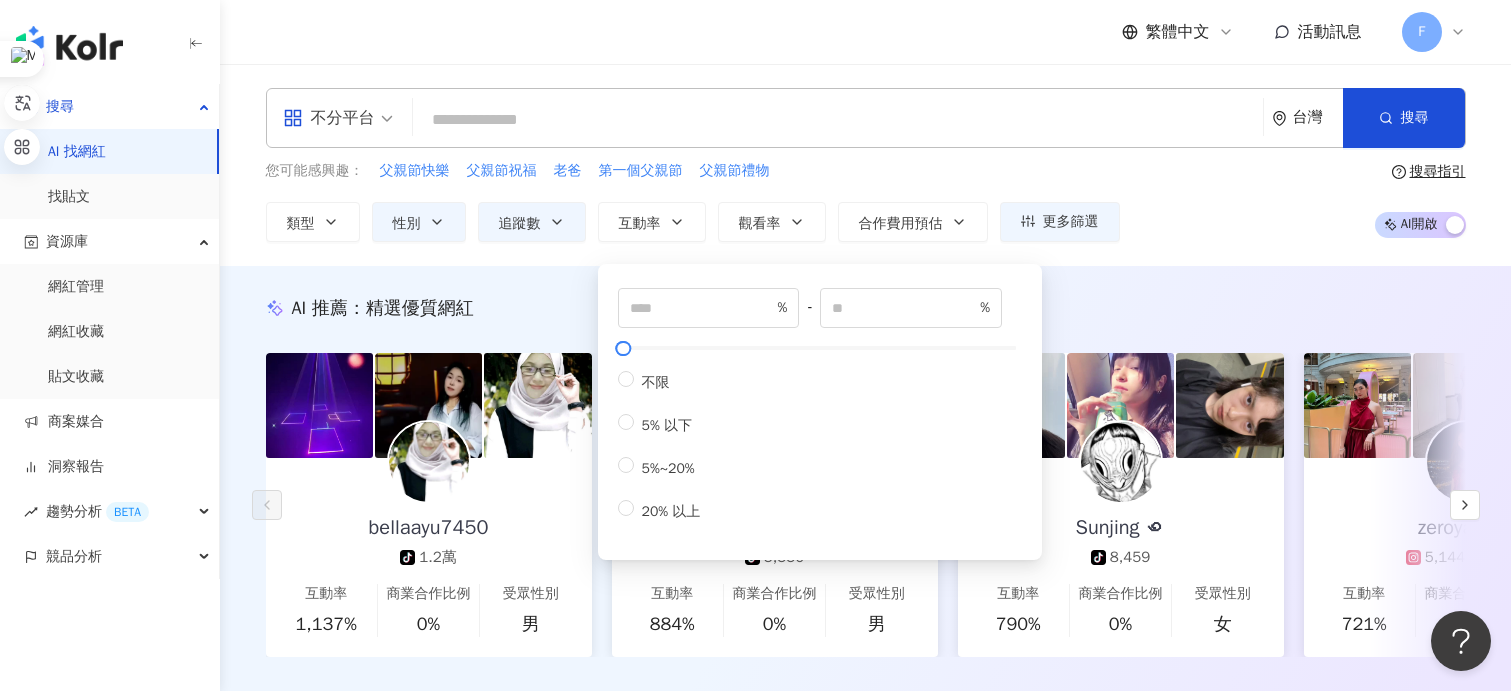 click on "您可能感興趣： 父親節快樂  父親節祝福  老爸  第一個父親節  父親節禮物  類型 性別 追蹤數 互動率 觀看率 合作費用預估  更多篩選 不限 女 男 其他 ****  -  ****** 不限 小型 奈米網紅 (<1萬) 微型網紅 (1萬-3萬) 小型網紅 (3萬-5萬) 中型 中小型網紅 (5萬-10萬) 中型網紅 (10萬-30萬) 中大型網紅 (30萬-50萬) 大型 大型網紅 (50萬-100萬) 百萬網紅 (>100萬) * %  -  * % 不限 5% 以下 5%~20% 20% 以上 搜尋指引 AI  開啟 AI  關閉" at bounding box center (866, 201) 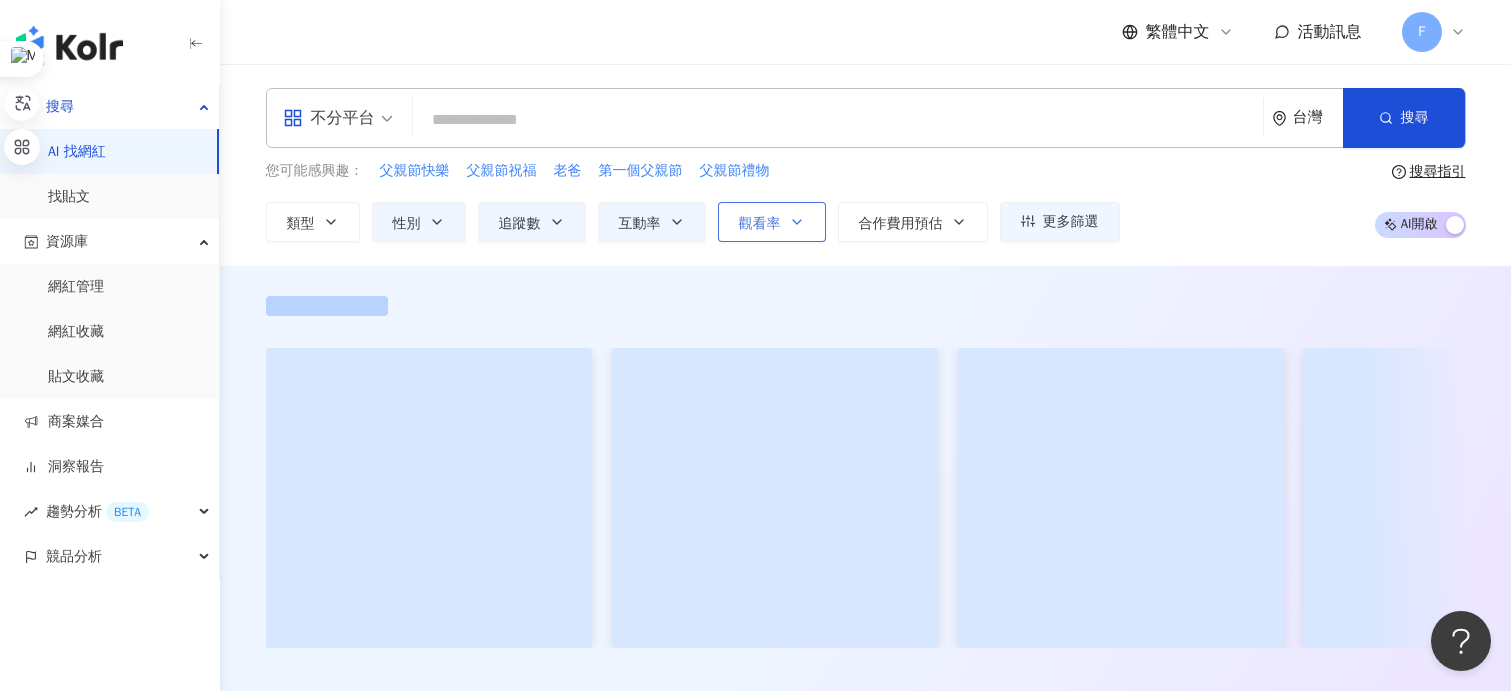 click 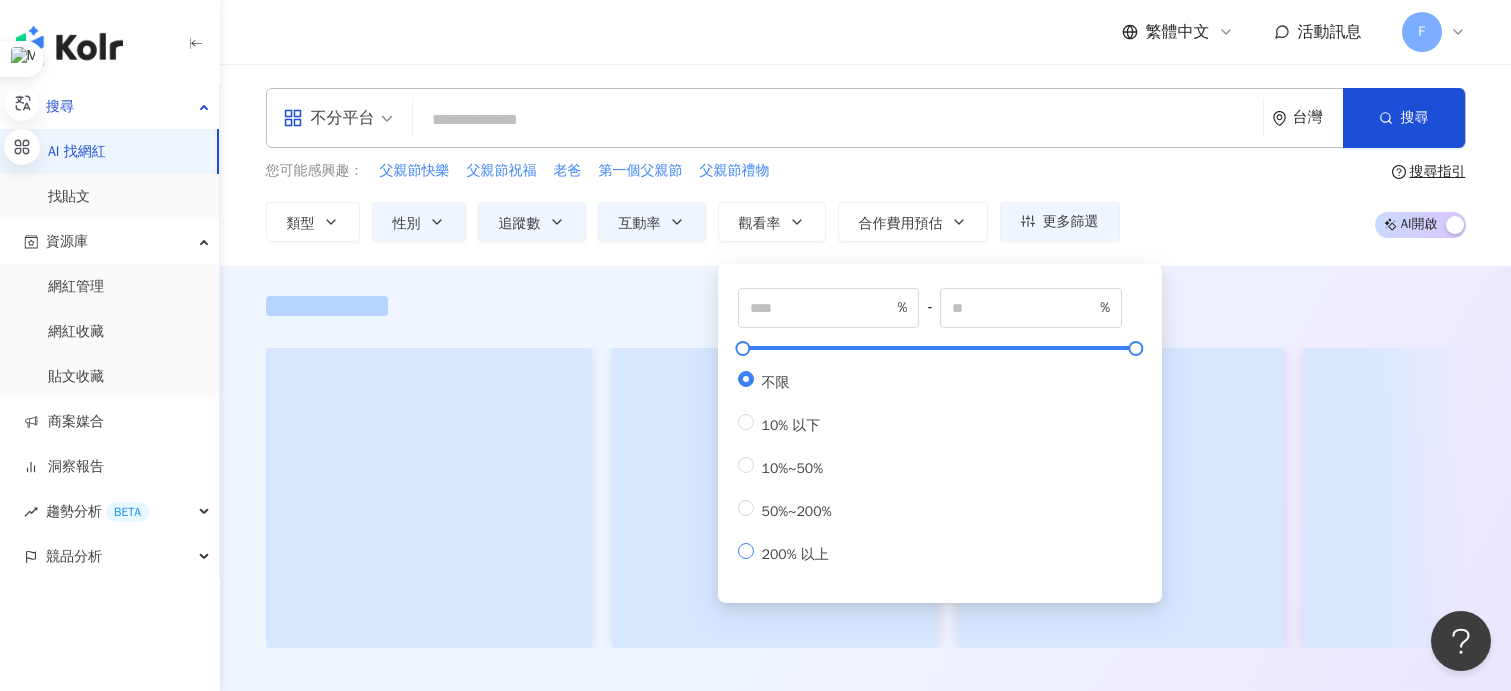 click on "200% 以上" at bounding box center [795, 554] 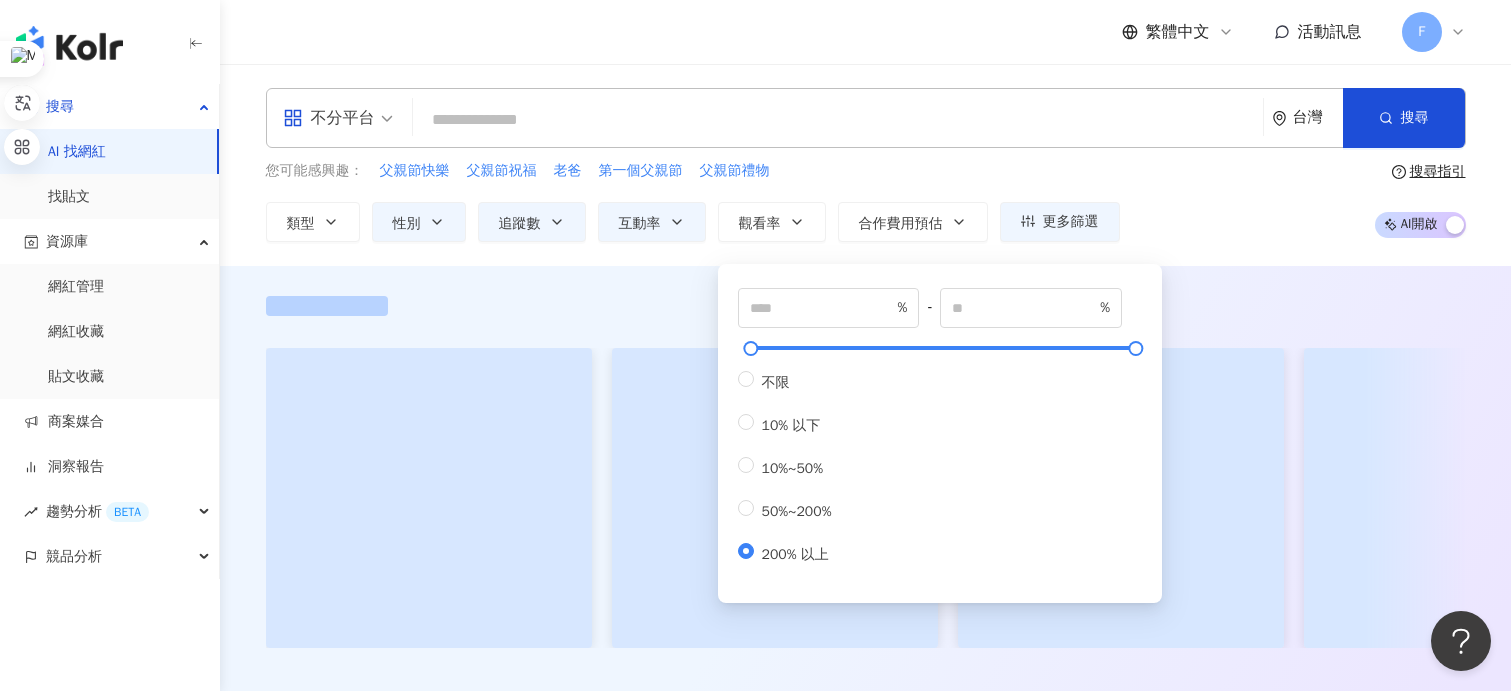 click on "您可能感興趣： 父親節快樂  父親節祝福  老爸  第一個父親節  父親節禮物  類型 性別 追蹤數 互動率 觀看率 合作費用預估  更多篩選 不限 女 男 其他 ****  -  ****** 不限 小型 奈米網紅 (<1萬) 微型網紅 (1萬-3萬) 小型網紅 (3萬-5萬) 中型 中小型網紅 (5萬-10萬) 中型網紅 (10萬-30萬) 中大型網紅 (30萬-50萬) 大型 大型網紅 (50萬-100萬) 百萬網紅 (>100萬) * %  -  * % 不限 5% 以下 5%~20% 20% 以上 *** %  -  % 不限 10% 以下 10%~50% 50%~200% 200% 以上 搜尋指引 AI  開啟 AI  關閉" at bounding box center (866, 201) 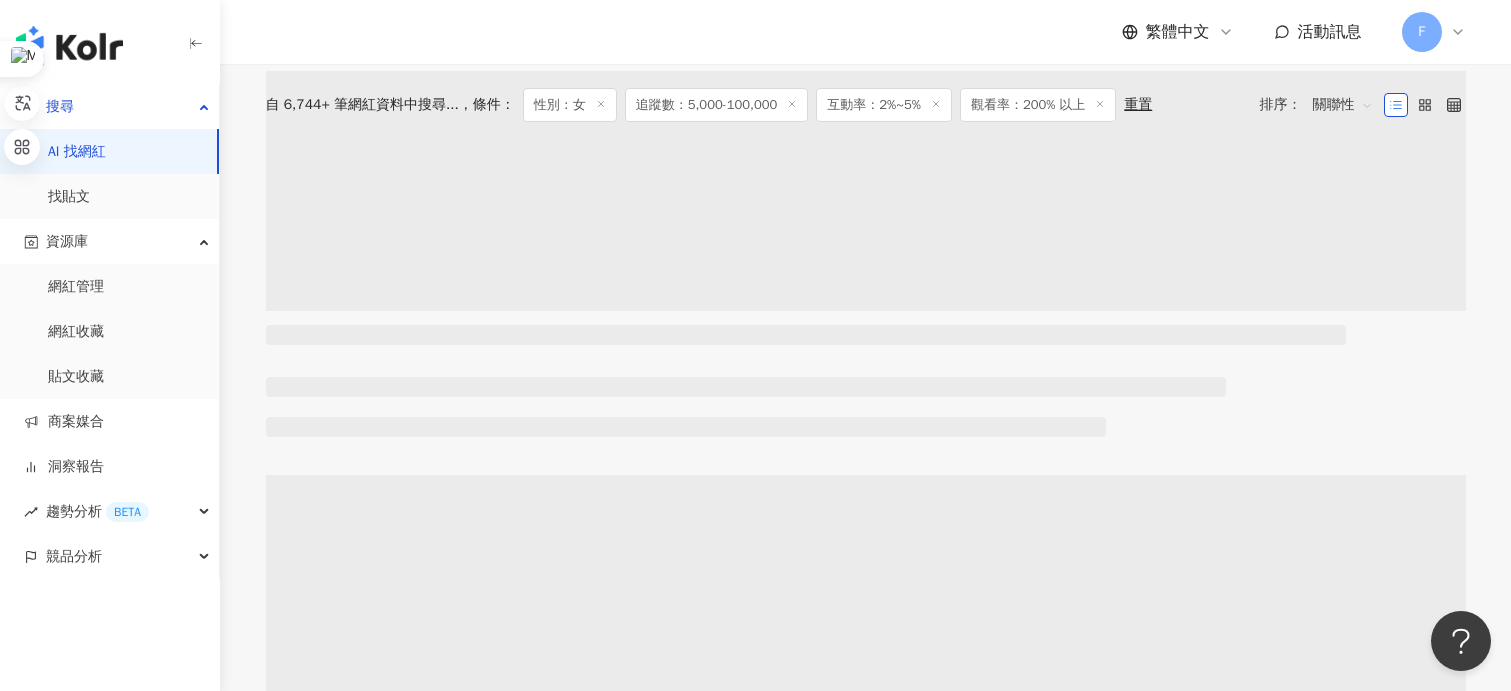 scroll, scrollTop: 600, scrollLeft: 0, axis: vertical 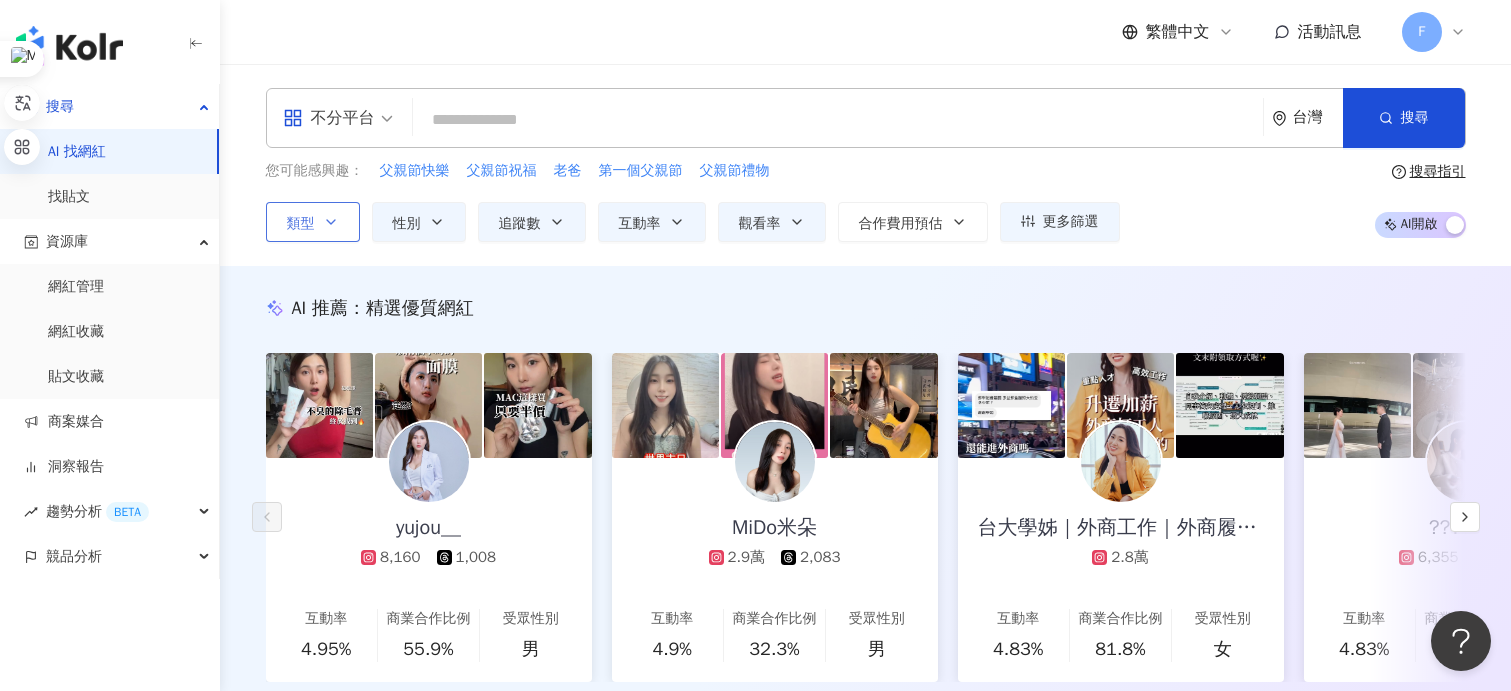 click 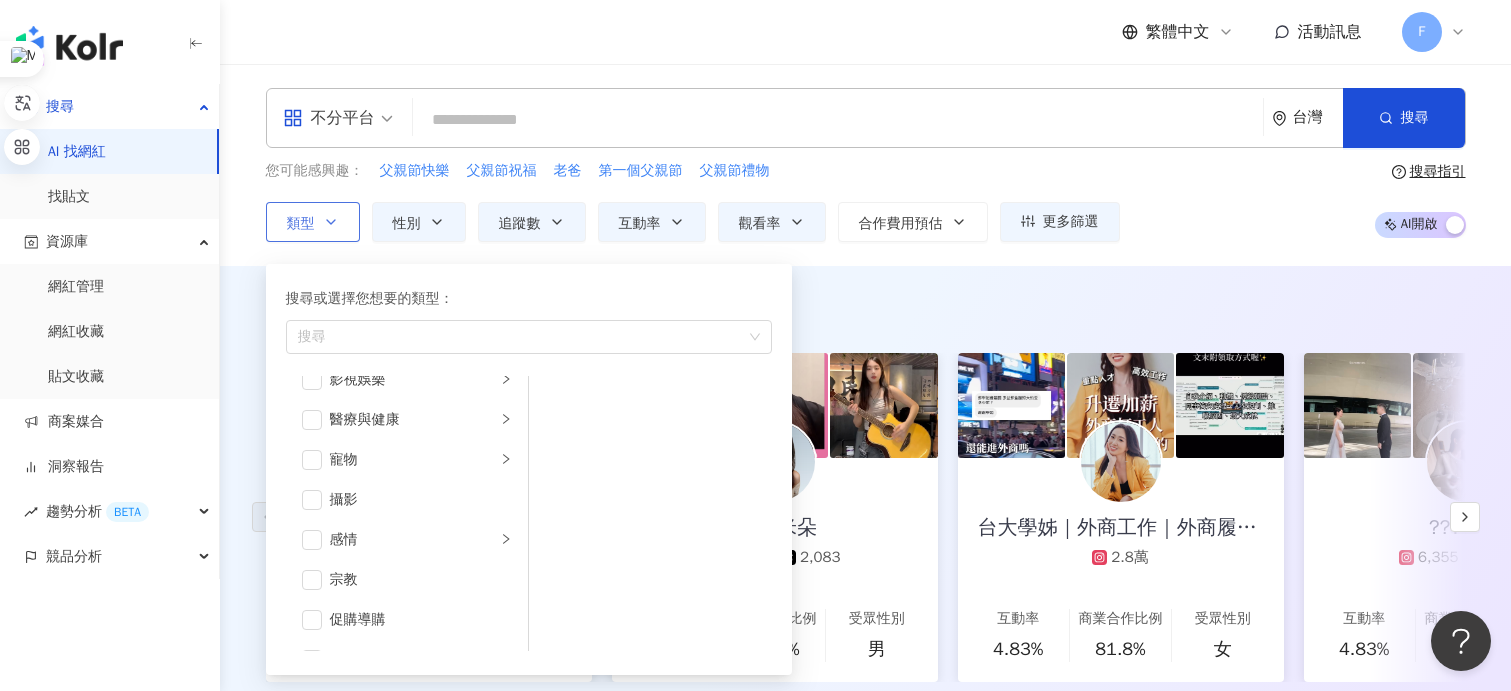 scroll, scrollTop: 693, scrollLeft: 0, axis: vertical 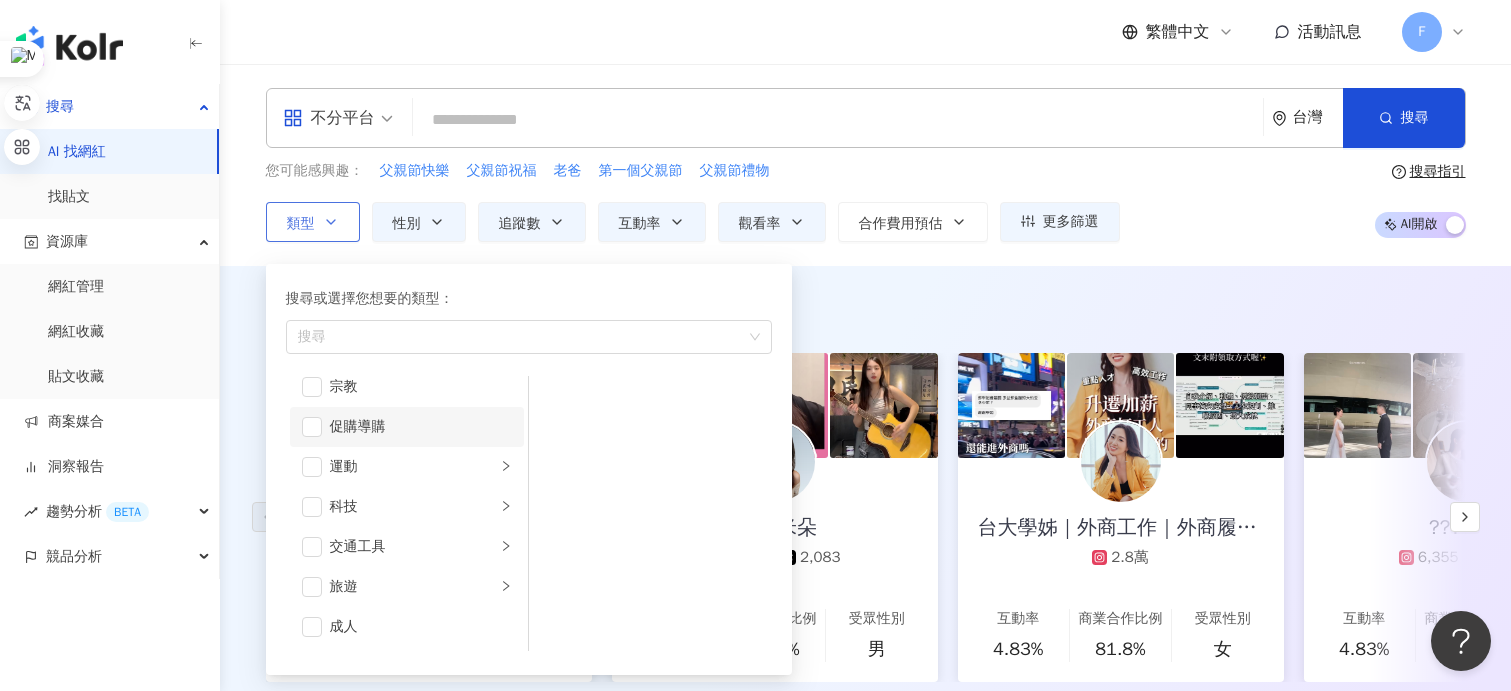 click on "促購導購" at bounding box center [421, 427] 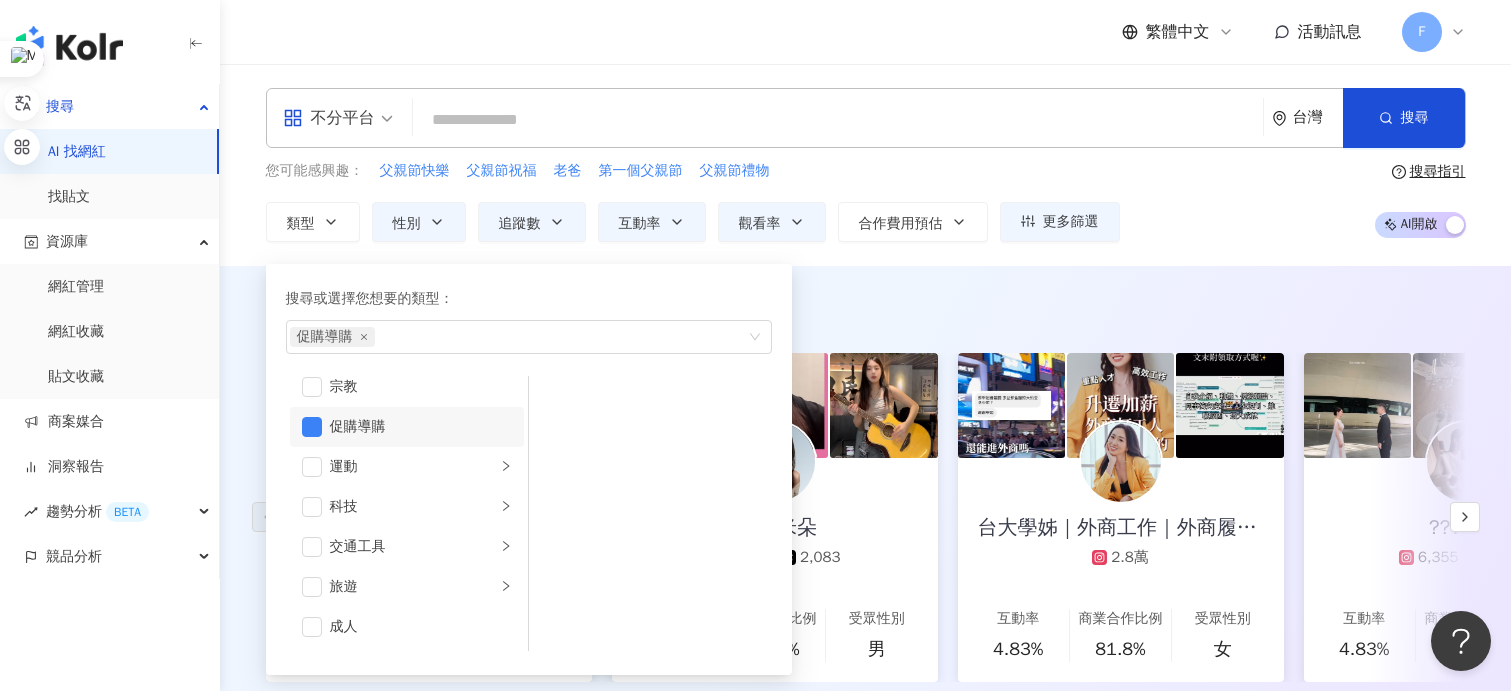 click on "您可能感興趣： 父親節快樂  父親節祝福  老爸  第一個父親節  父親節禮物  類型 搜尋或選擇您想要的類型： 促購導購   藝術與娛樂 美妝時尚 氣候和環境 日常話題 教育與學習 家庭 財經 美食 命理占卜 遊戲 法政社會 生活風格 影視娛樂 醫療與健康 寵物 攝影 感情 宗教 促購導購 運動 科技 交通工具 旅遊 成人 性別 追蹤數 互動率 觀看率 合作費用預估  更多篩選 不限 女 男 其他 ****  -  ****** 不限 小型 奈米網紅 (<1萬) 微型網紅 (1萬-3萬) 小型網紅 (3萬-5萬) 中型 中小型網紅 (5萬-10萬) 中型網紅 (10萬-30萬) 中大型網紅 (30萬-50萬) 大型 大型網紅 (50萬-100萬) 百萬網紅 (>100萬) * %  -  * % 不限 5% 以下 5%~20% 20% 以上 *** %  -  % 不限 10% 以下 10%~50% 50%~200% 200% 以上 搜尋指引 AI  開啟 AI  關閉" at bounding box center (866, 201) 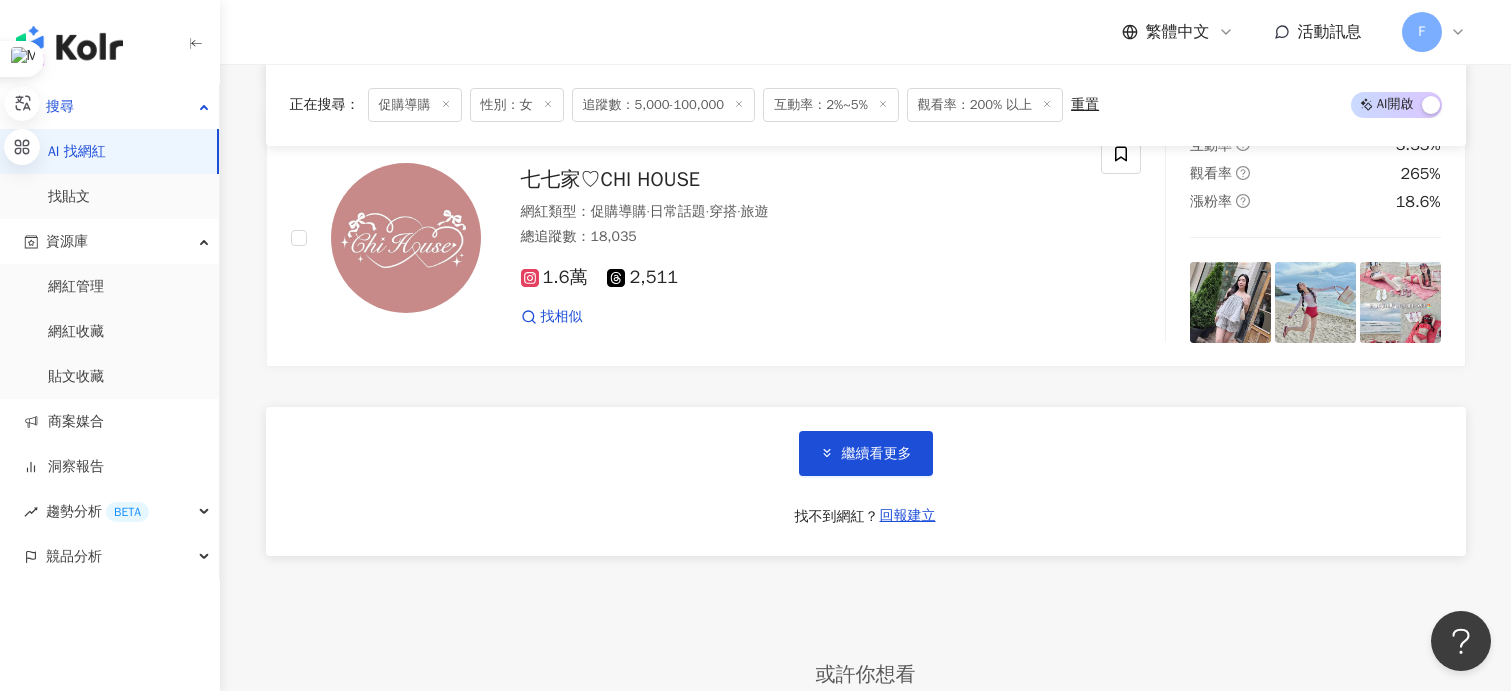 scroll, scrollTop: 3805, scrollLeft: 0, axis: vertical 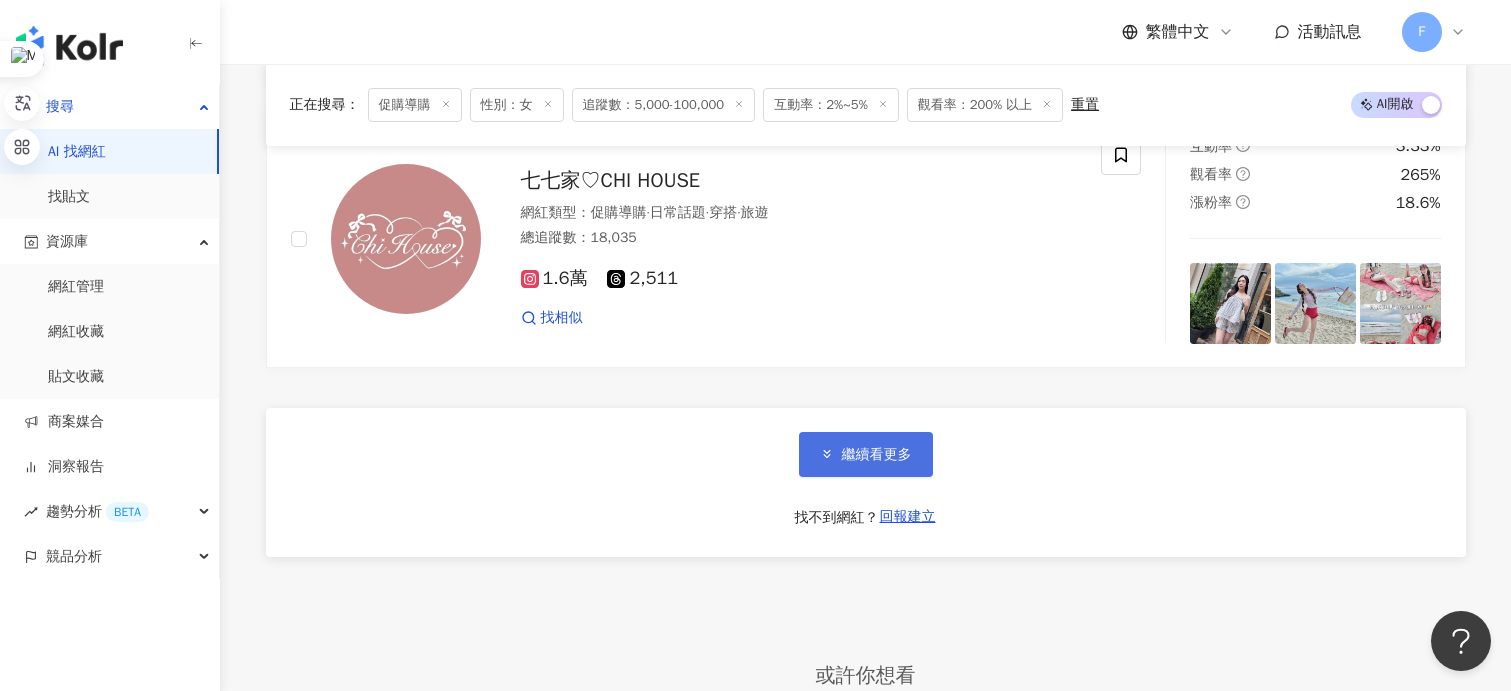 click on "繼續看更多" at bounding box center (877, 455) 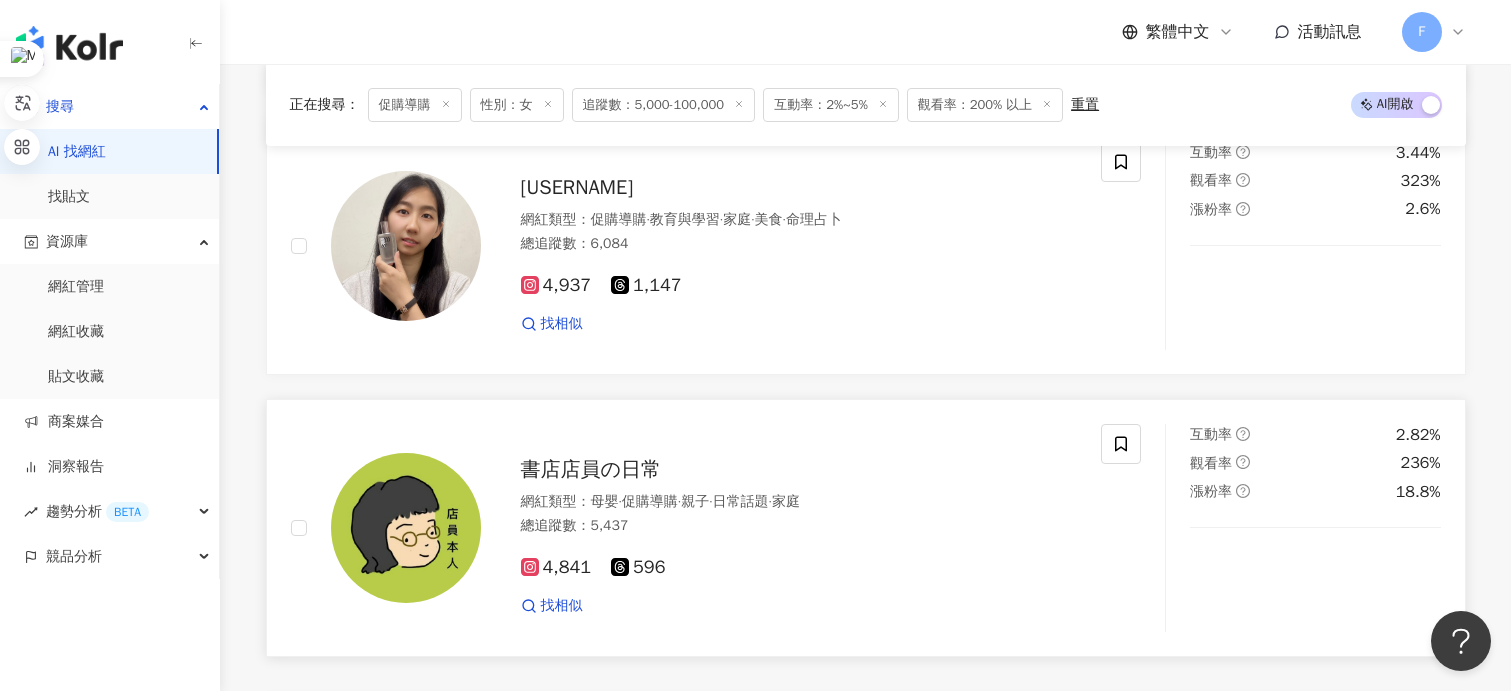 scroll, scrollTop: 7305, scrollLeft: 0, axis: vertical 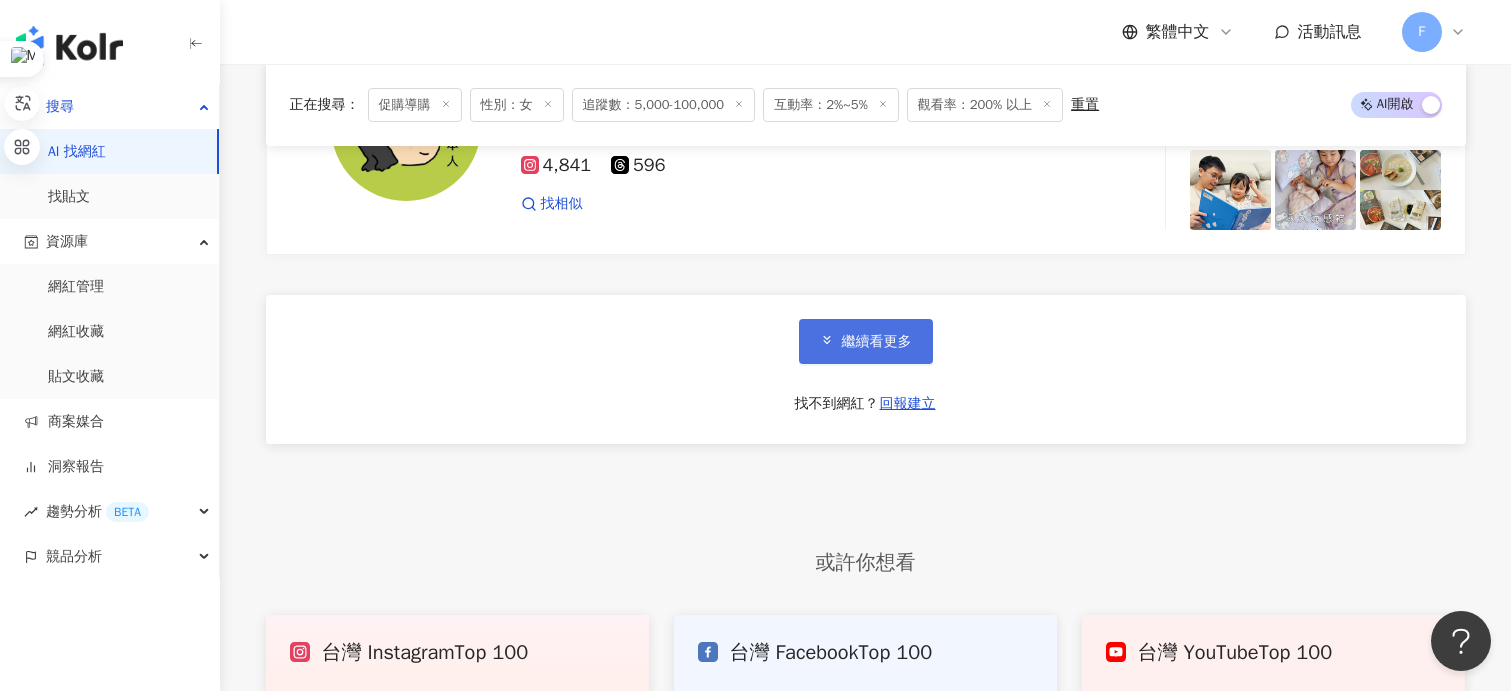 click on "繼續看更多" at bounding box center [866, 341] 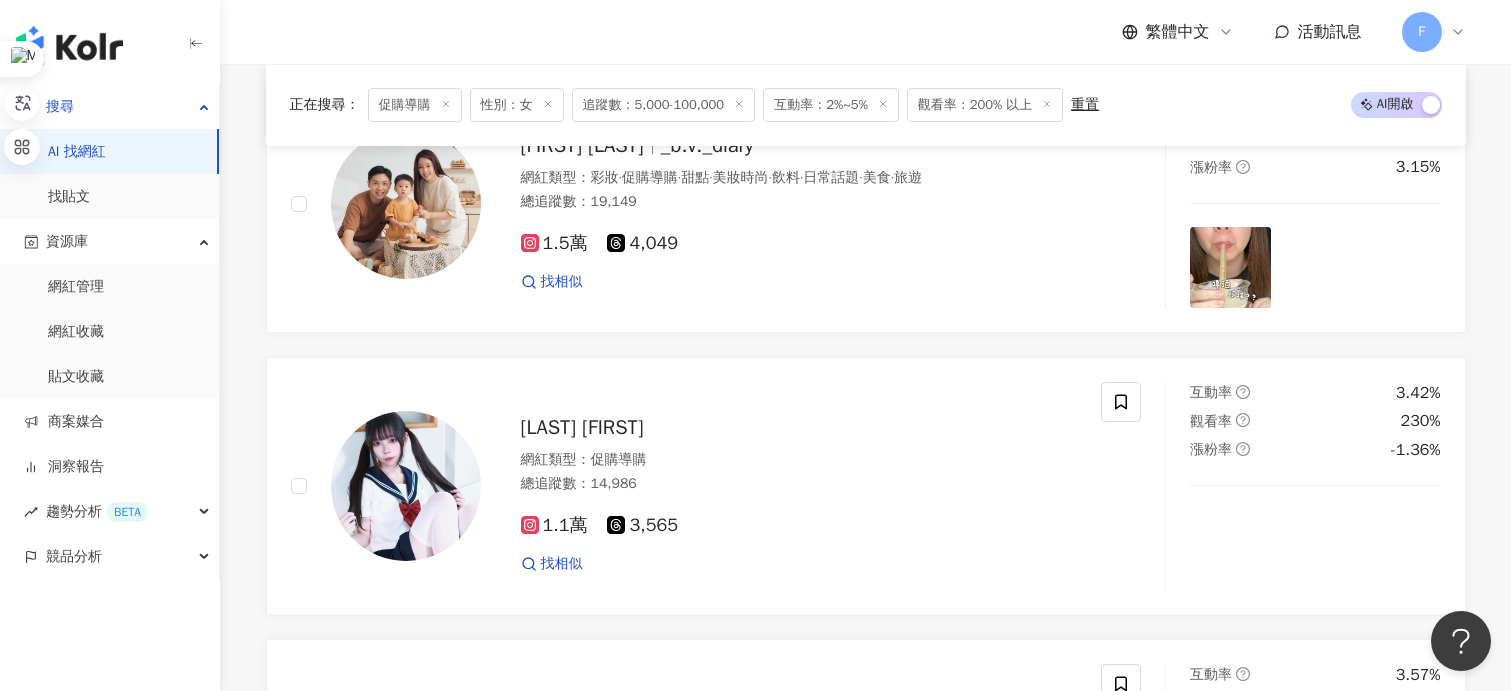 scroll, scrollTop: 3505, scrollLeft: 0, axis: vertical 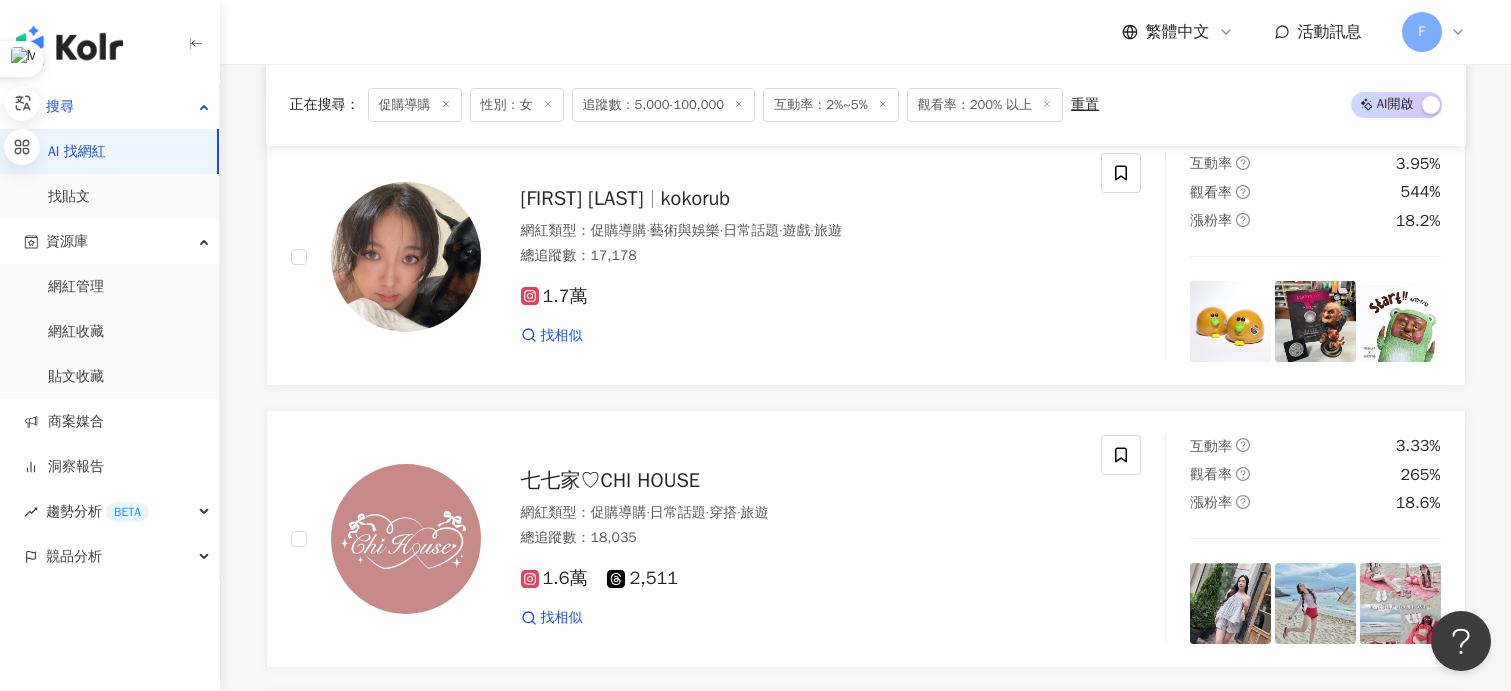 click 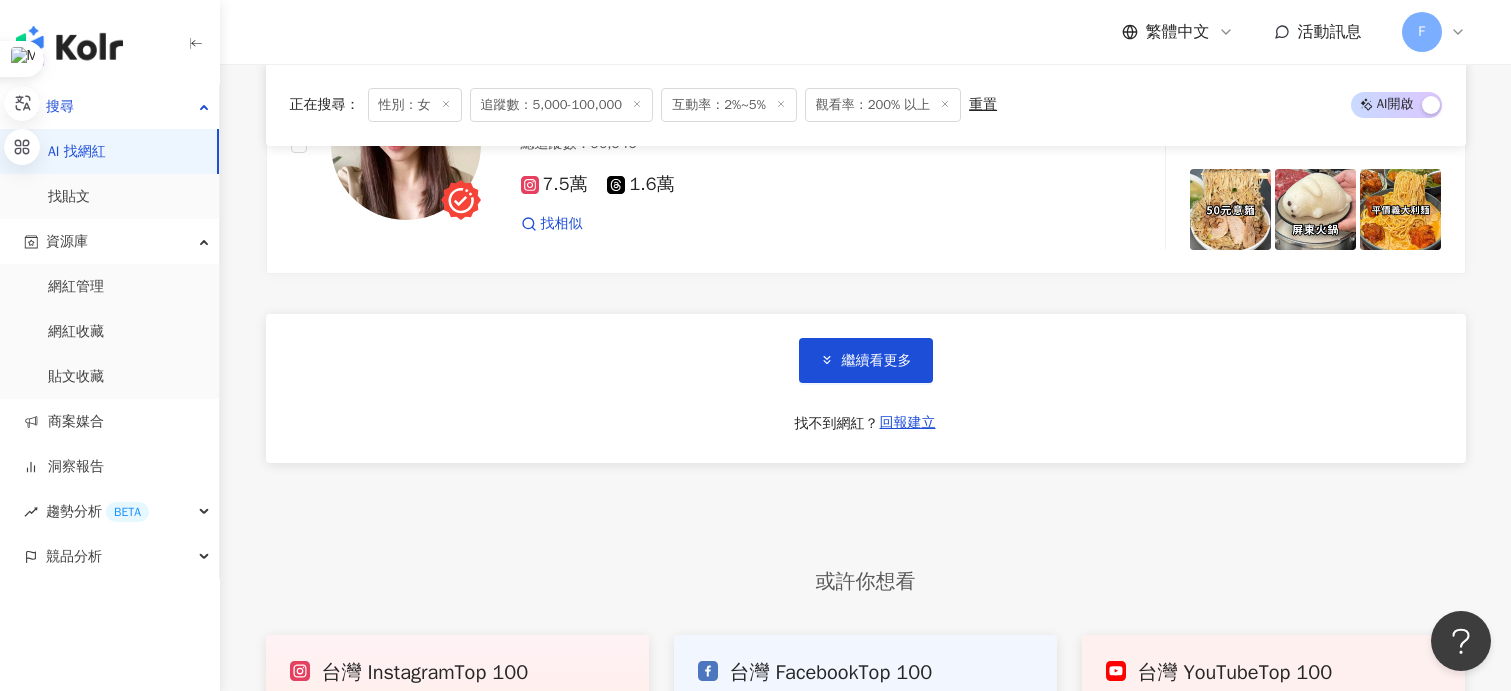 scroll, scrollTop: 3800, scrollLeft: 0, axis: vertical 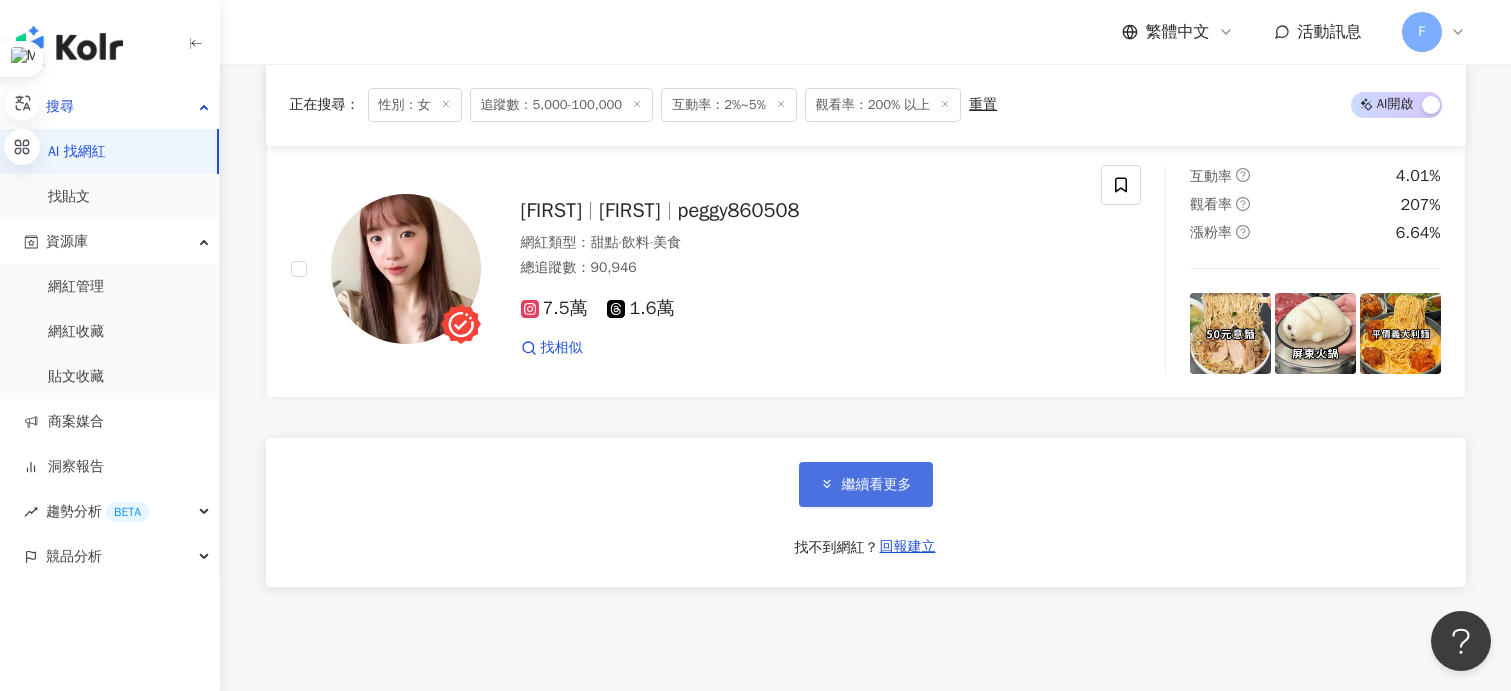 click on "繼續看更多" at bounding box center (877, 485) 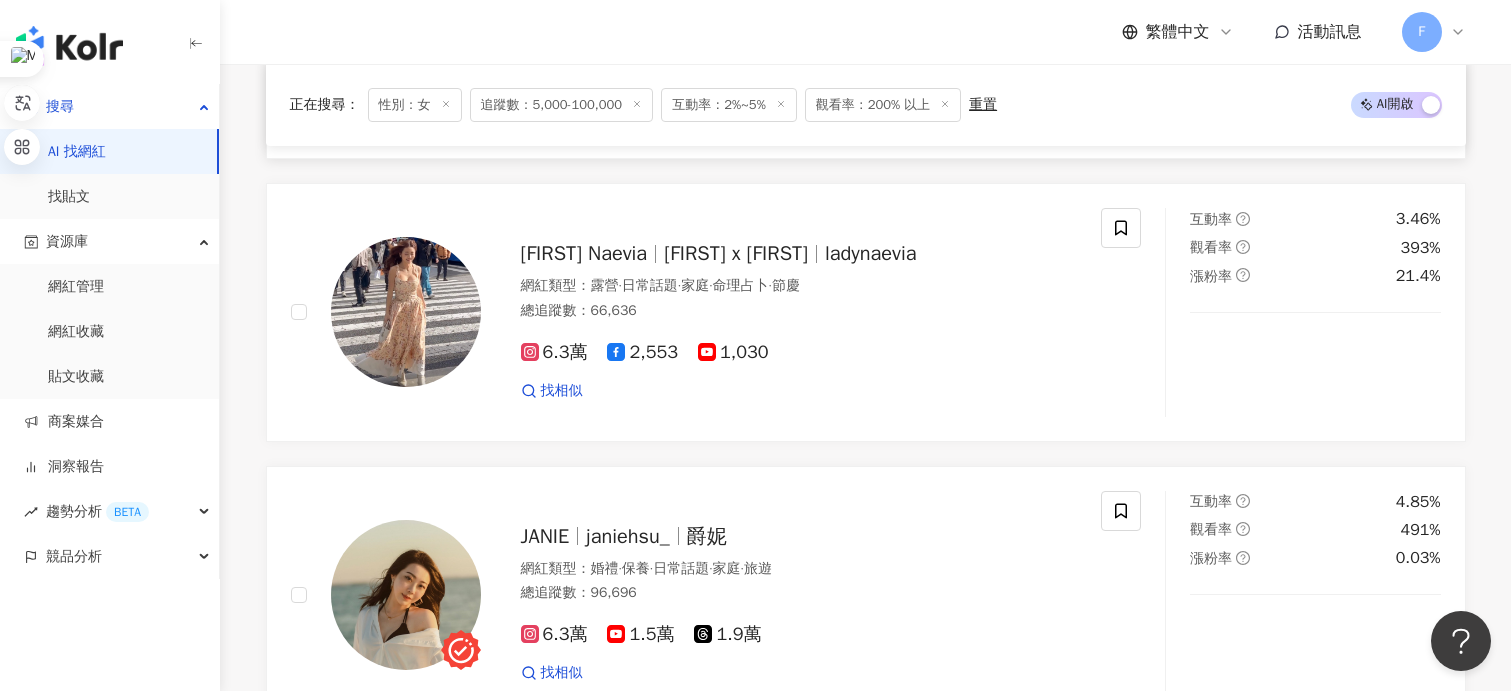 scroll, scrollTop: 6700, scrollLeft: 0, axis: vertical 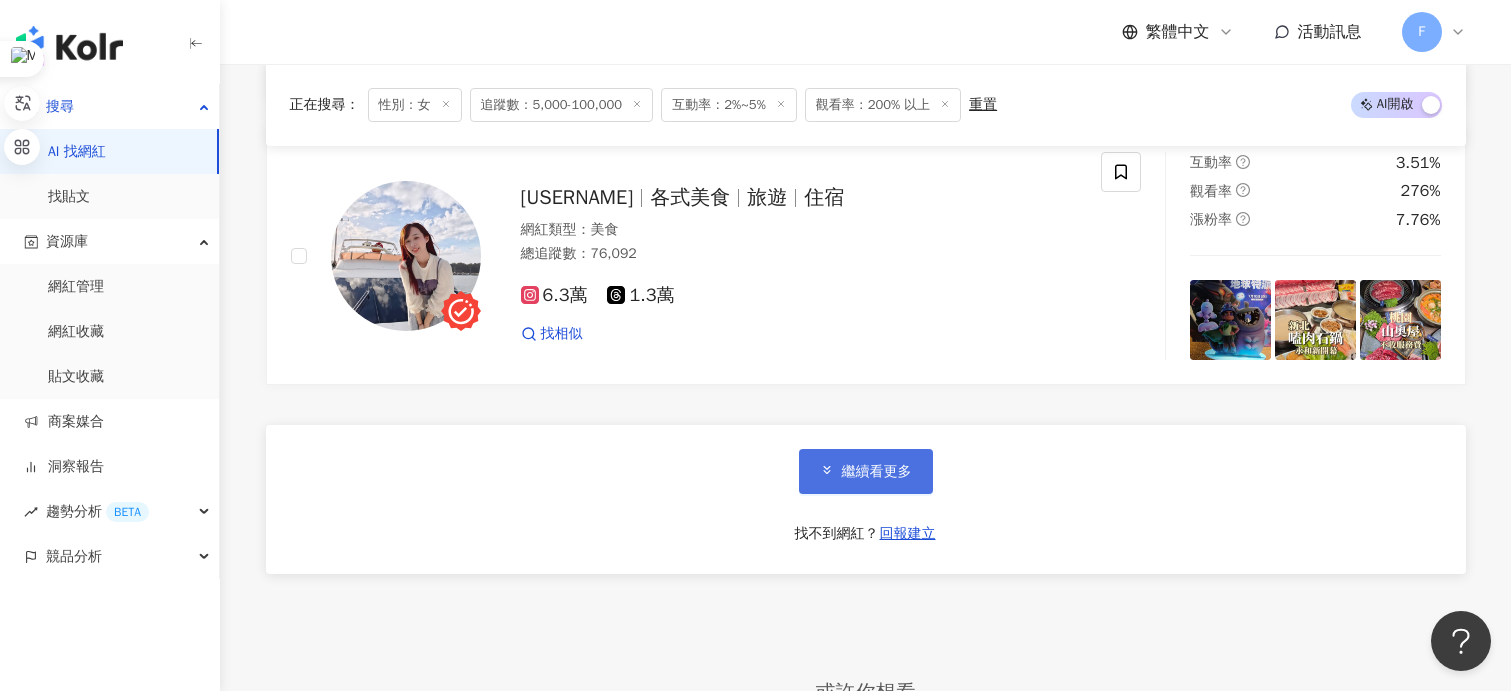 click on "繼續看更多" at bounding box center [866, 471] 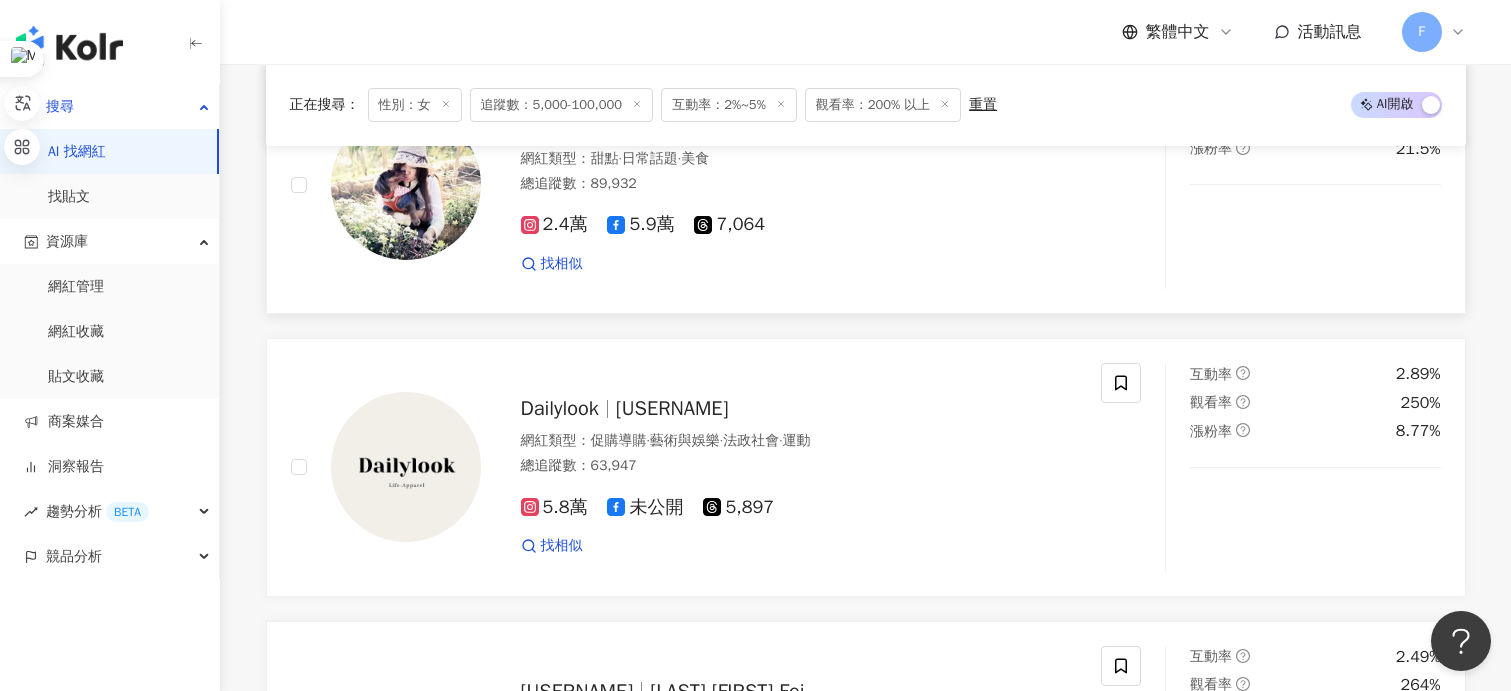 scroll, scrollTop: 9000, scrollLeft: 0, axis: vertical 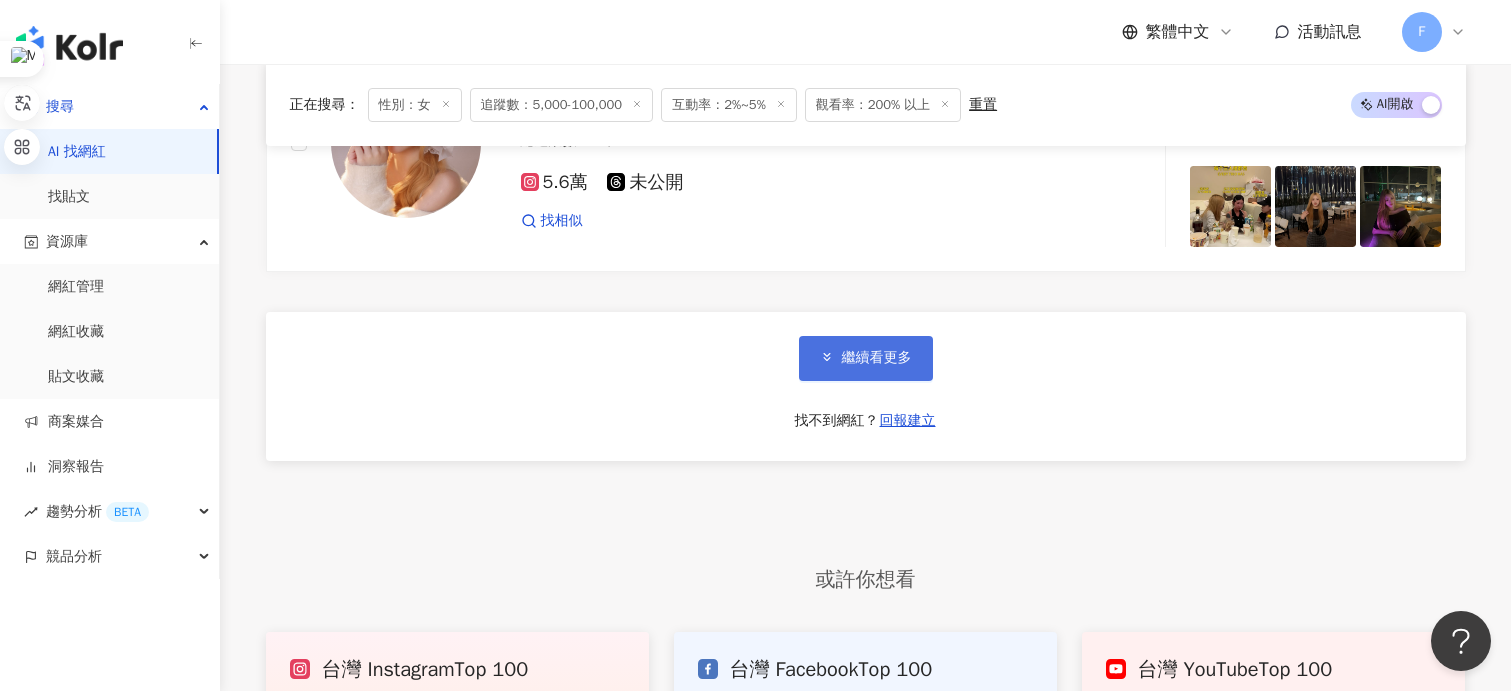 click on "繼續看更多" at bounding box center [866, 358] 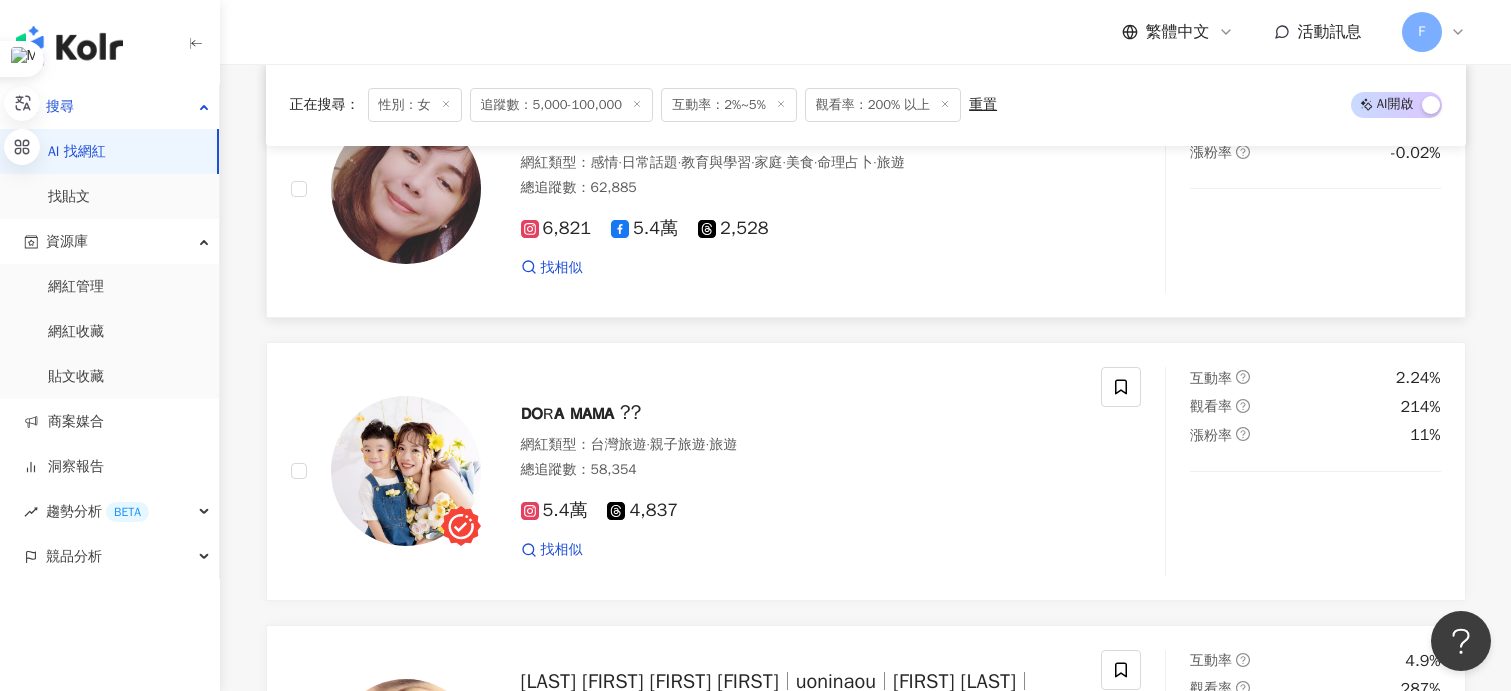 scroll, scrollTop: 11800, scrollLeft: 0, axis: vertical 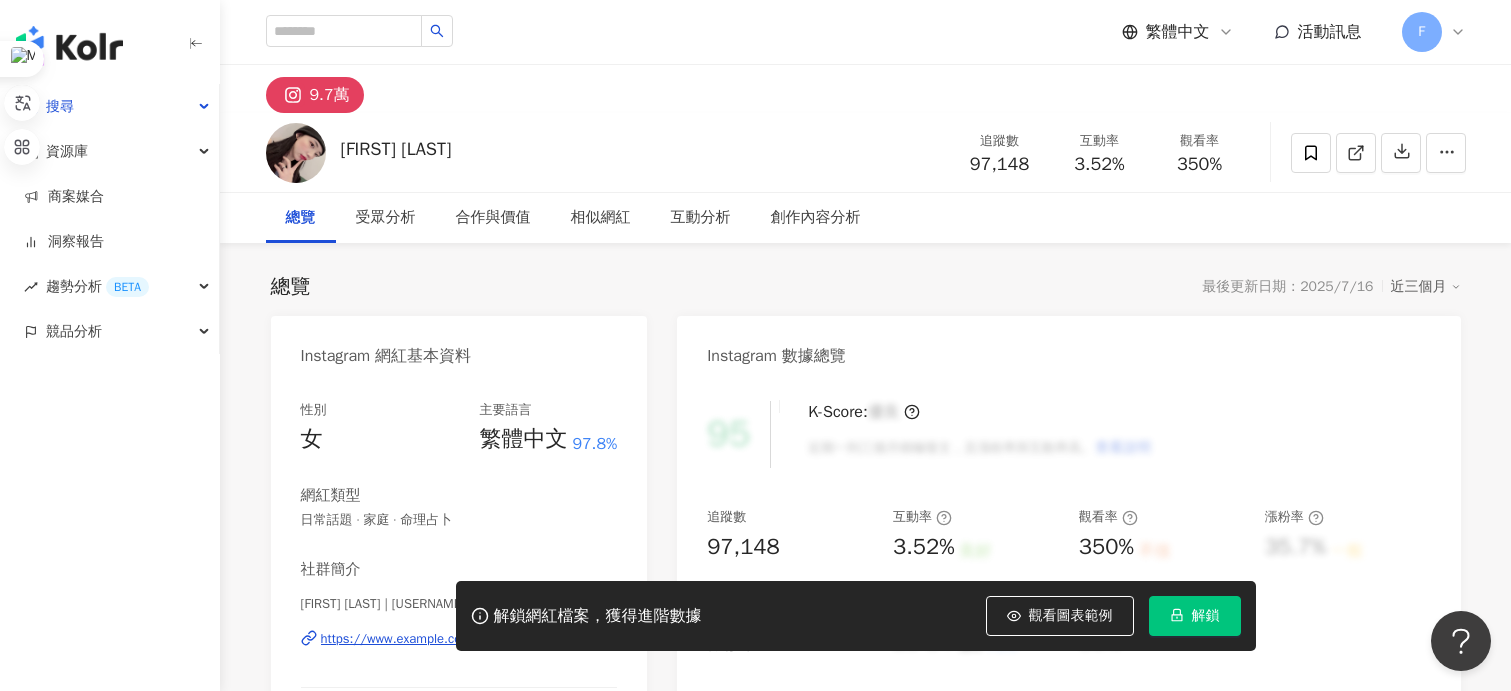 click on "解鎖網紅檔案，獲得進階數據 觀看圖表範例 解鎖" at bounding box center [755, 616] 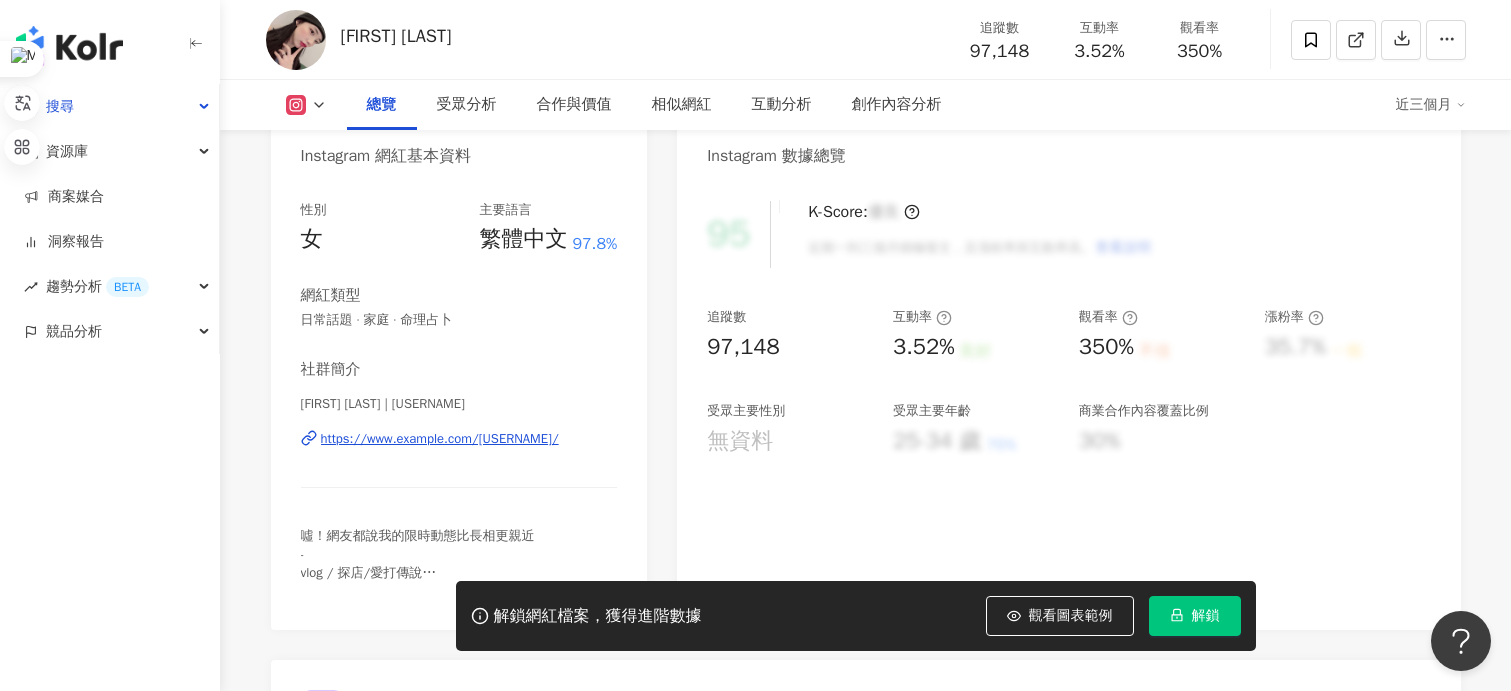 click on "https://www.instagram.com/lululove7756/" at bounding box center (440, 439) 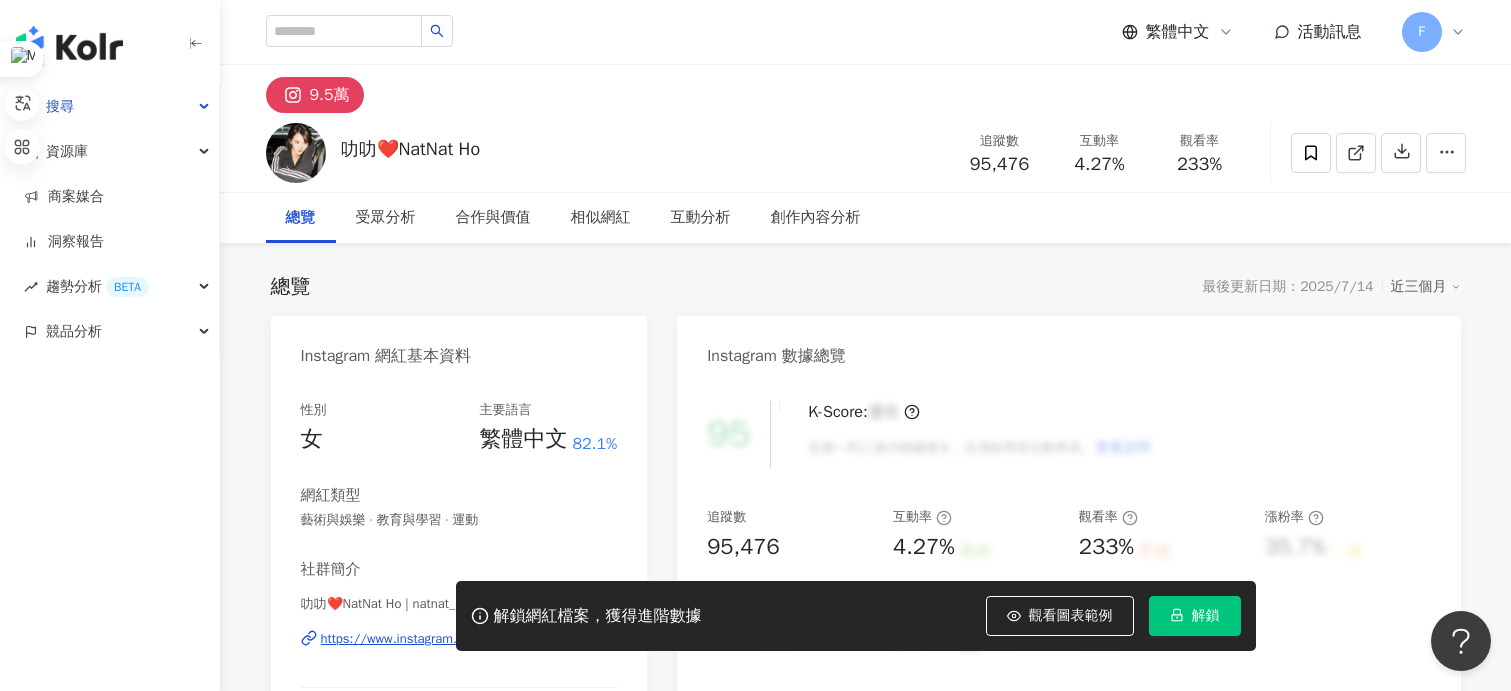 scroll, scrollTop: 280, scrollLeft: 0, axis: vertical 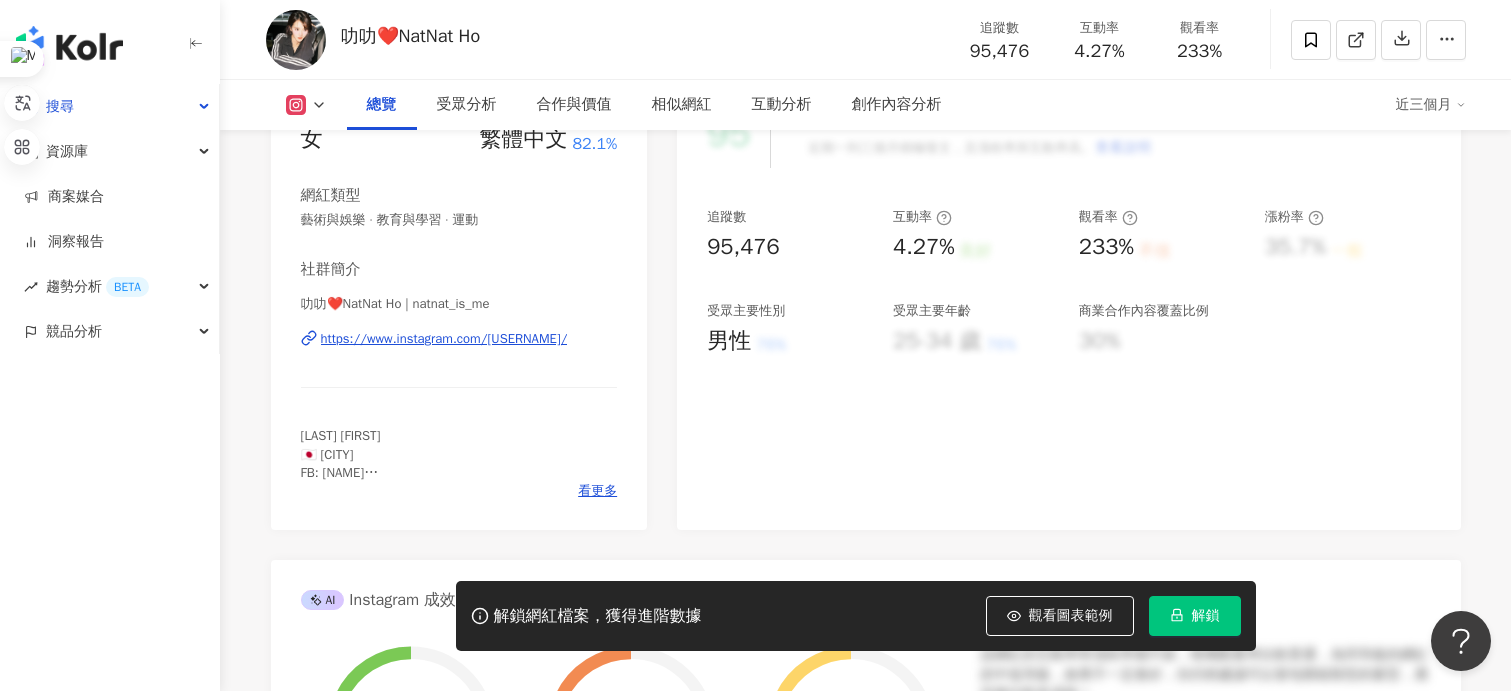 click on "https://www.instagram.com/[USERNAME]/" at bounding box center [444, 339] 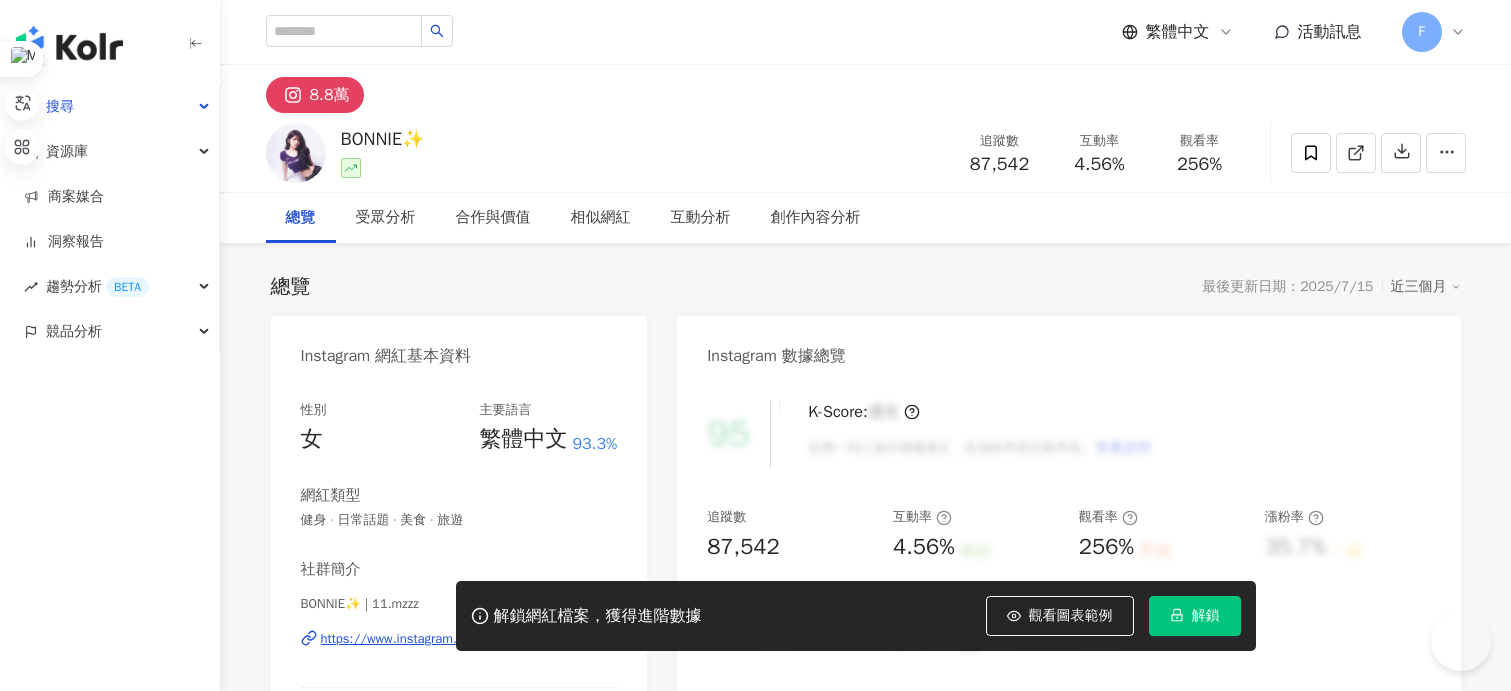 scroll, scrollTop: 0, scrollLeft: 0, axis: both 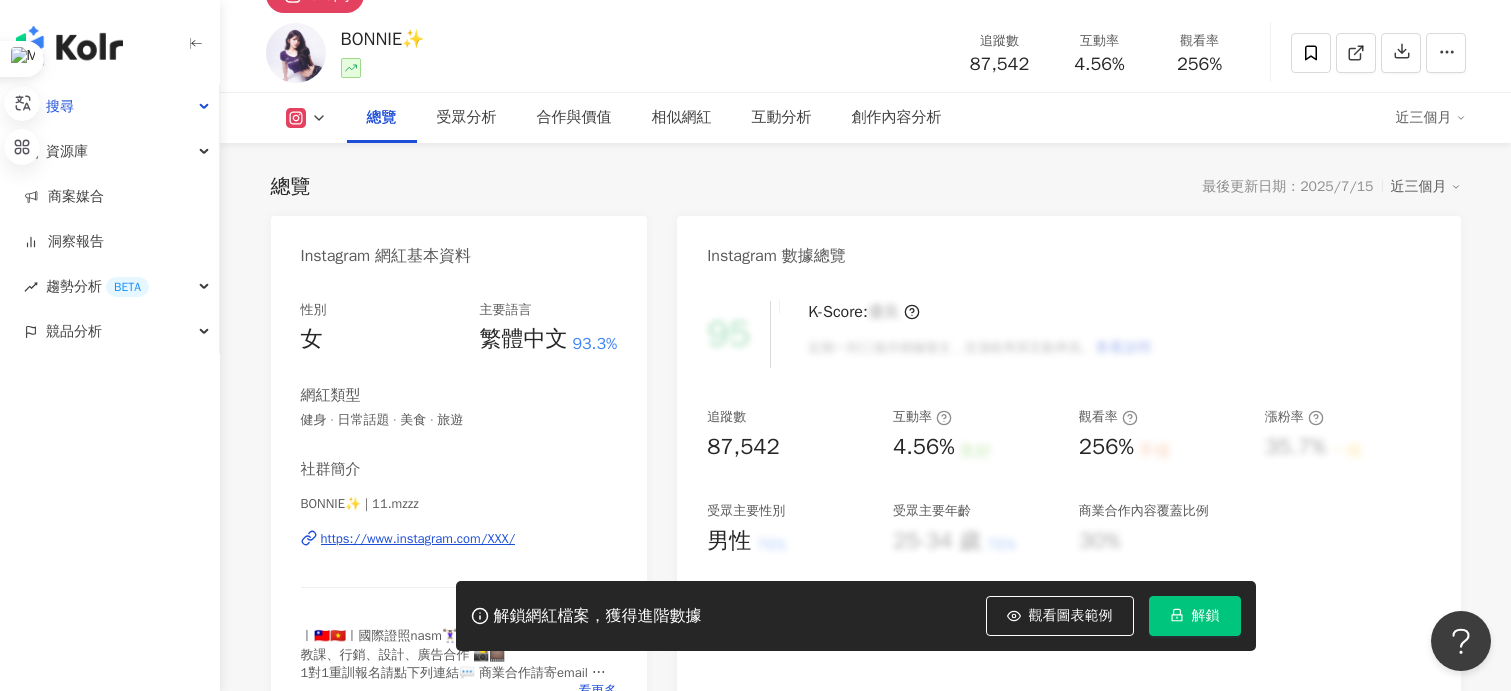 click on "https://www.instagram.com/11.mzzz/" at bounding box center [418, 539] 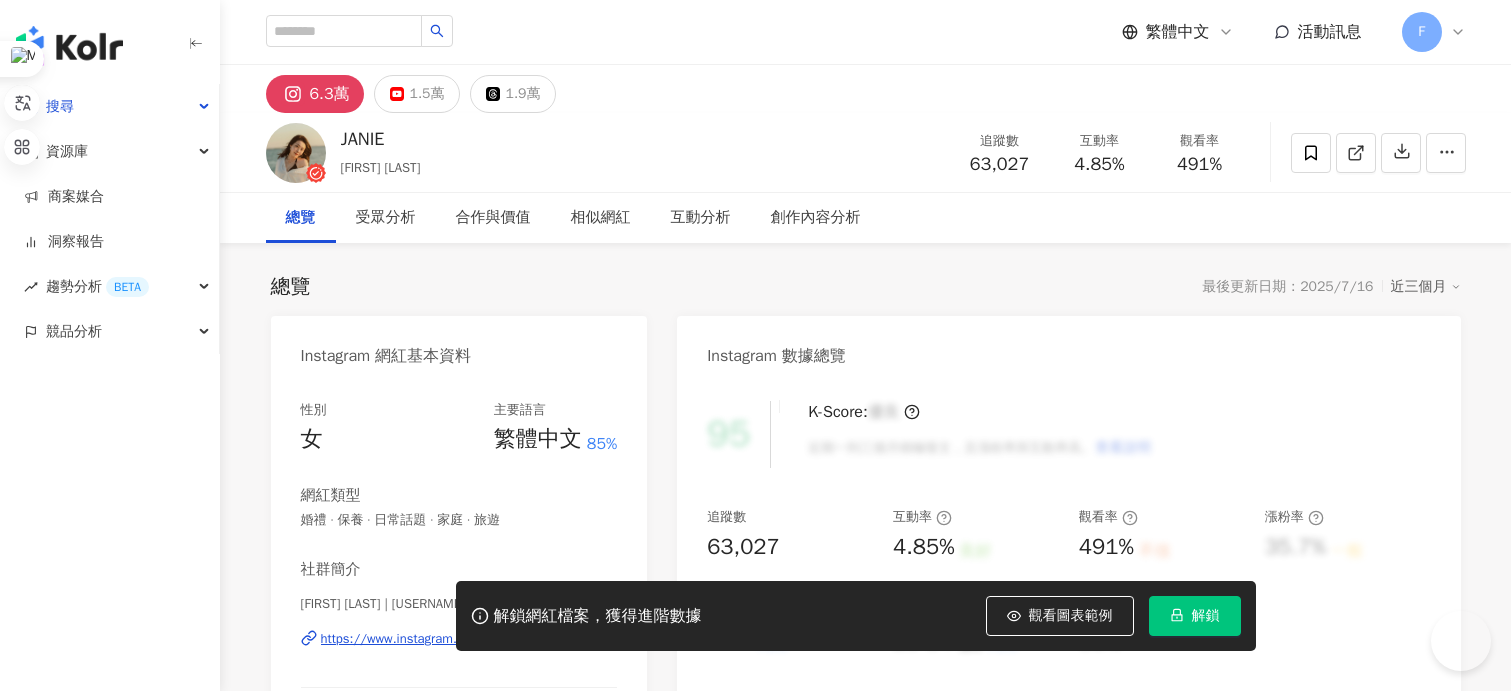 scroll, scrollTop: 0, scrollLeft: 0, axis: both 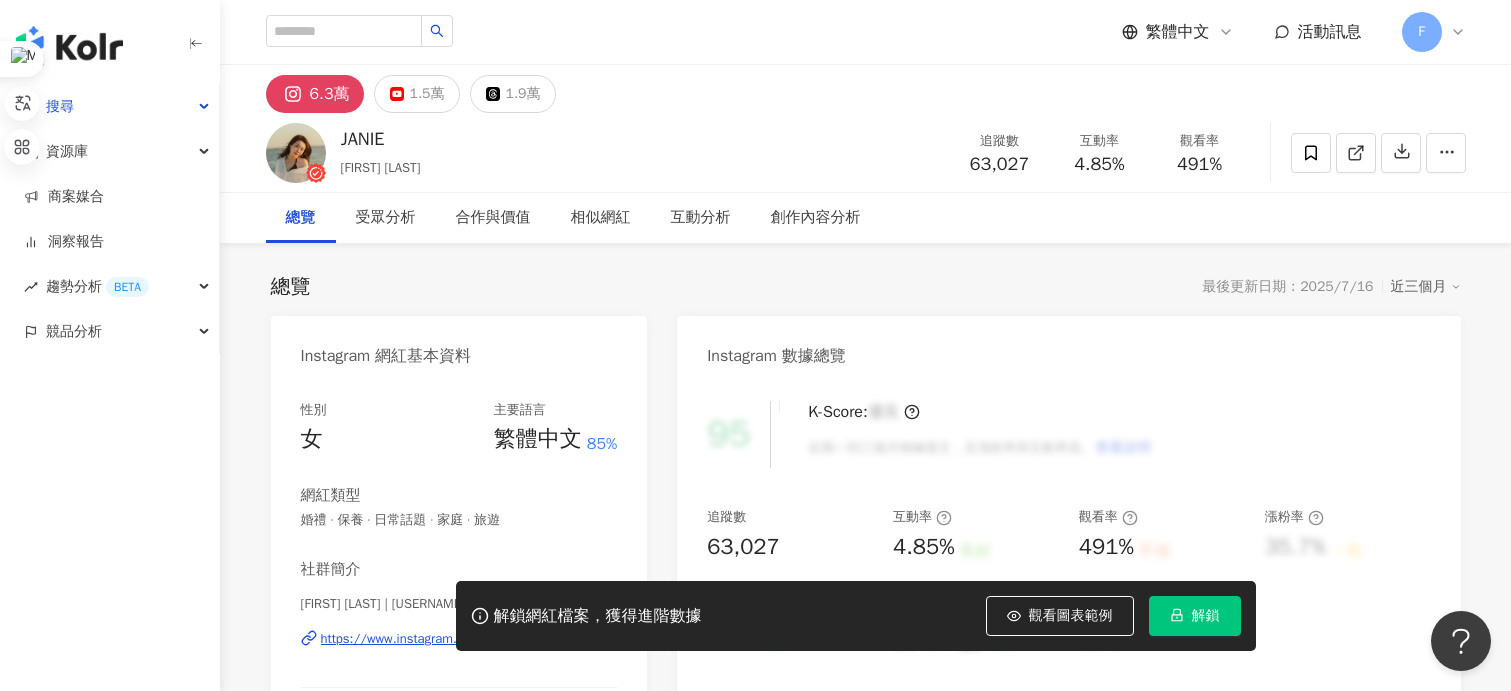 click on "解鎖網紅檔案，獲得進階數據 觀看圖表範例 解鎖" at bounding box center (755, 616) 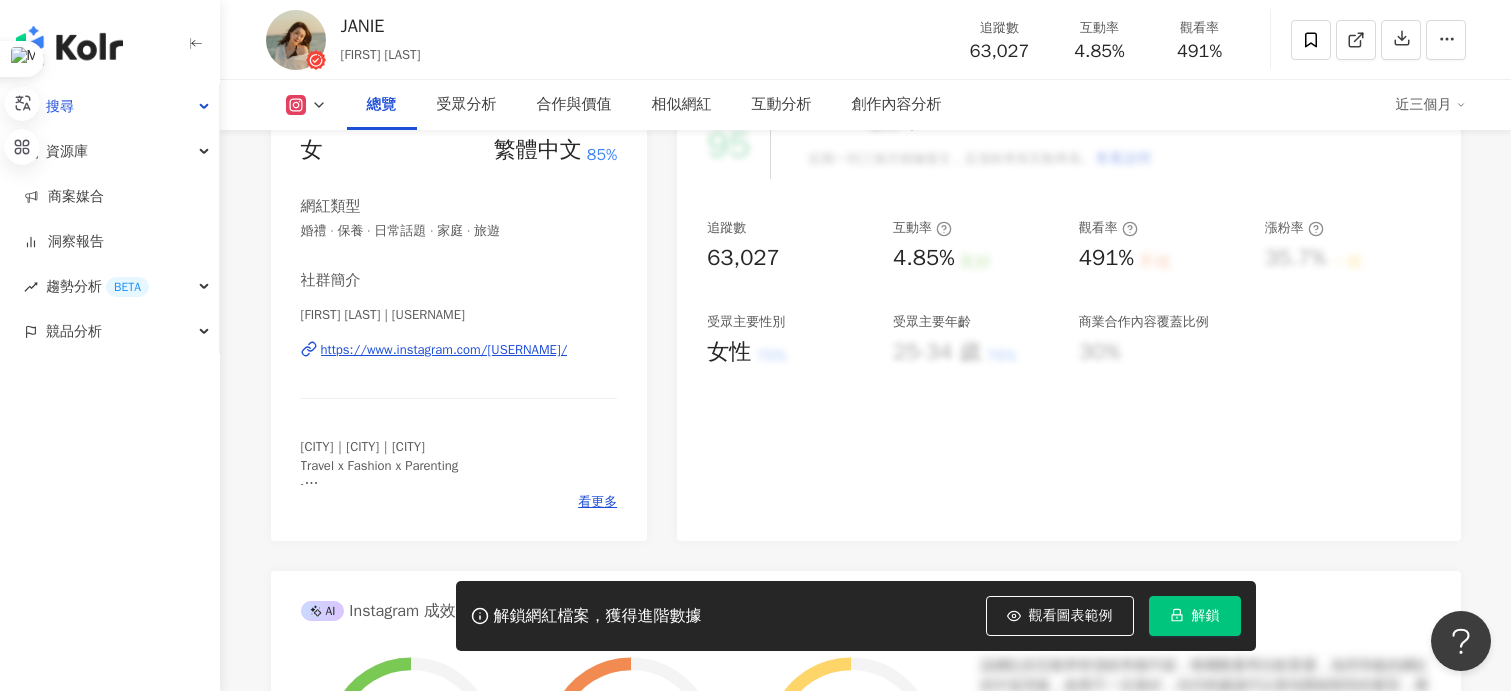 scroll, scrollTop: 300, scrollLeft: 0, axis: vertical 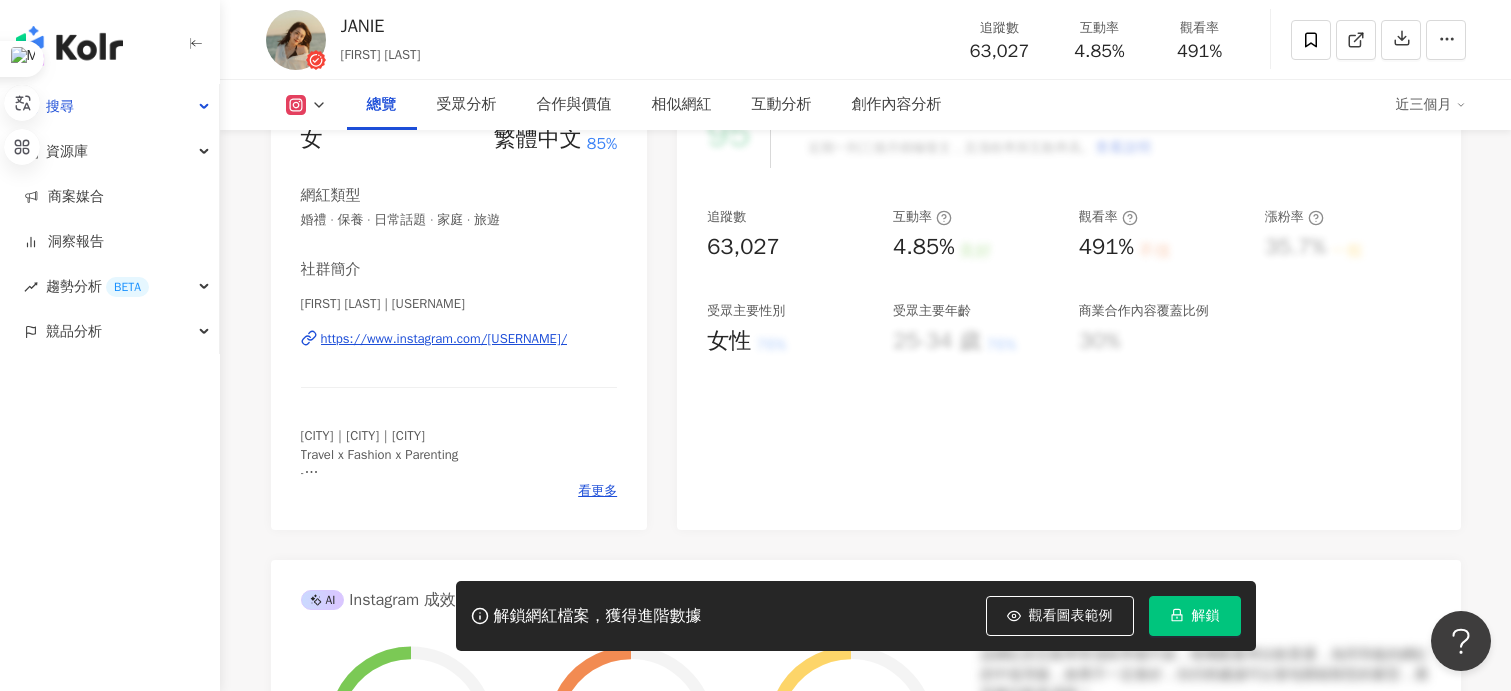 click on "https://www.instagram.com/janiehsu_/" at bounding box center [444, 339] 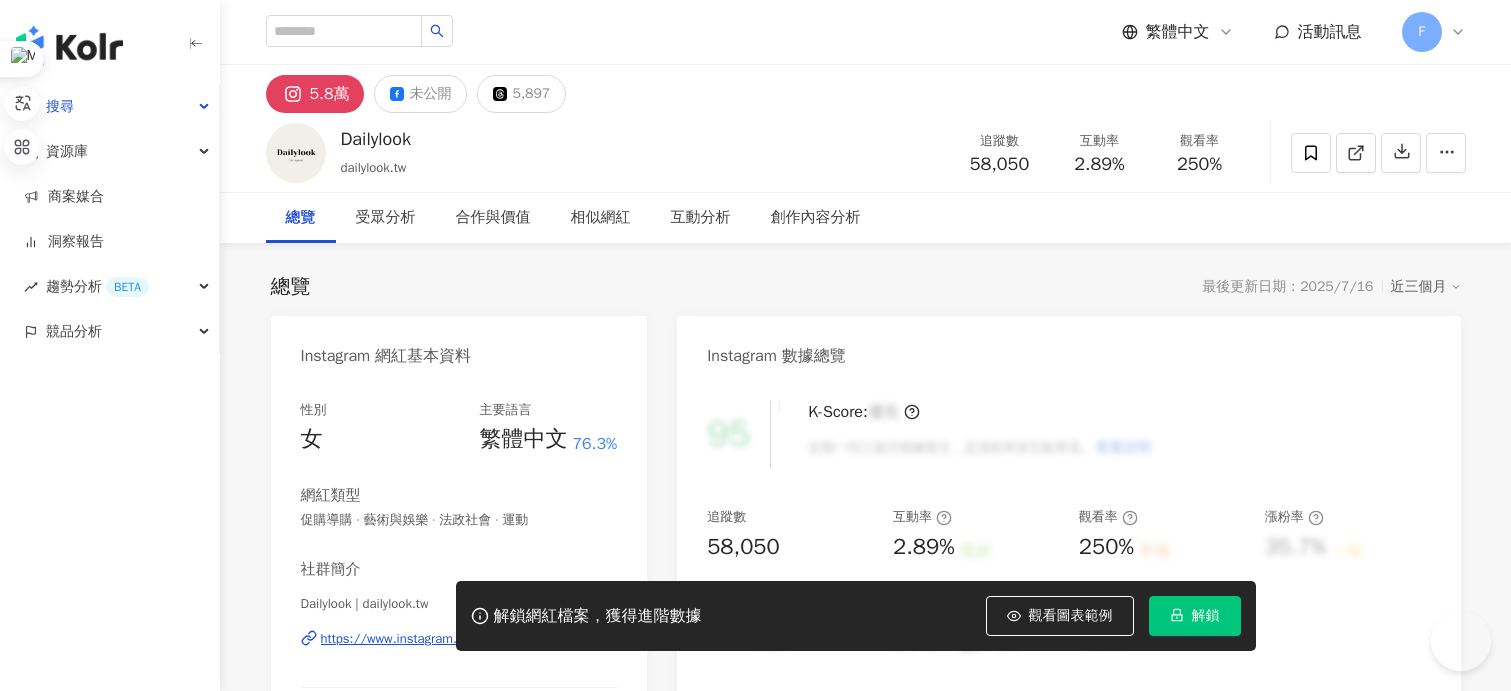 scroll, scrollTop: 0, scrollLeft: 0, axis: both 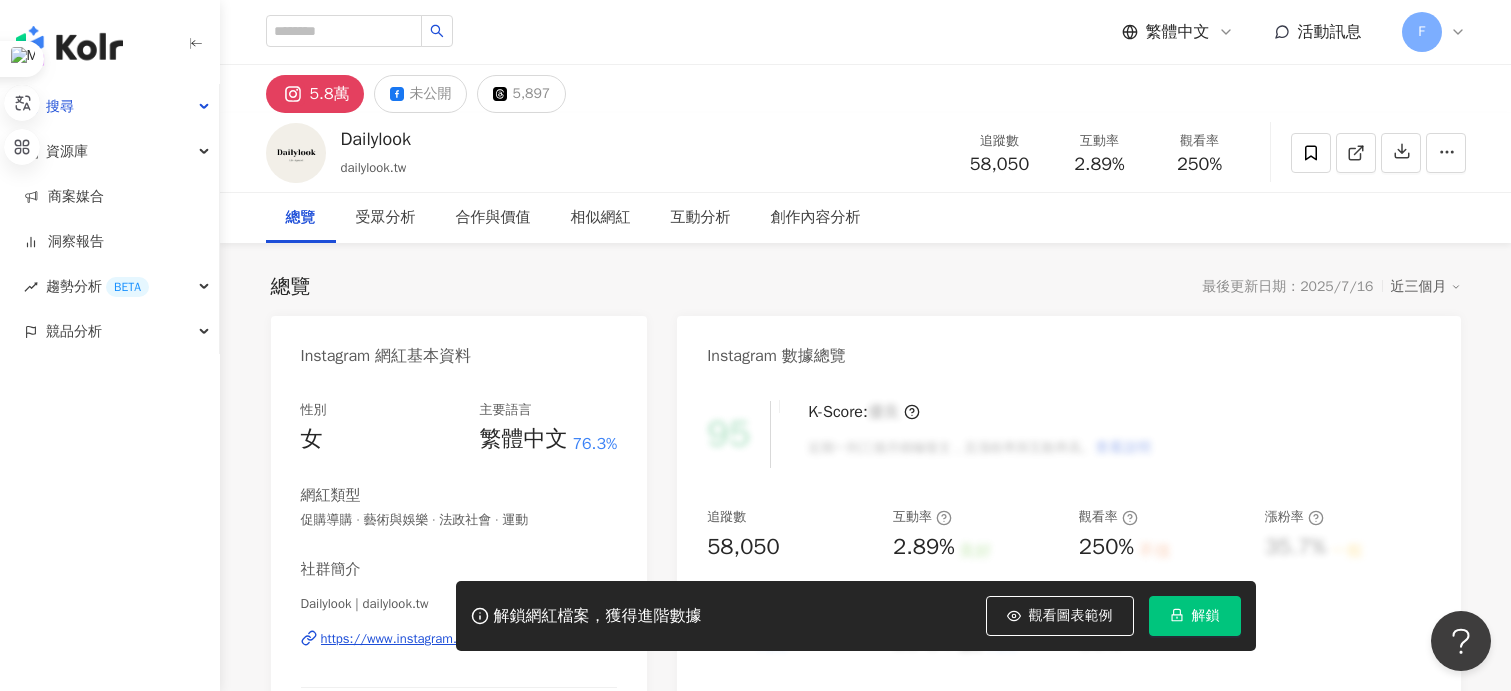 click on "解鎖網紅檔案，獲得進階數據 觀看圖表範例 解鎖" at bounding box center (755, 616) 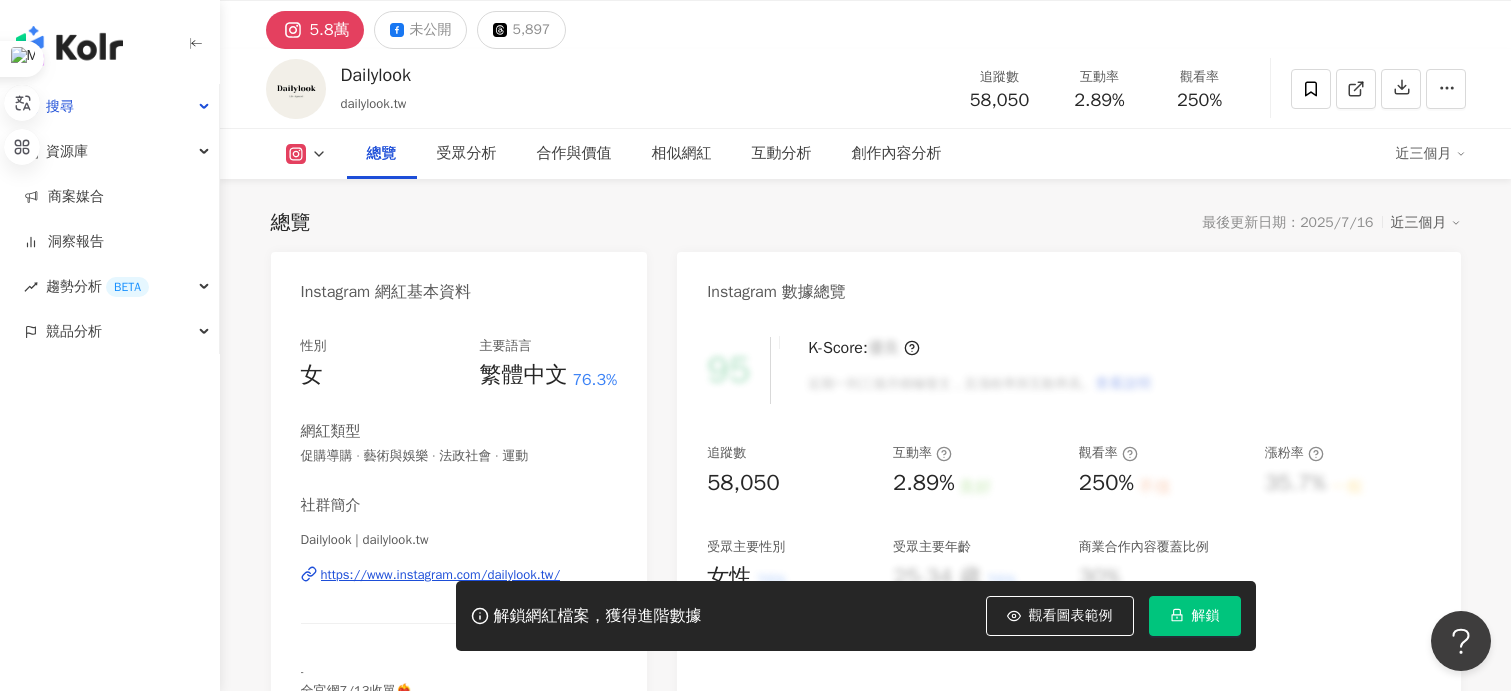 scroll, scrollTop: 100, scrollLeft: 0, axis: vertical 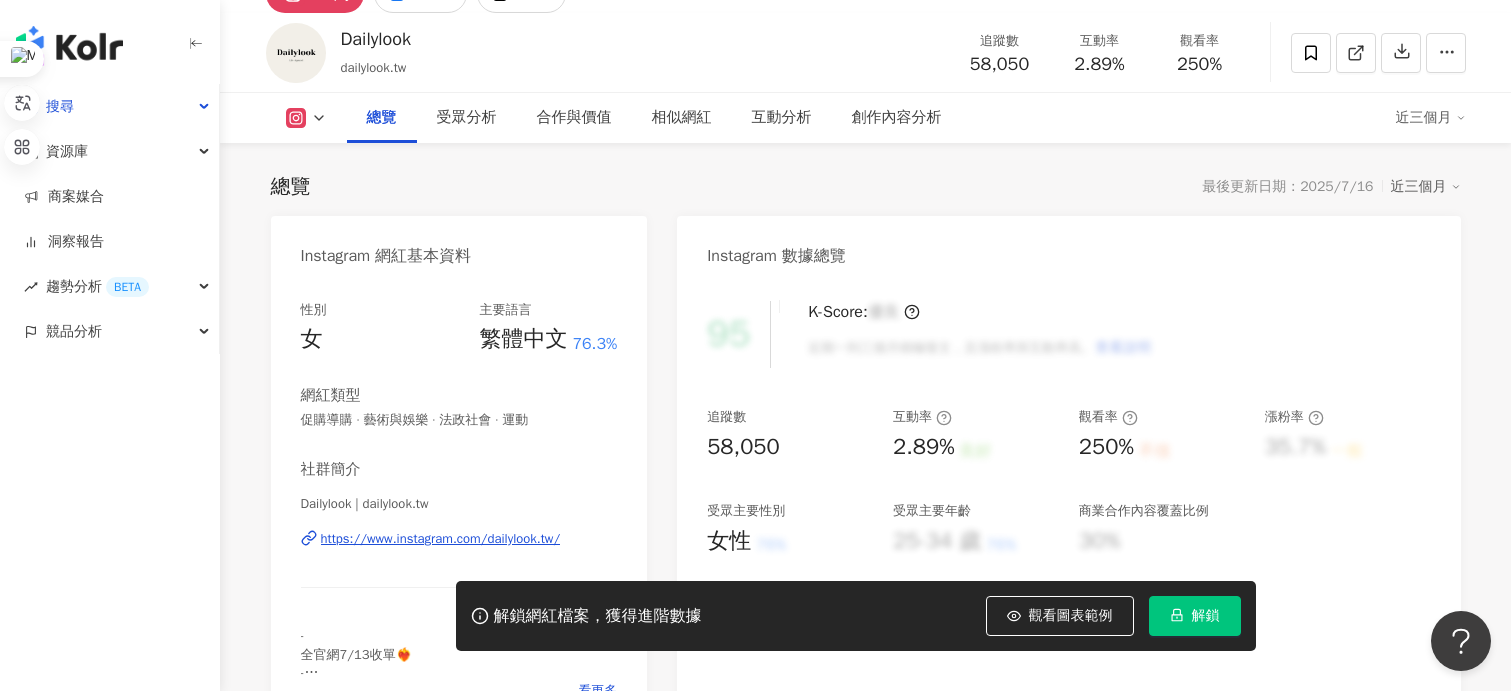 click on "https://www.instagram.com/dailylook.tw/" at bounding box center [441, 539] 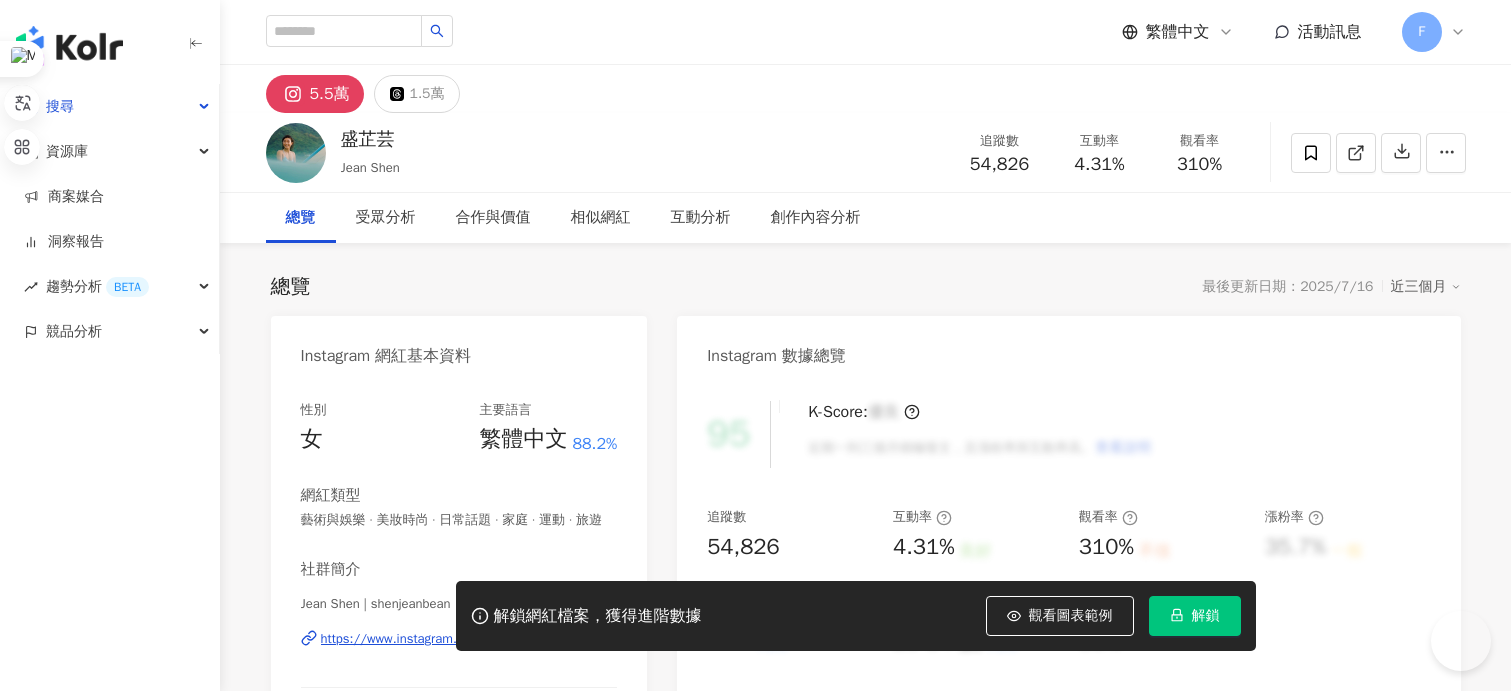 scroll, scrollTop: 0, scrollLeft: 0, axis: both 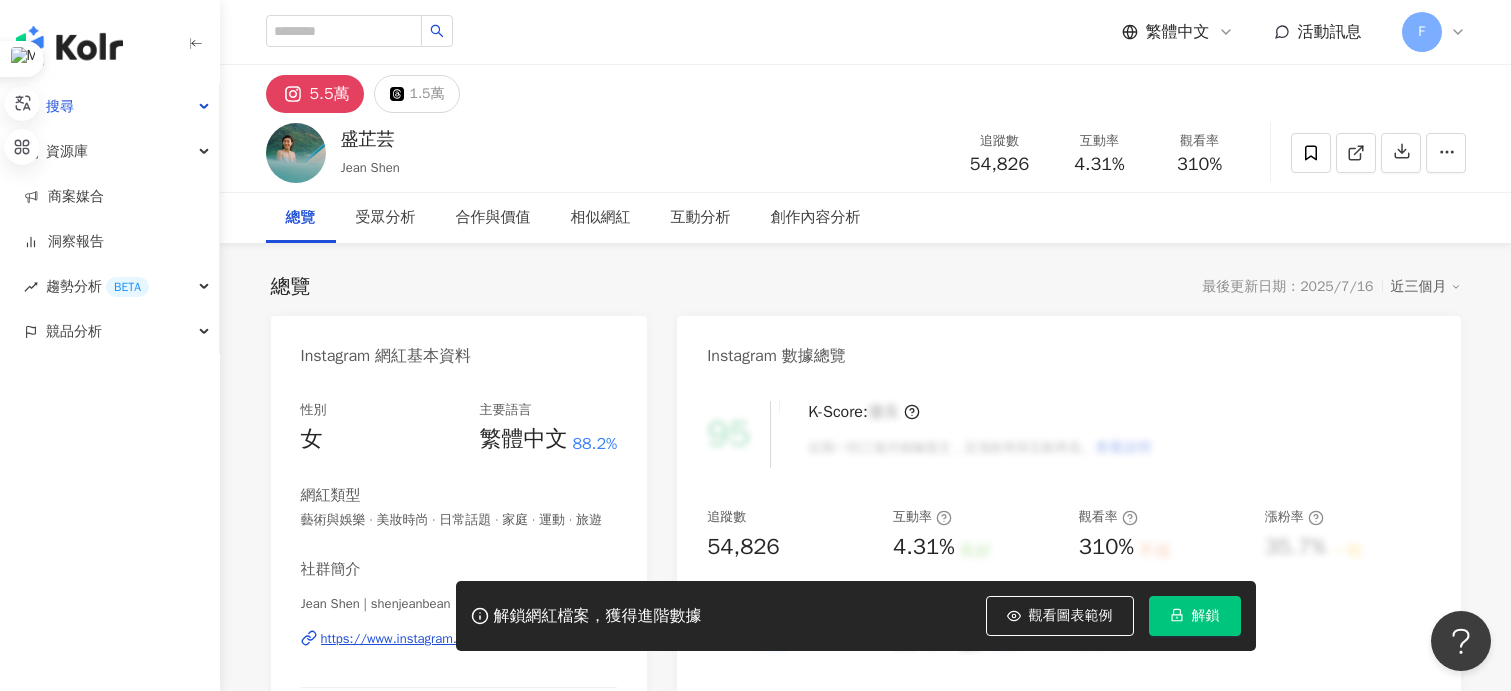 click on "https://www.instagram.com/shenjeanbean/" at bounding box center (447, 639) 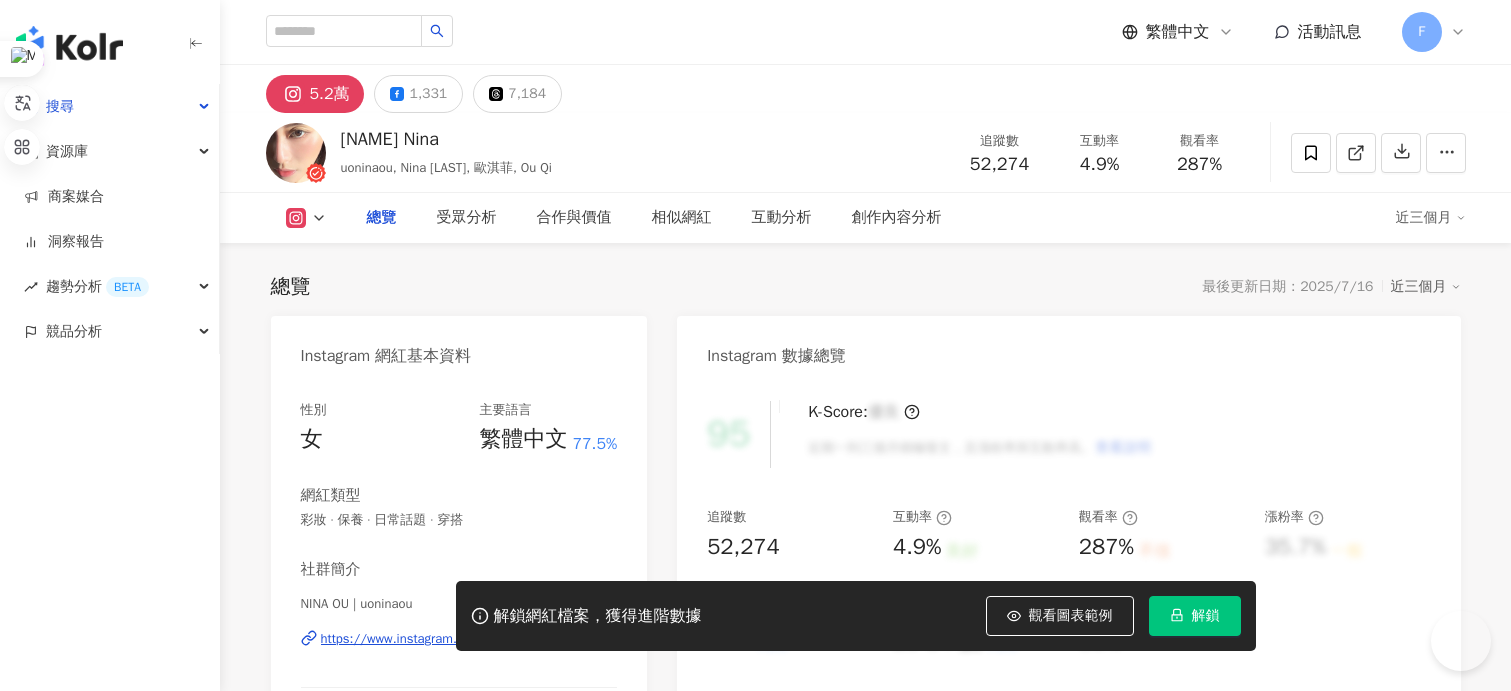scroll, scrollTop: 0, scrollLeft: 0, axis: both 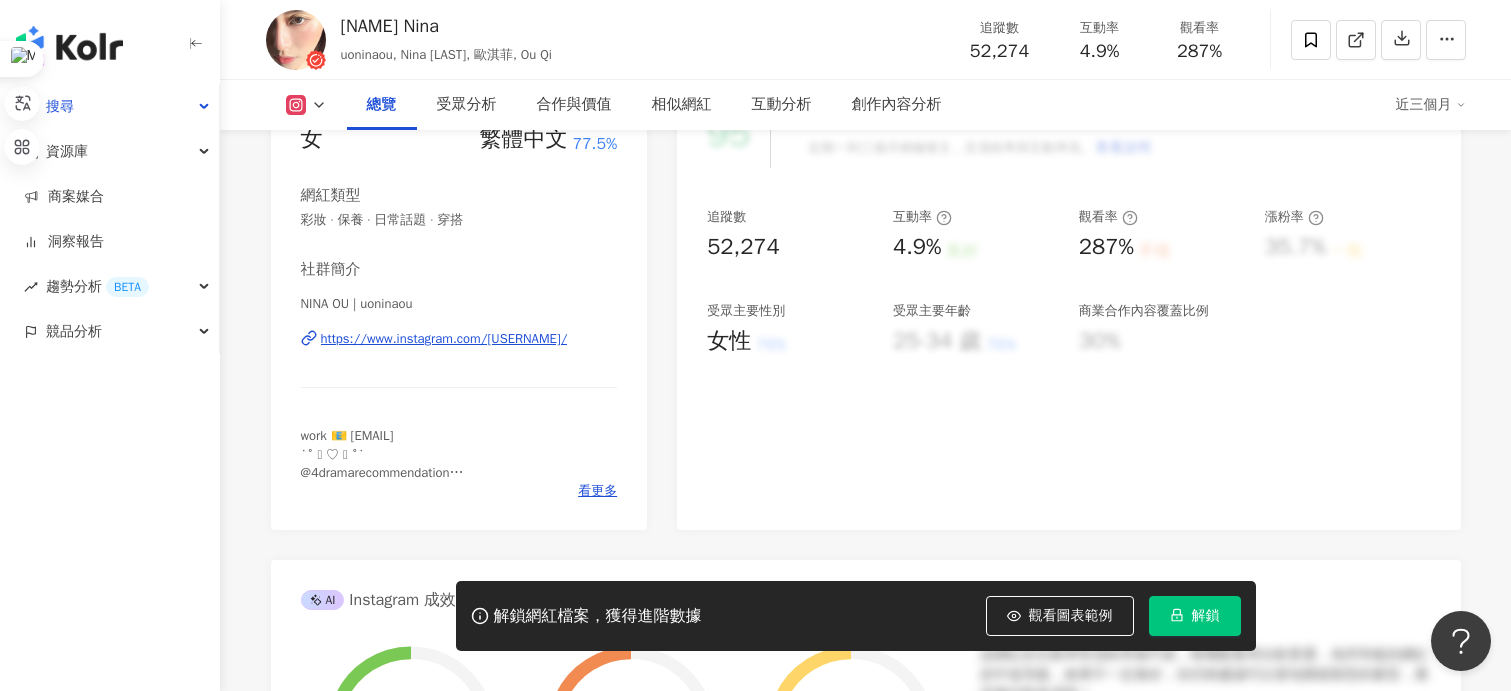 click on "https://www.instagram.com/[USERNAME]/" at bounding box center (444, 339) 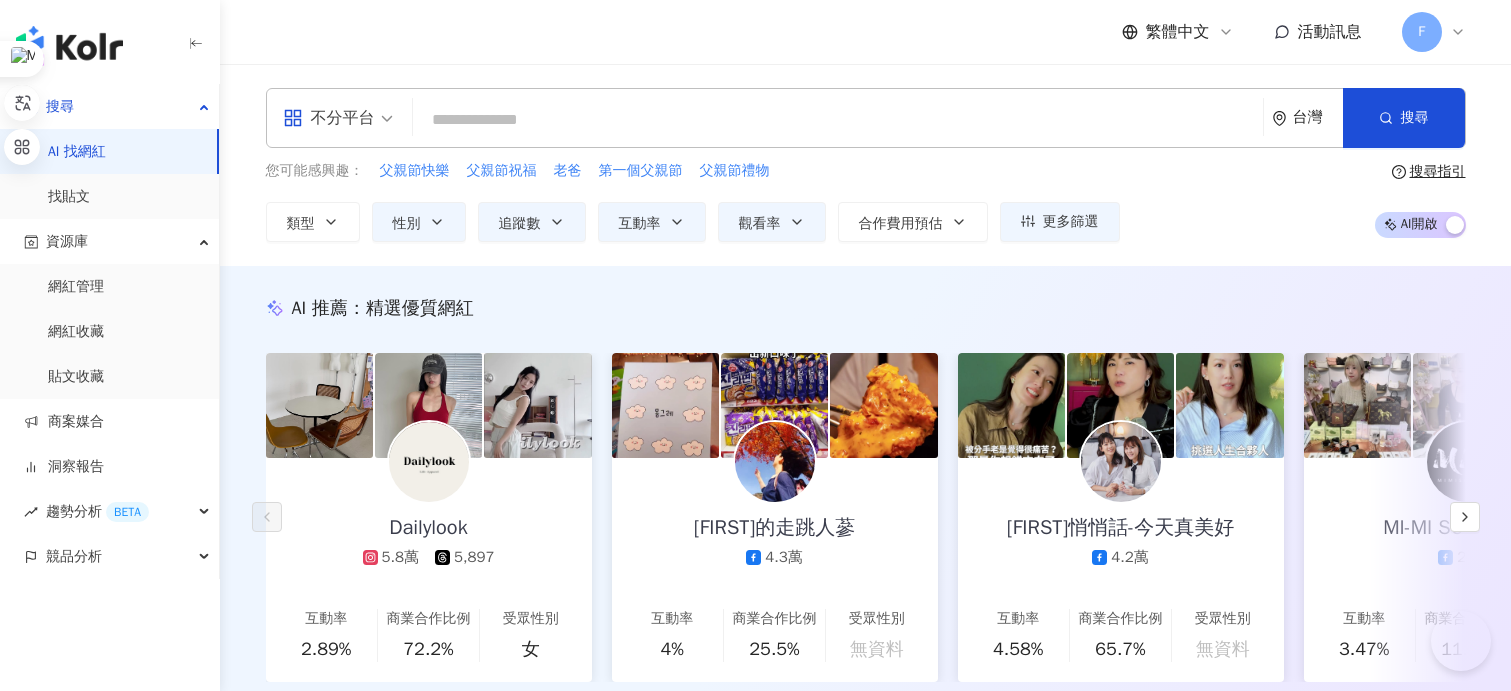 scroll, scrollTop: 13400, scrollLeft: 0, axis: vertical 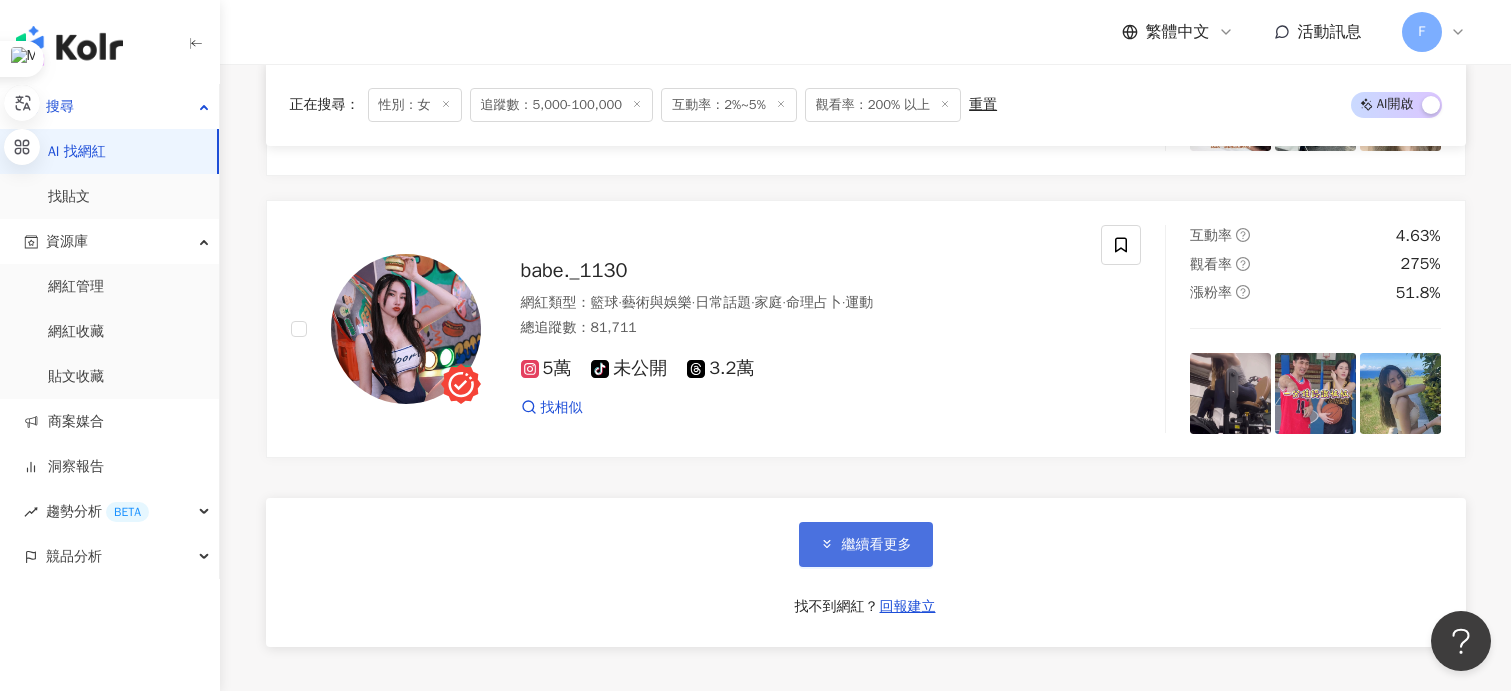 click on "繼續看更多" at bounding box center [877, 545] 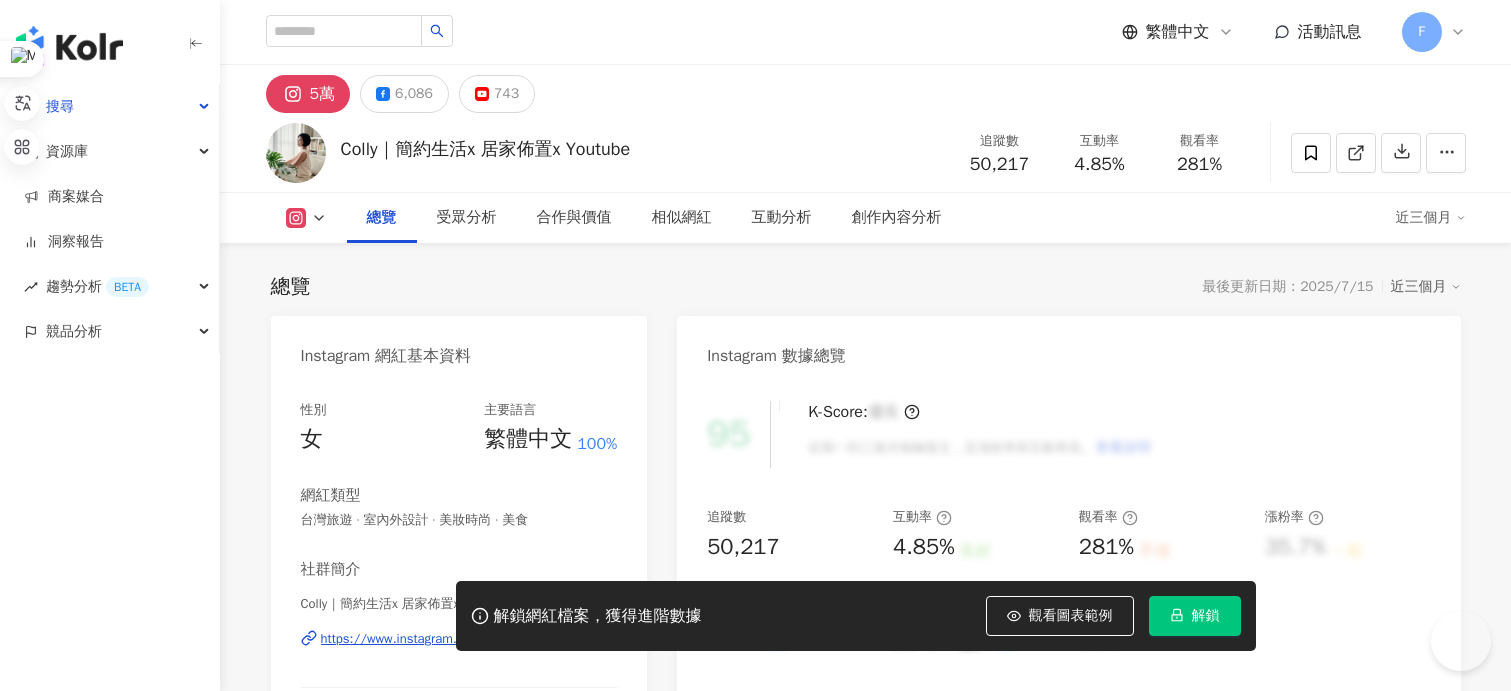 scroll, scrollTop: 0, scrollLeft: 0, axis: both 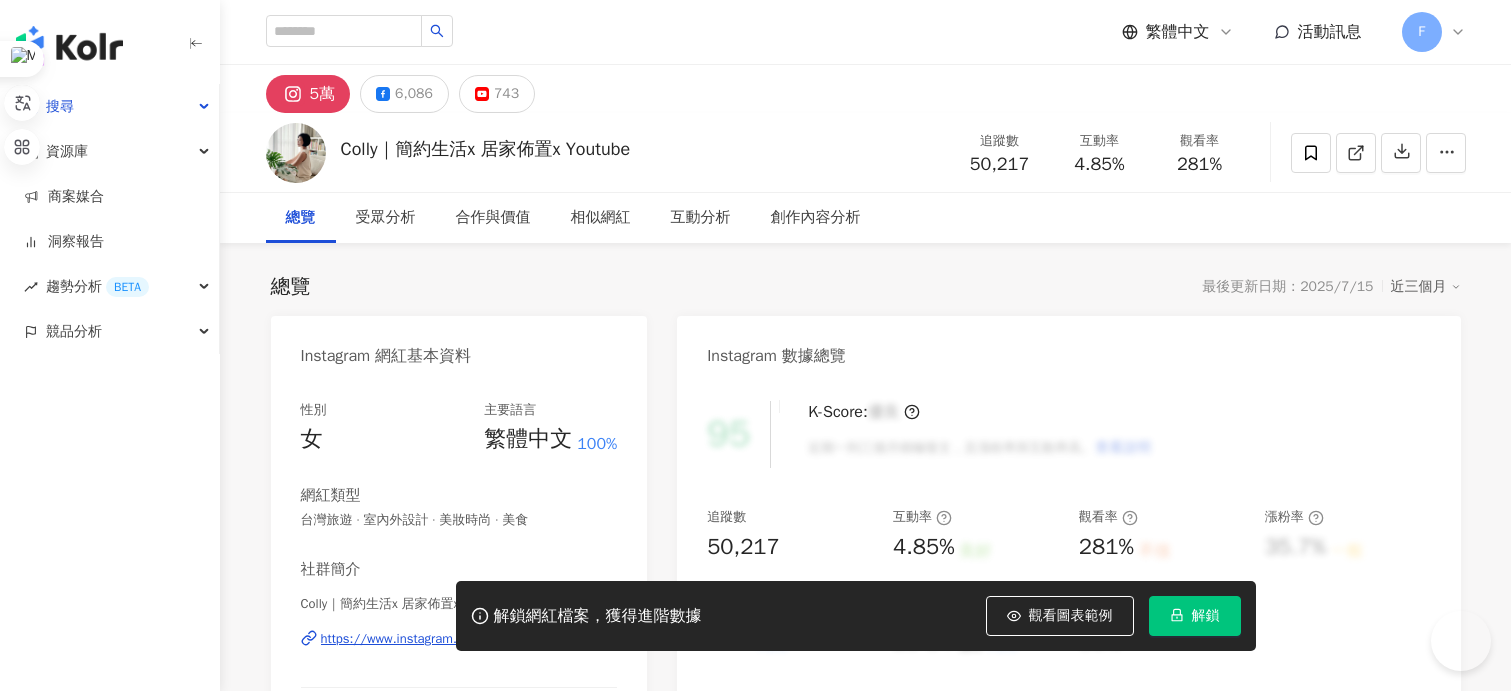 click on "https://www.instagram.com/colly.ourhome/" at bounding box center (444, 639) 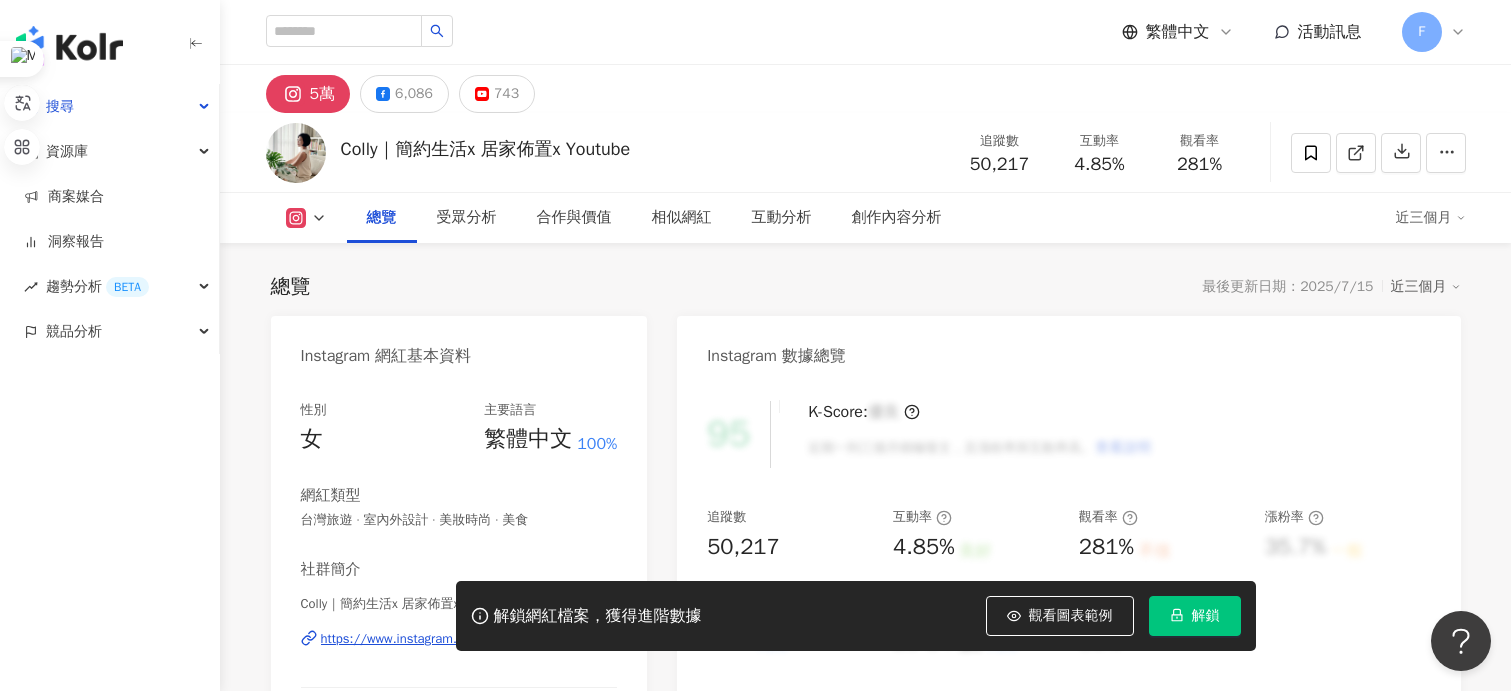 scroll, scrollTop: 200, scrollLeft: 0, axis: vertical 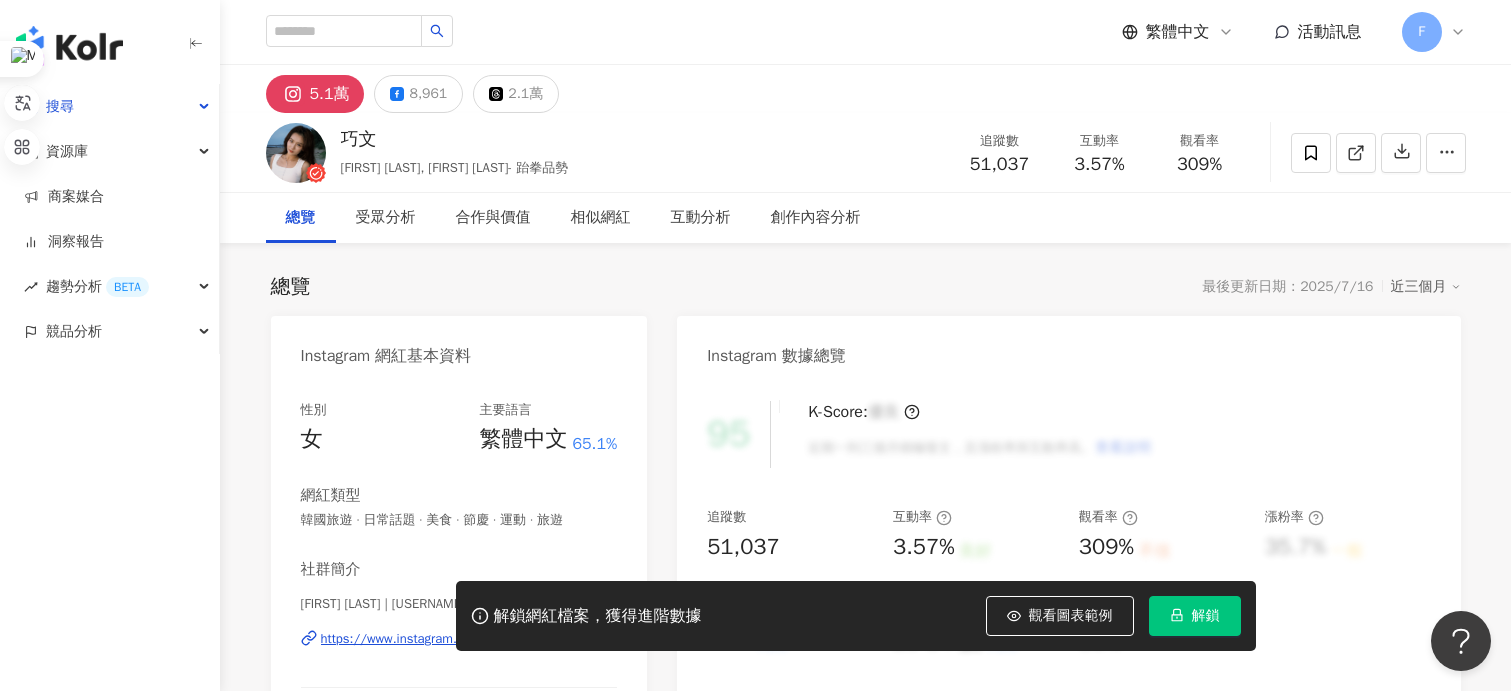 click on "解鎖網紅檔案，獲得進階數據 觀看圖表範例 解鎖" at bounding box center [755, 616] 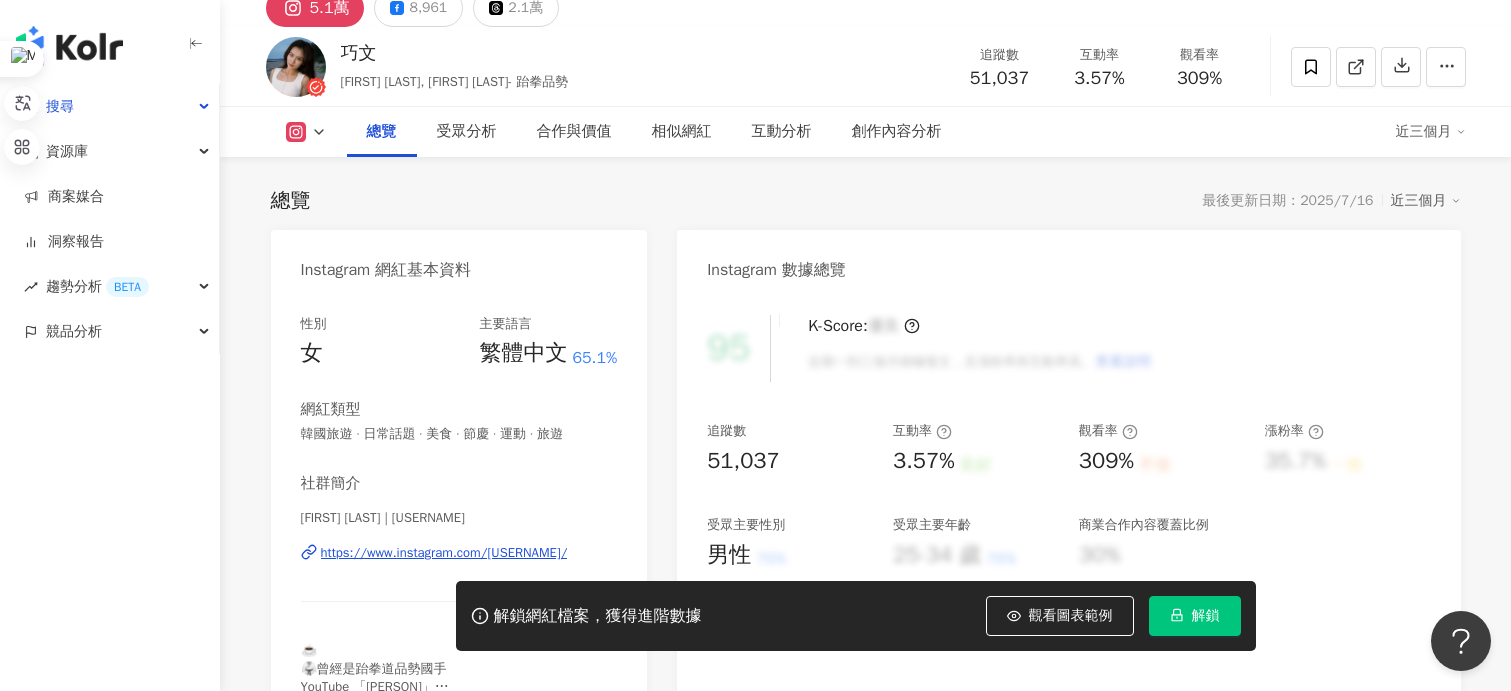 scroll, scrollTop: 300, scrollLeft: 0, axis: vertical 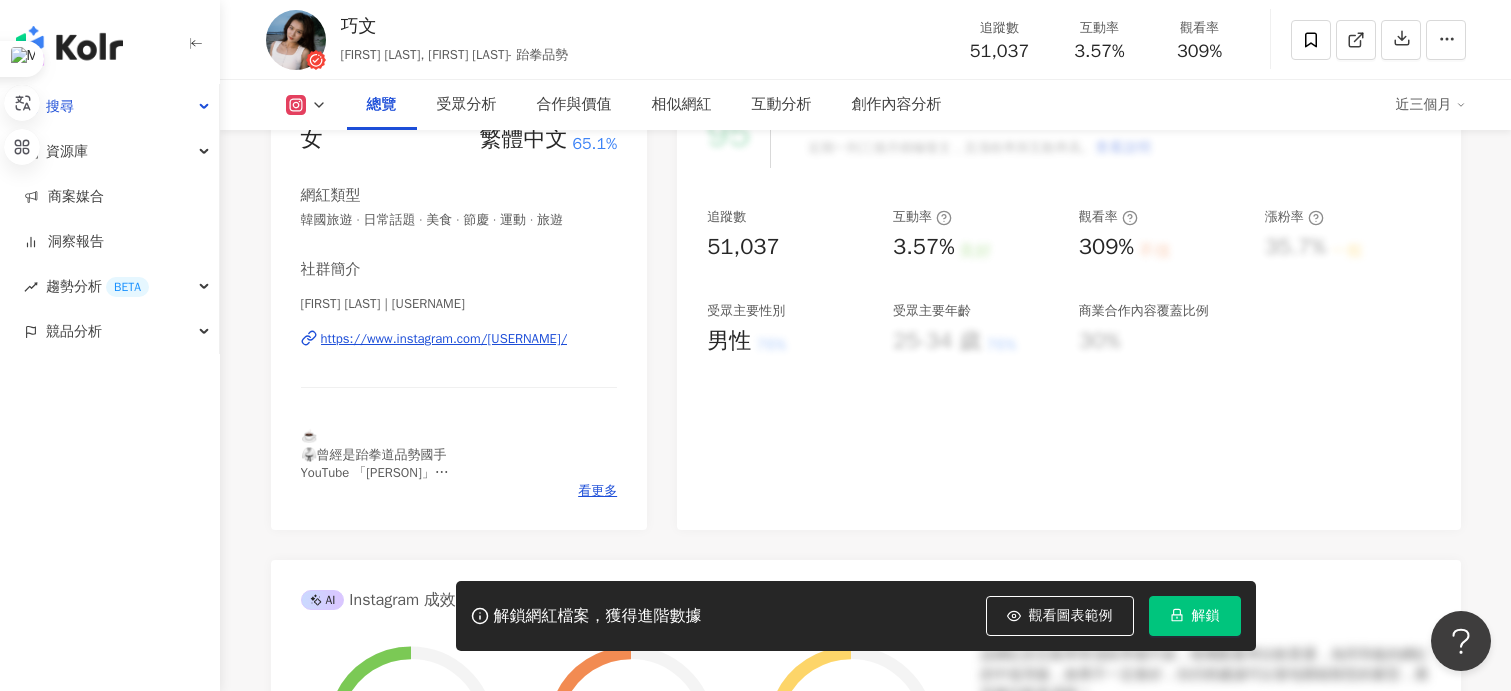 click on "https://www.instagram.com/wen_0424wen/" at bounding box center [444, 339] 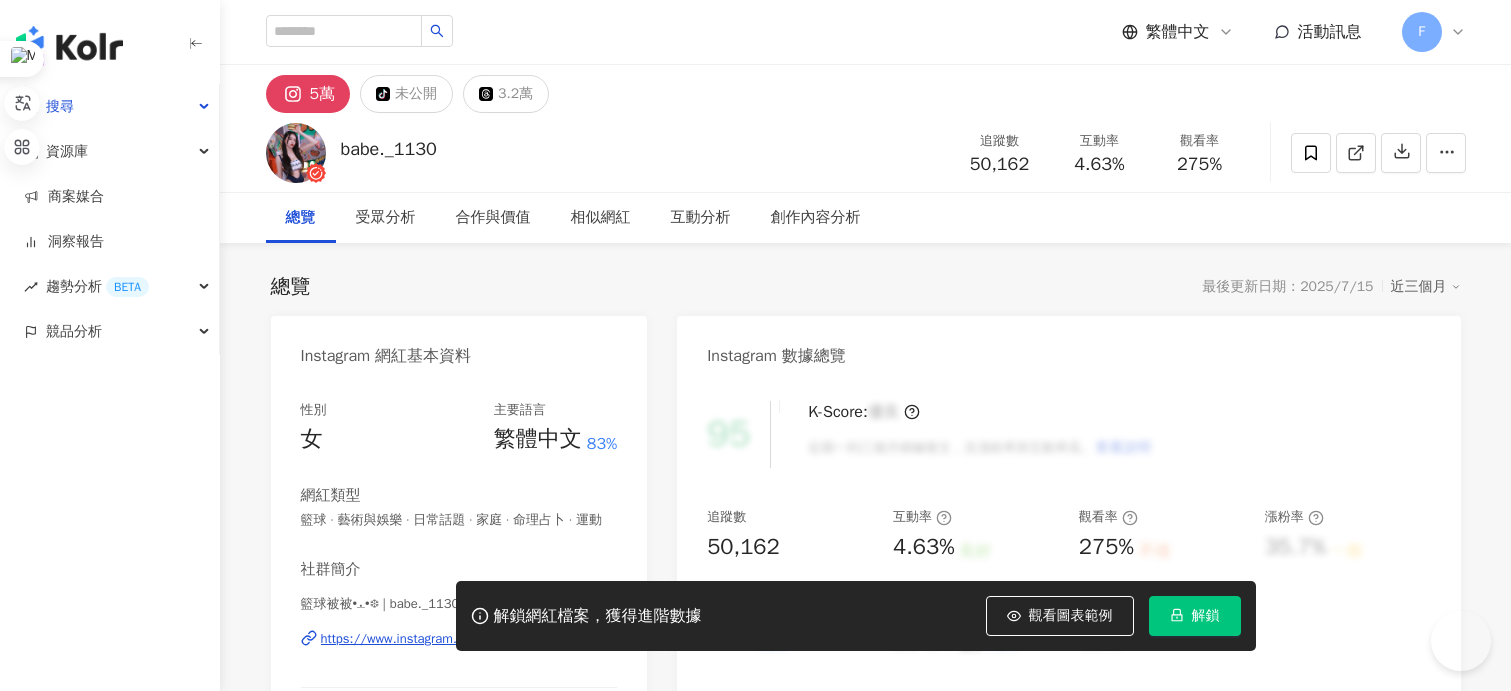 scroll, scrollTop: 0, scrollLeft: 0, axis: both 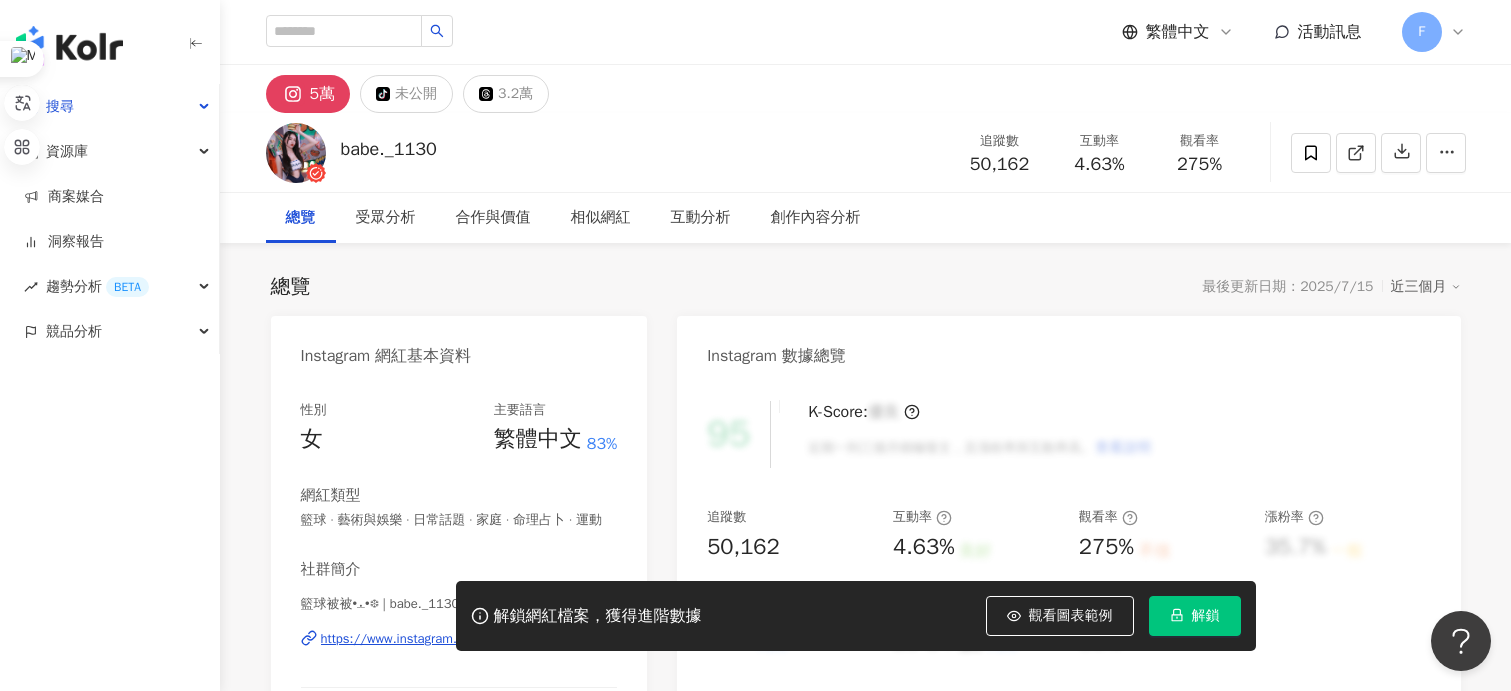 click on "https://www.instagram.com/babe._1130/" at bounding box center [442, 639] 